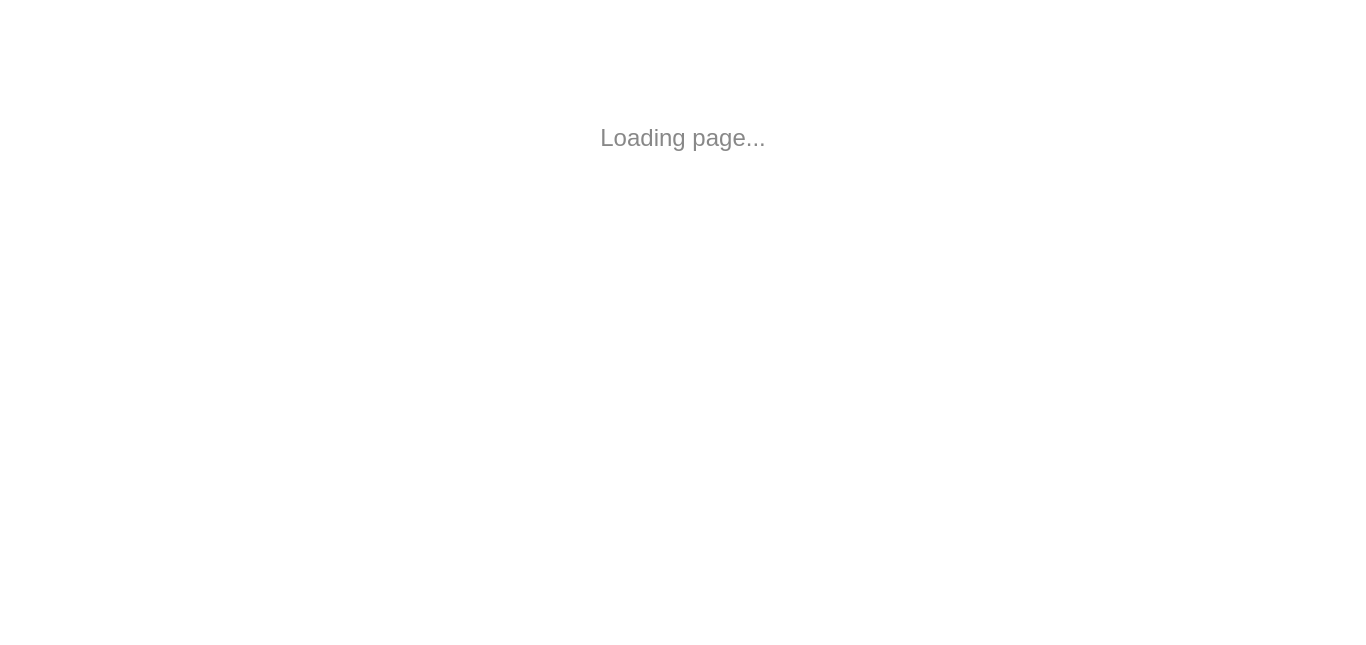 scroll, scrollTop: 0, scrollLeft: 0, axis: both 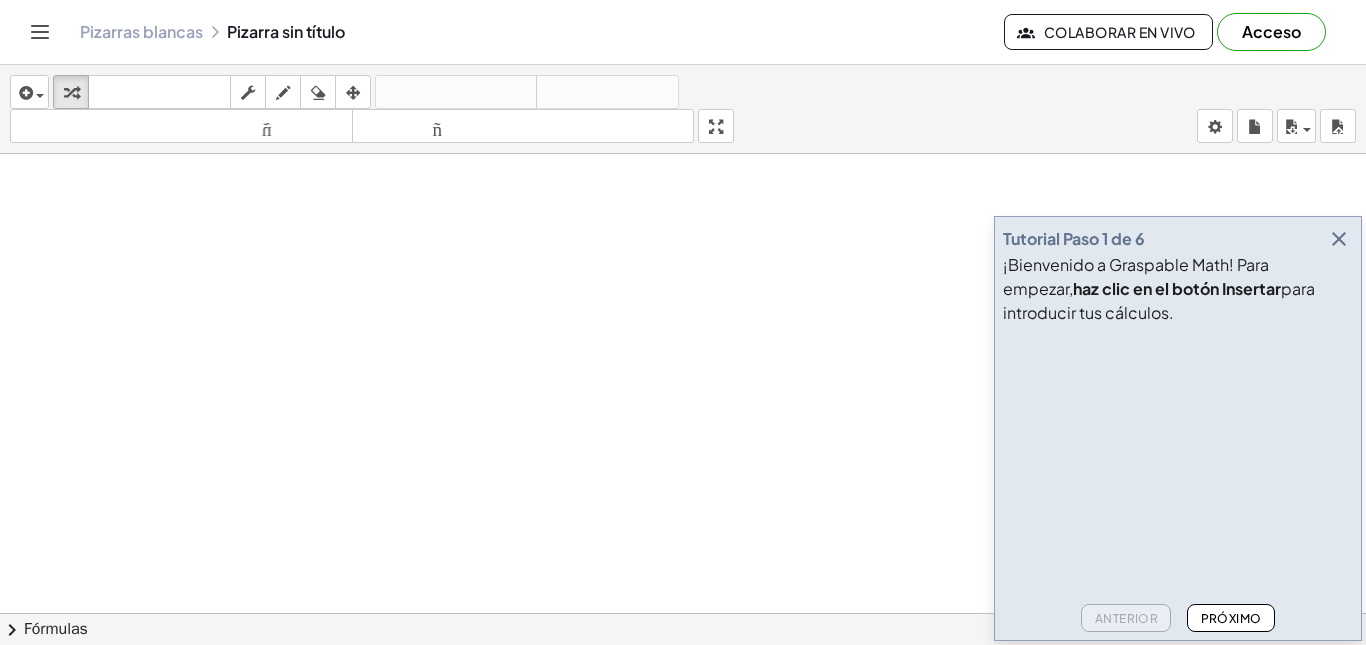 click on "Próximo" at bounding box center (1231, 618) 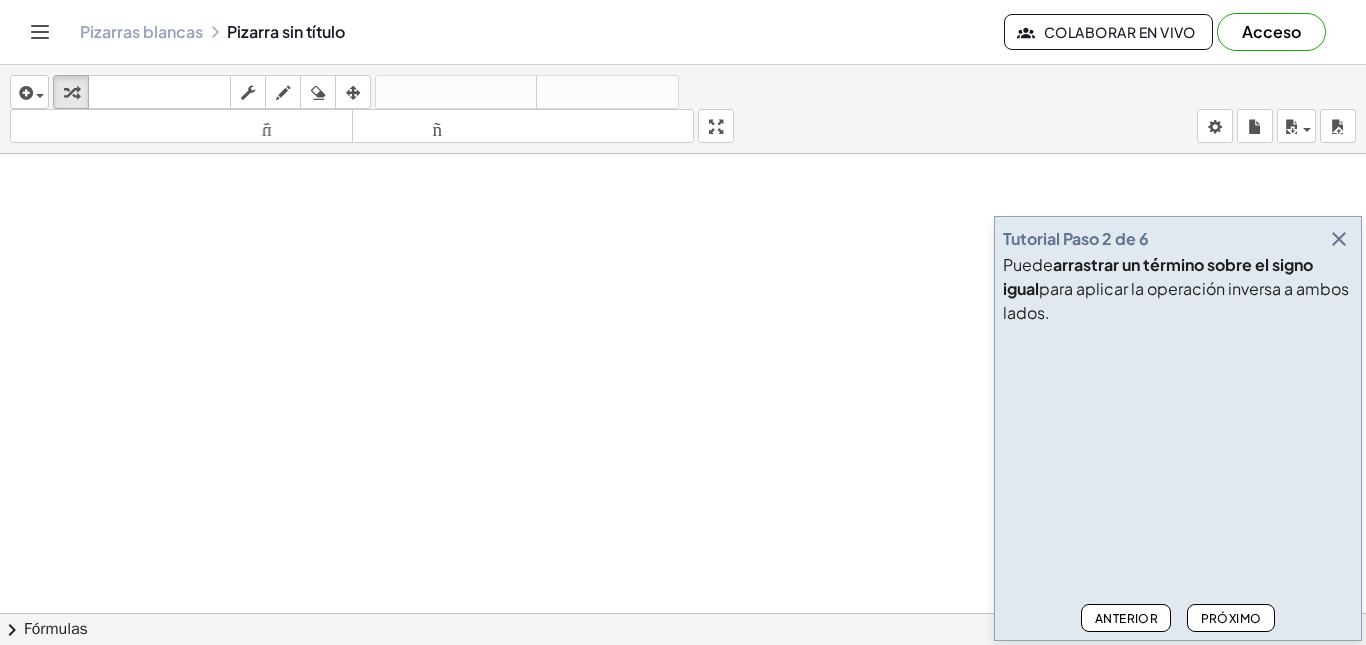 click on "Próximo" at bounding box center [1231, 618] 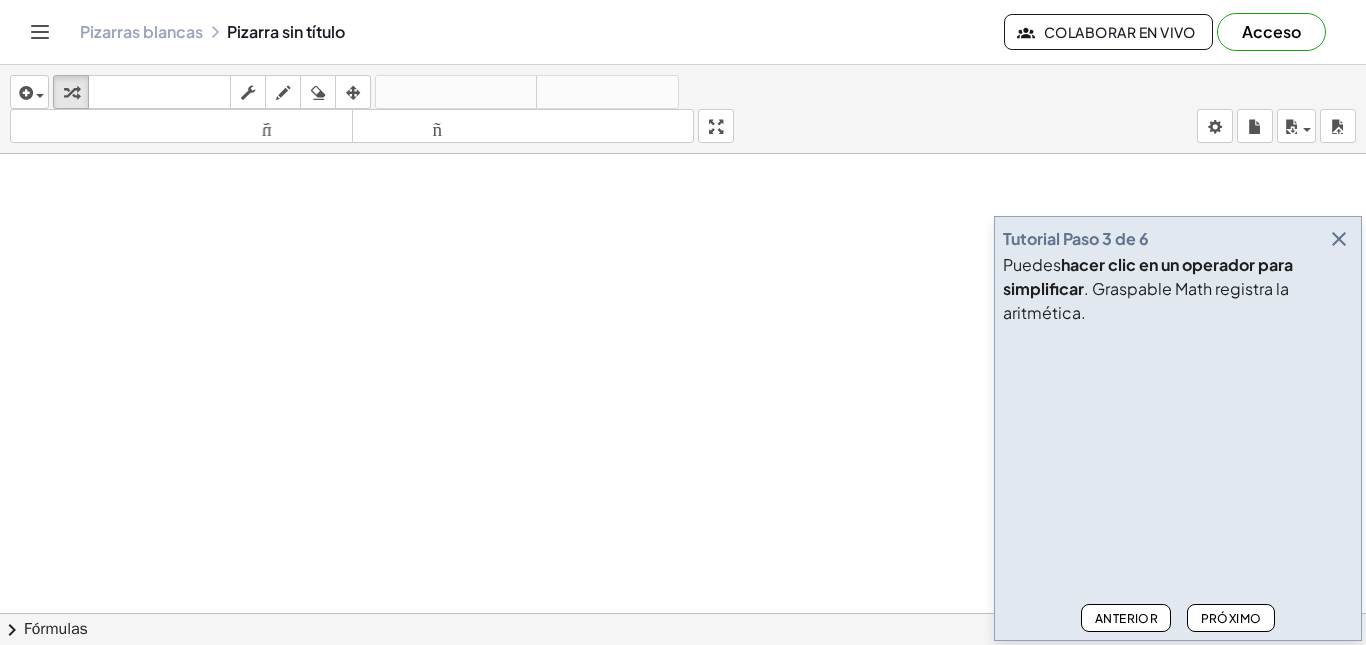 click on "Próximo" at bounding box center (1231, 618) 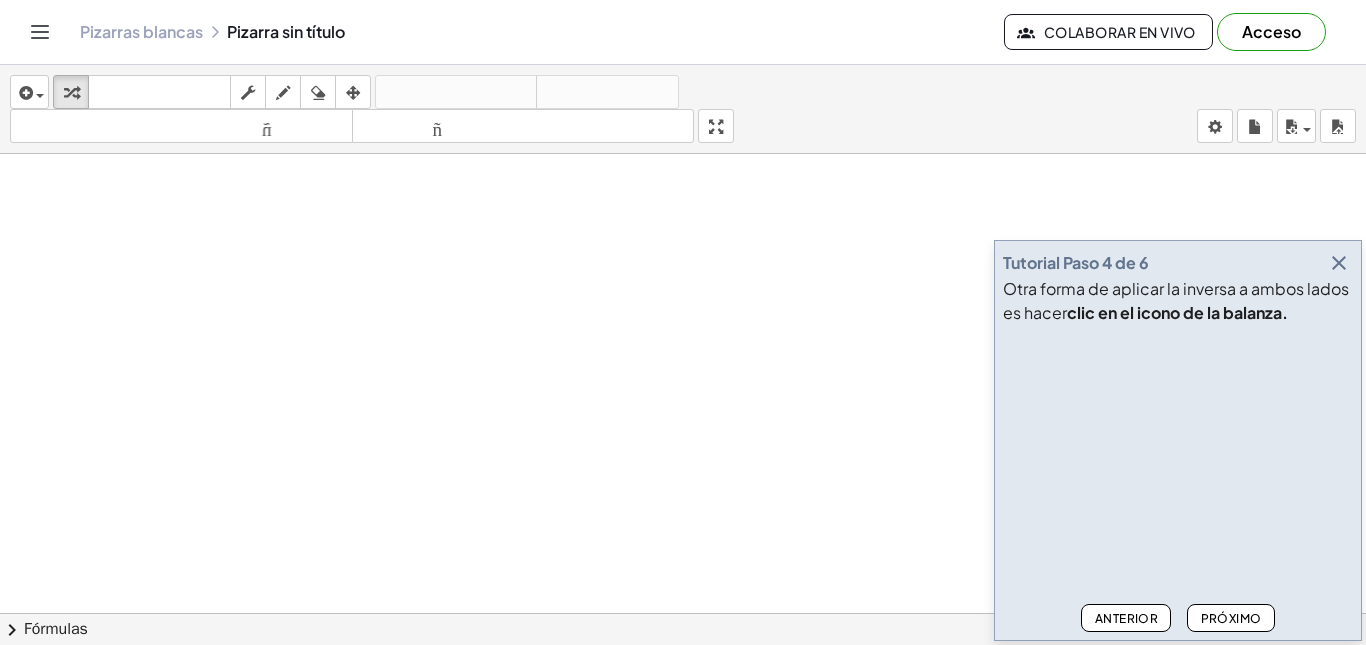 click on "Próximo" at bounding box center (1231, 618) 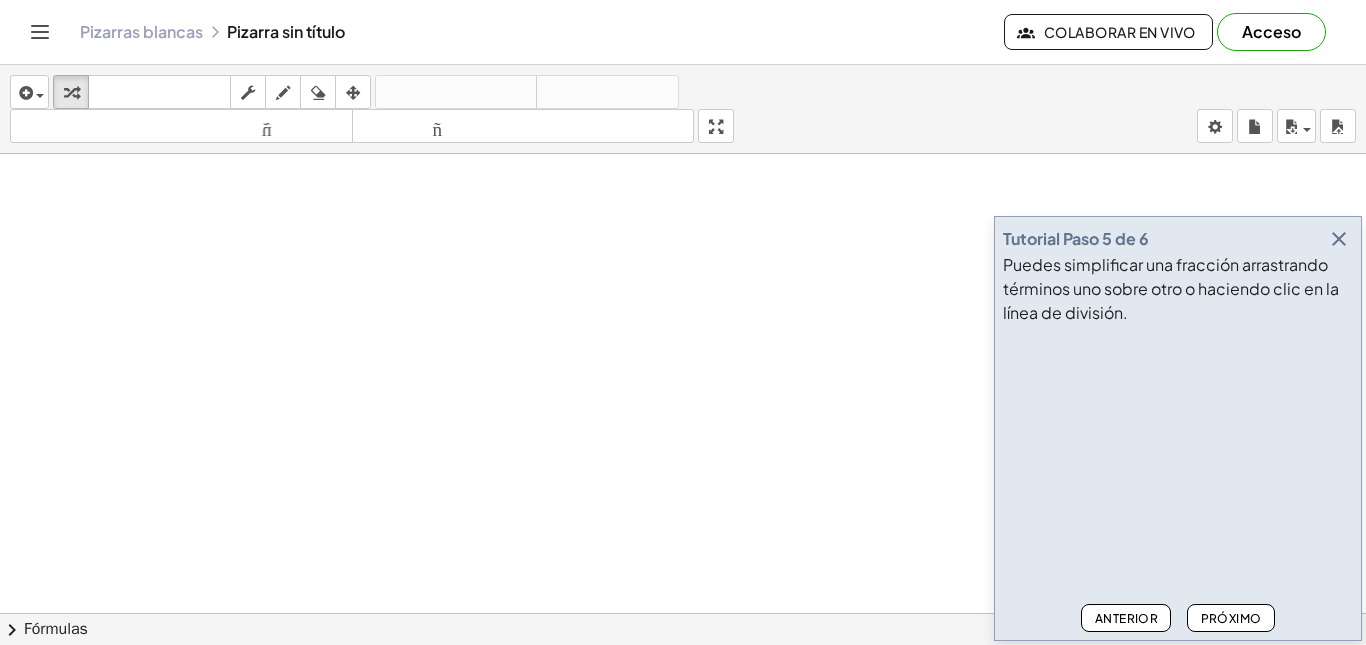 click on "Próximo" at bounding box center [1231, 618] 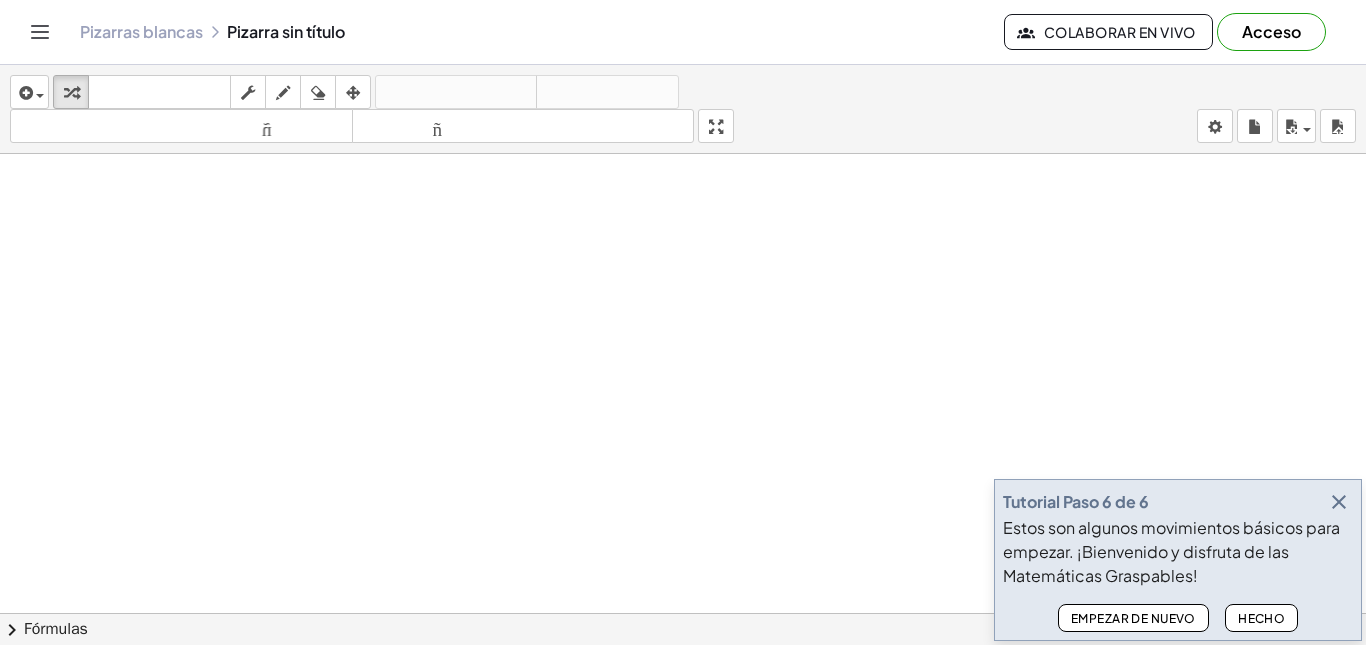 click on "Hecho" at bounding box center (1261, 618) 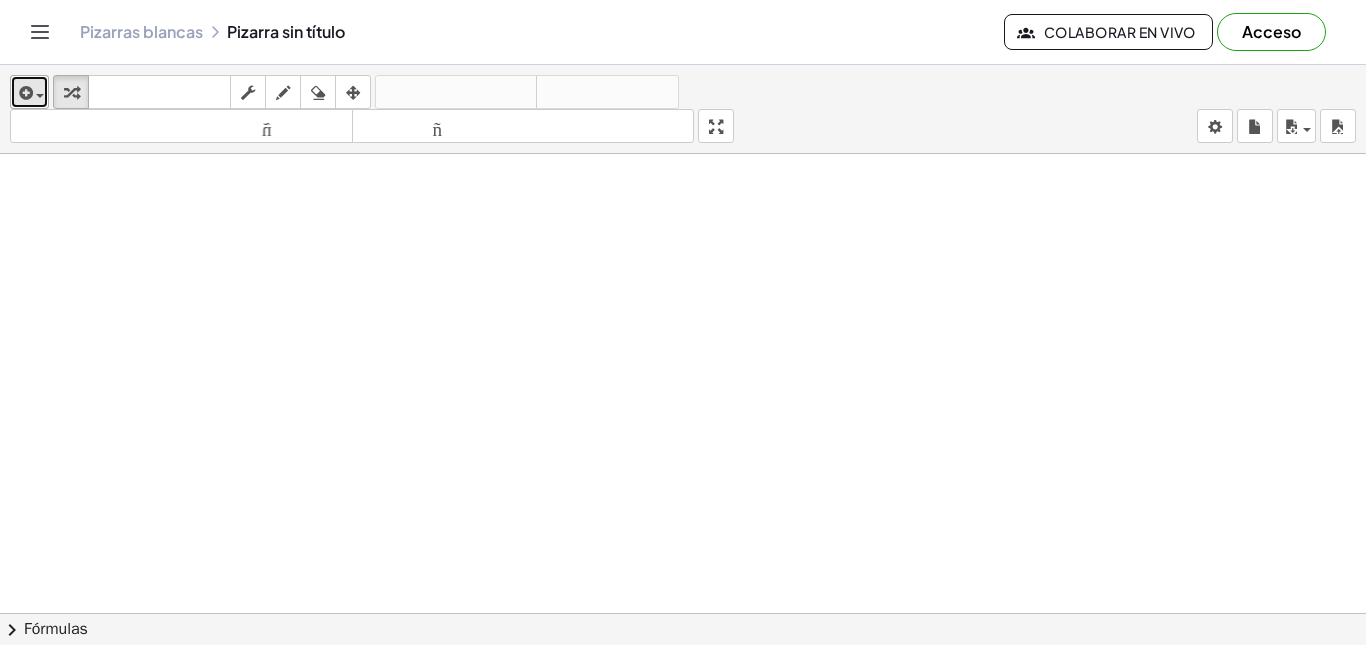 click at bounding box center [24, 93] 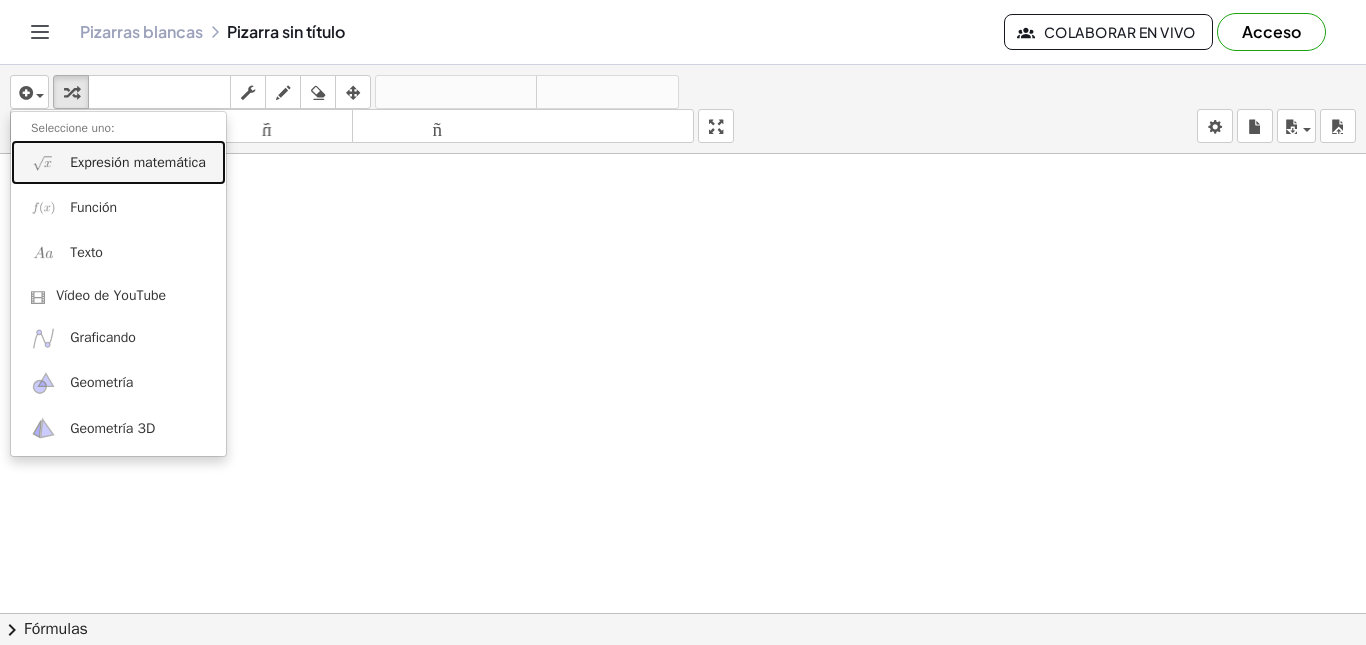 click on "Expresión matemática" at bounding box center (138, 162) 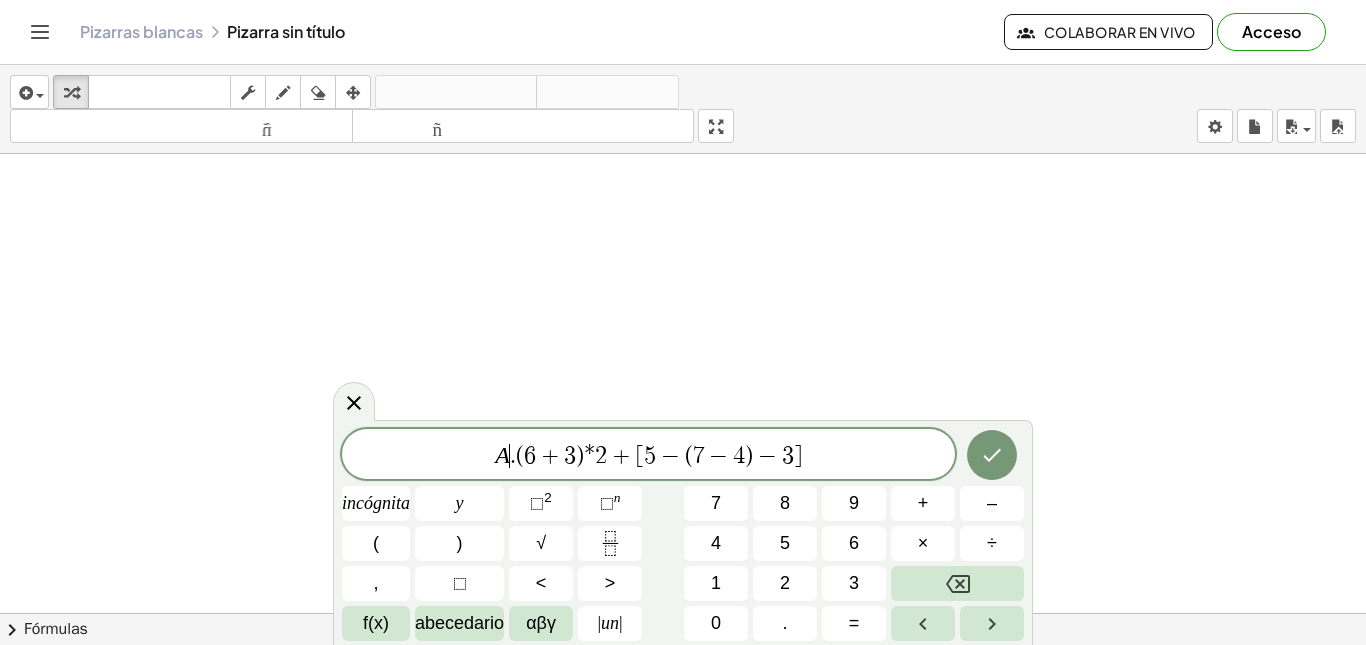 click on "A" at bounding box center [502, 455] 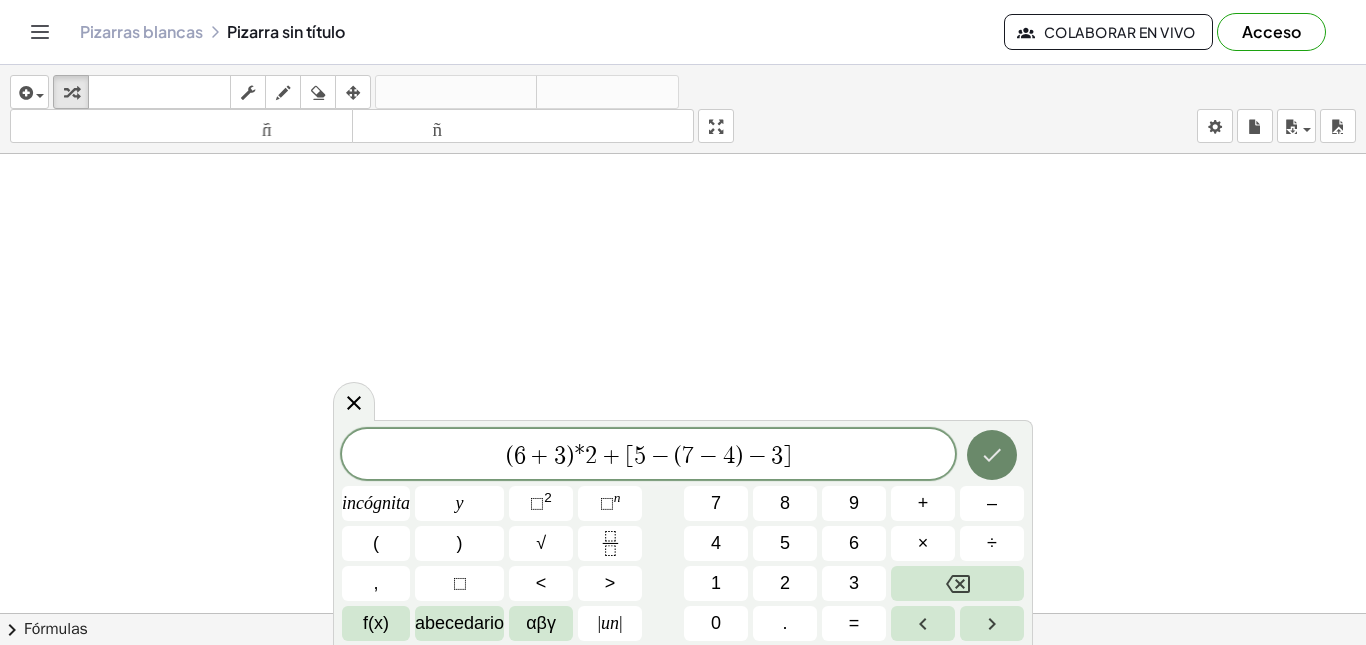 click 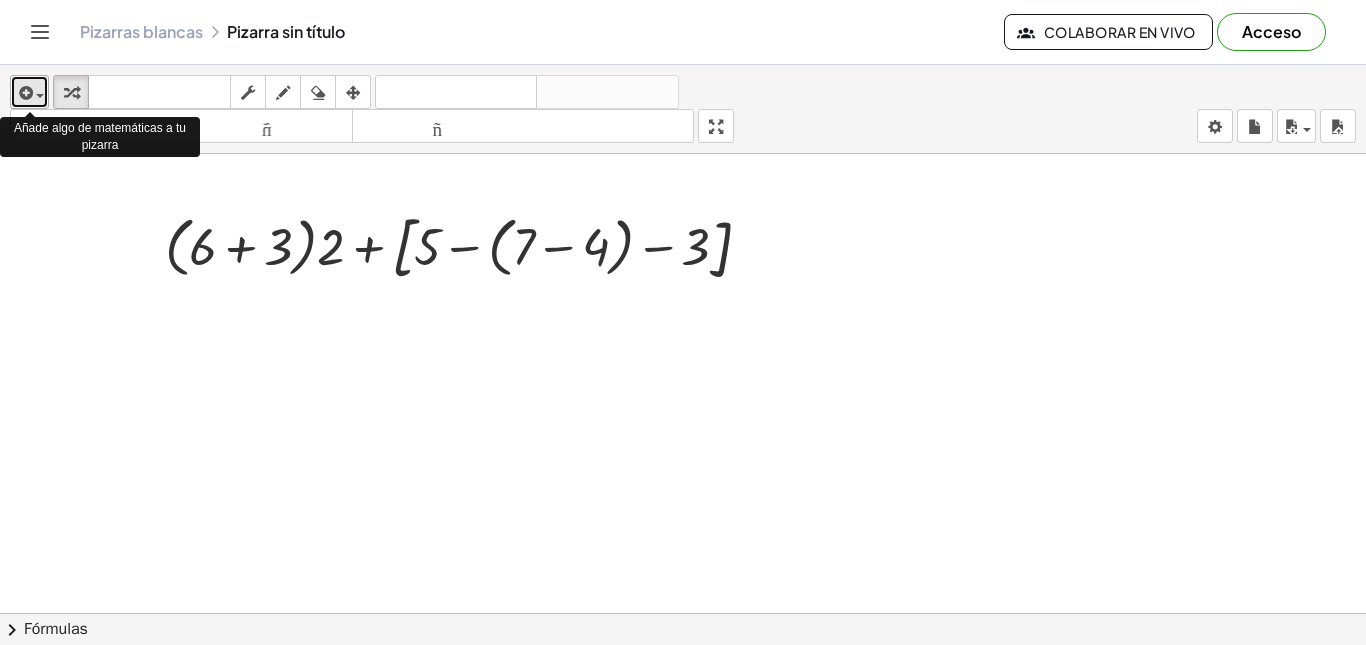 click at bounding box center (29, 92) 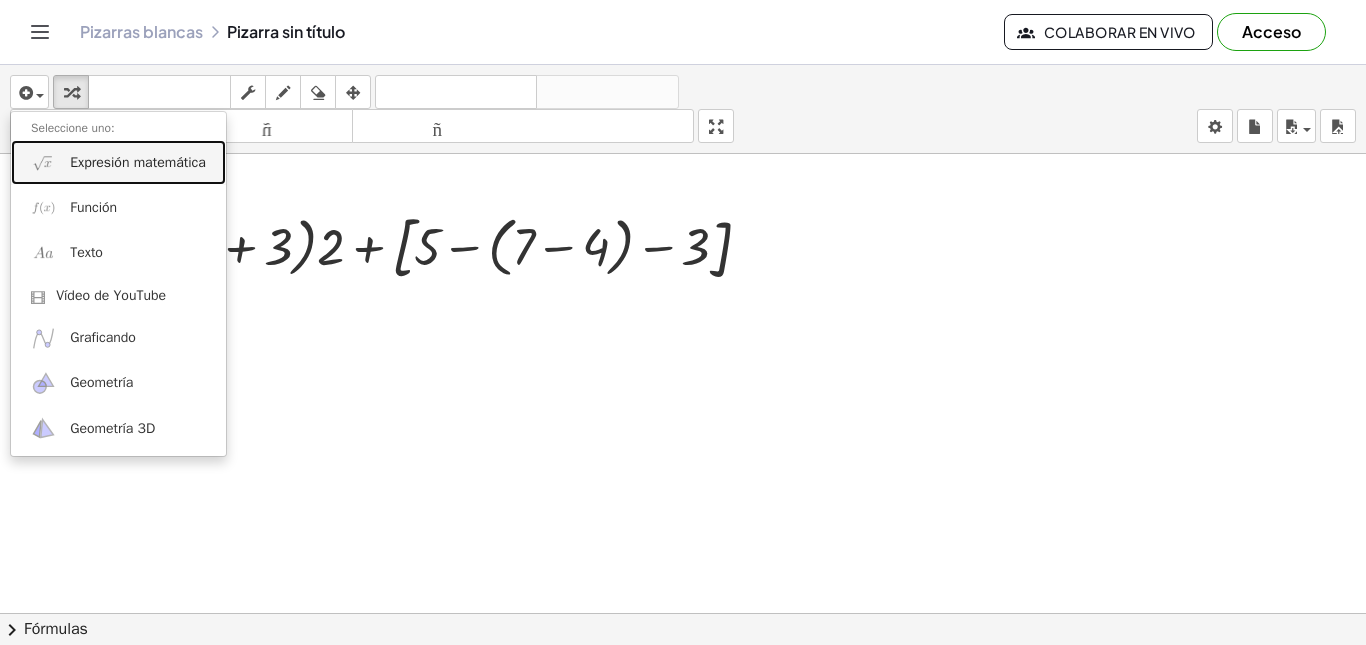 click on "Expresión matemática" at bounding box center (138, 162) 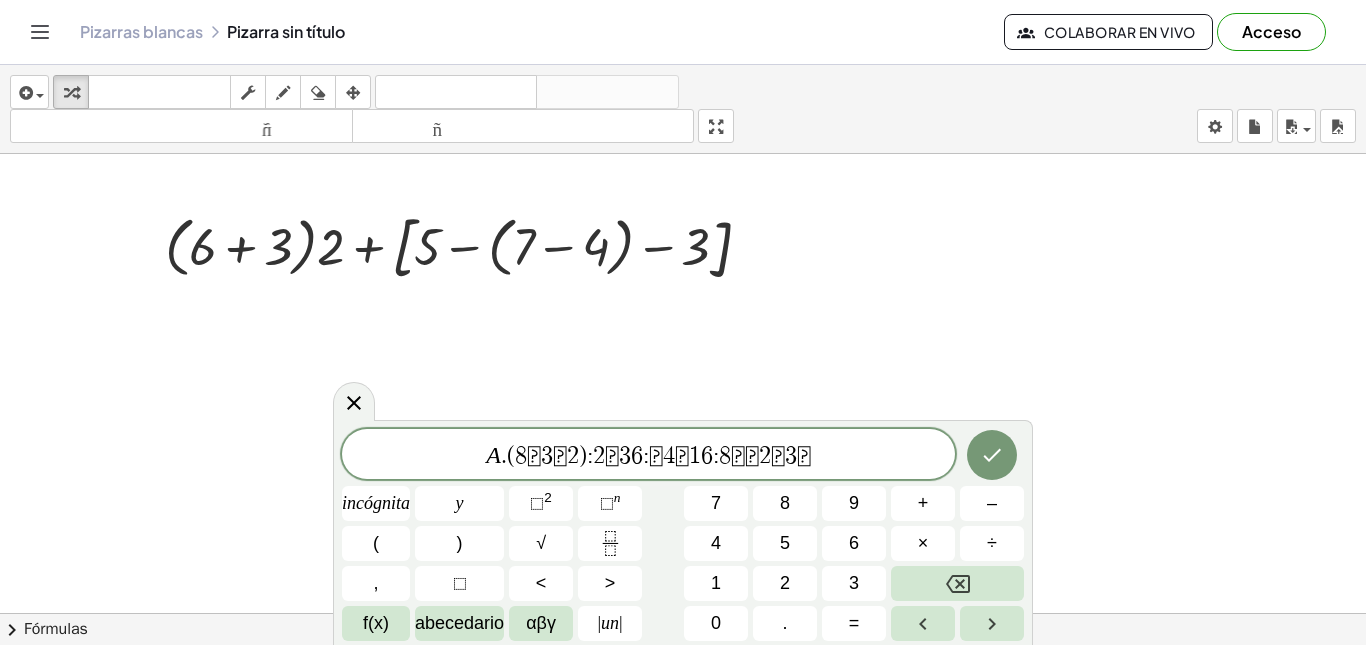 click on "" at bounding box center (534, 456) 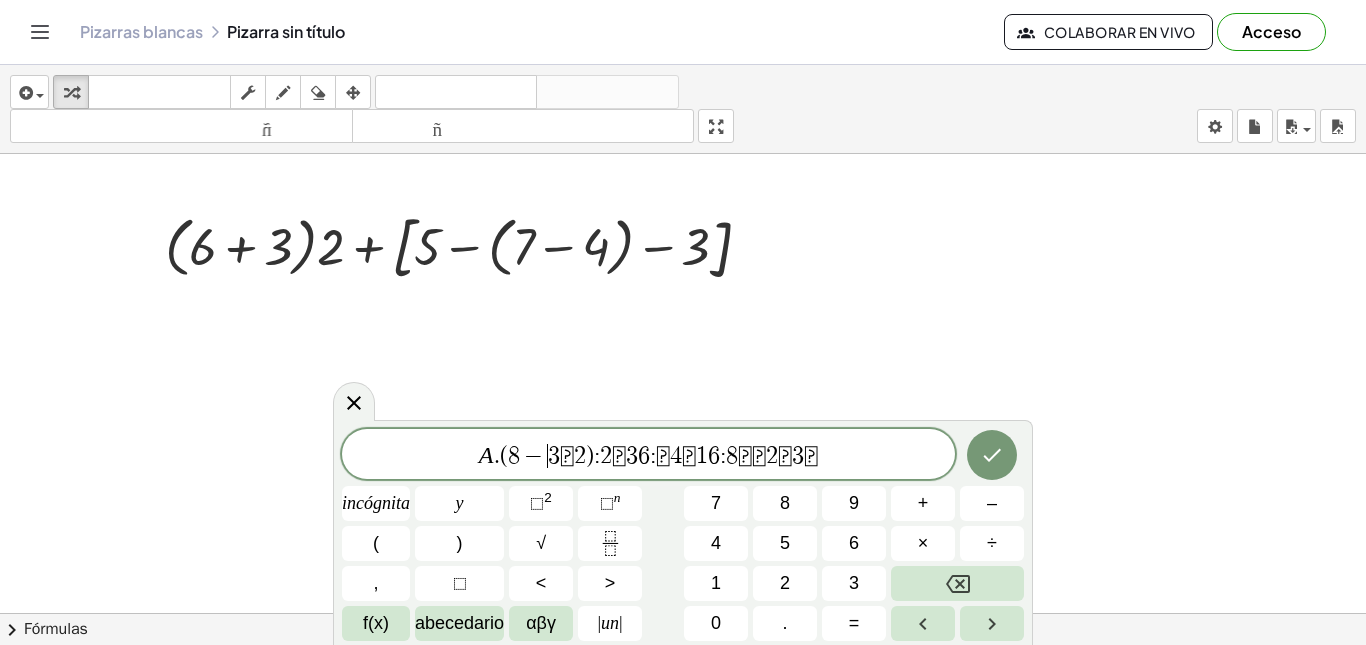 click on "(" at bounding box center (504, 456) 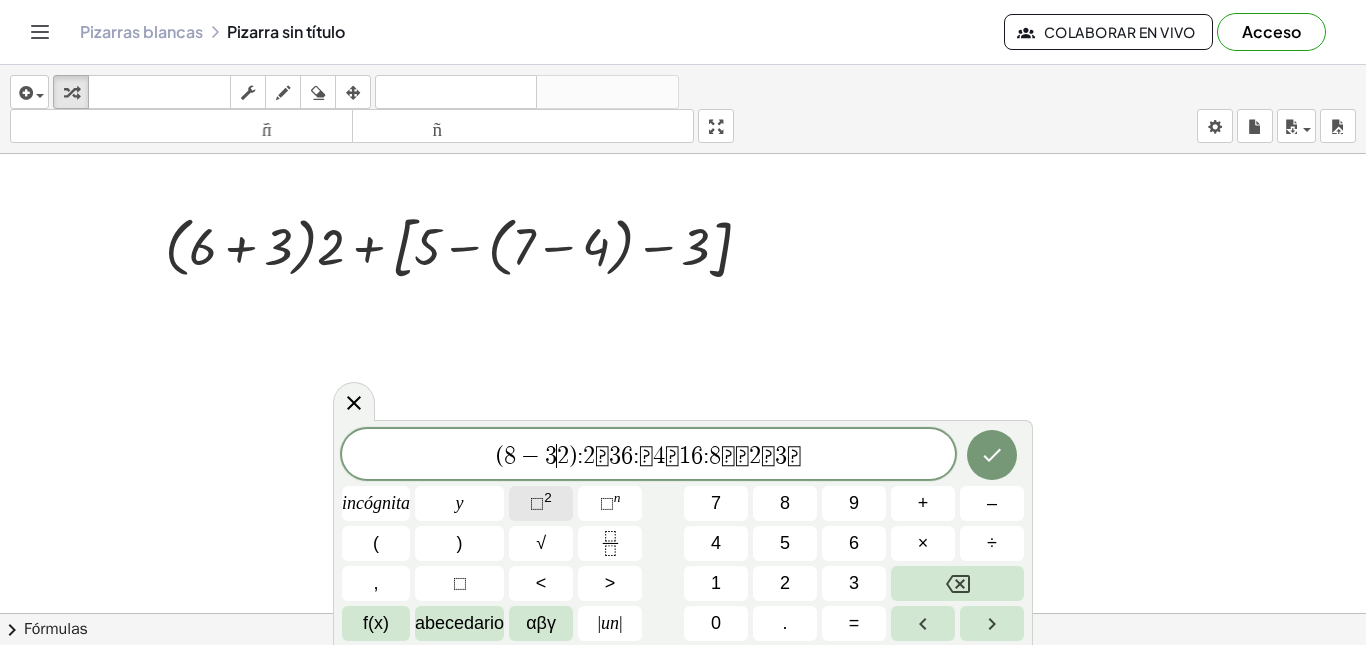 click on "×" at bounding box center (923, 543) 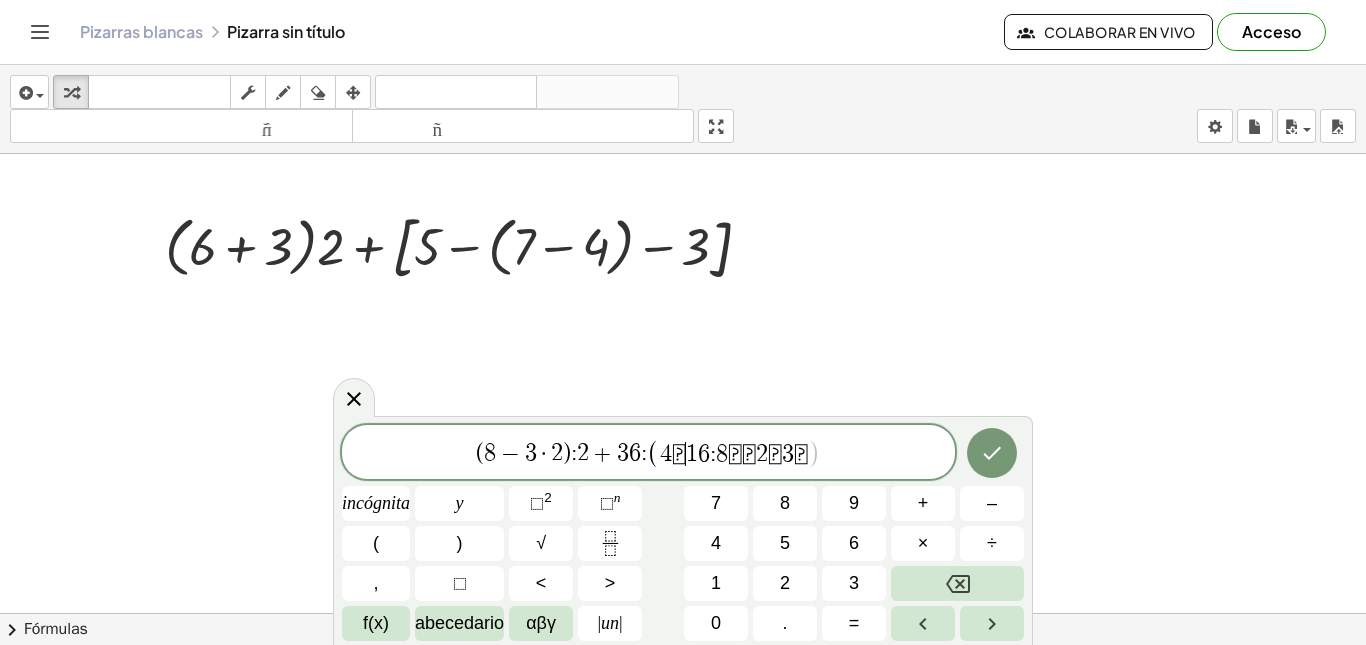 click on "1" at bounding box center [692, 454] 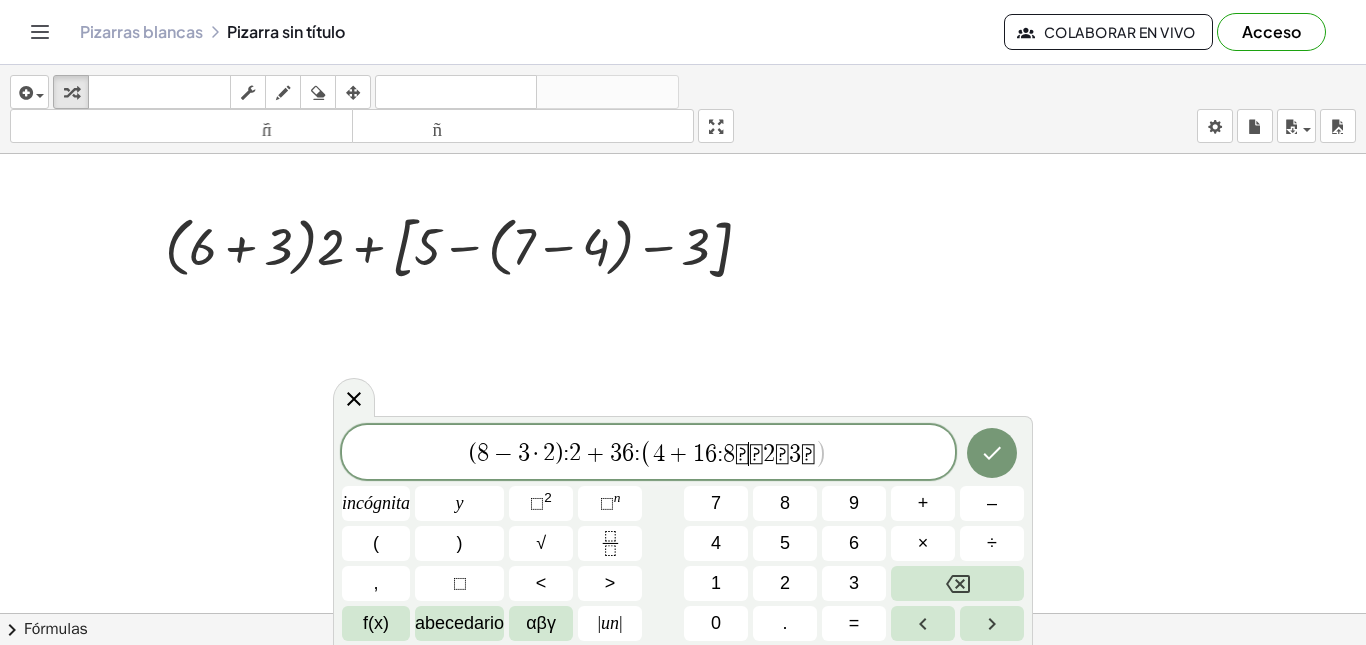 click on "" at bounding box center (742, 454) 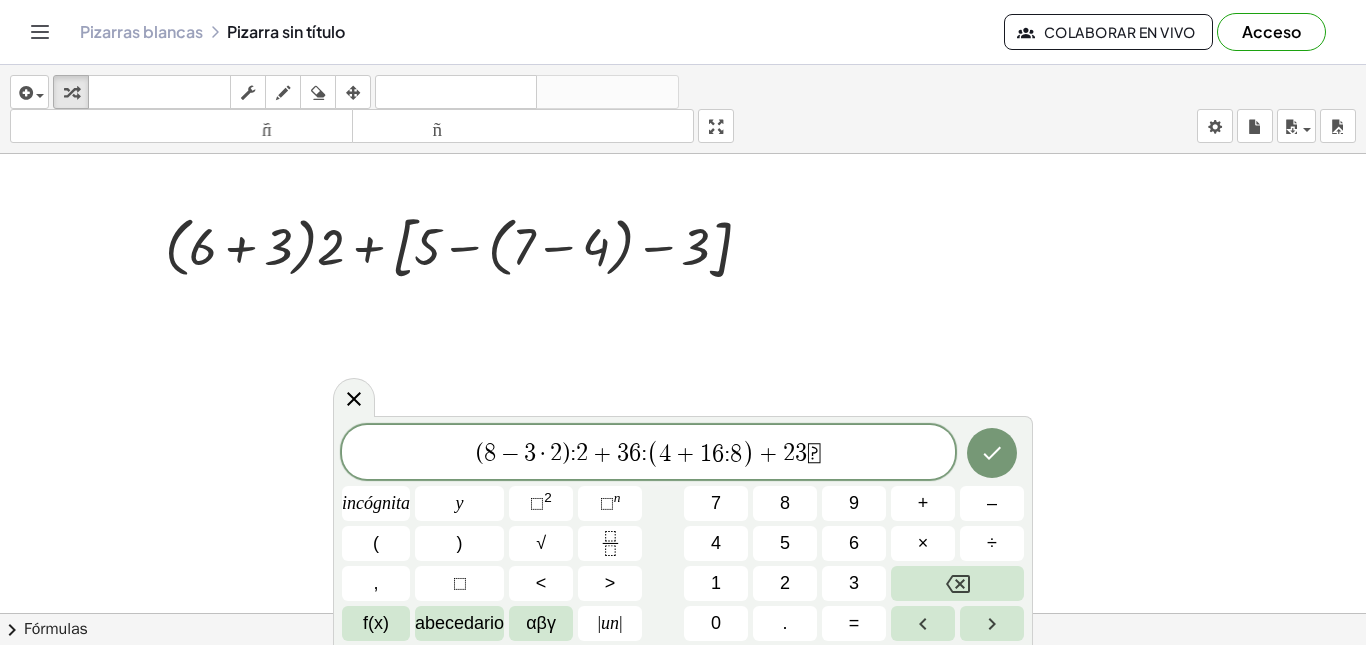 click on "×" at bounding box center (923, 543) 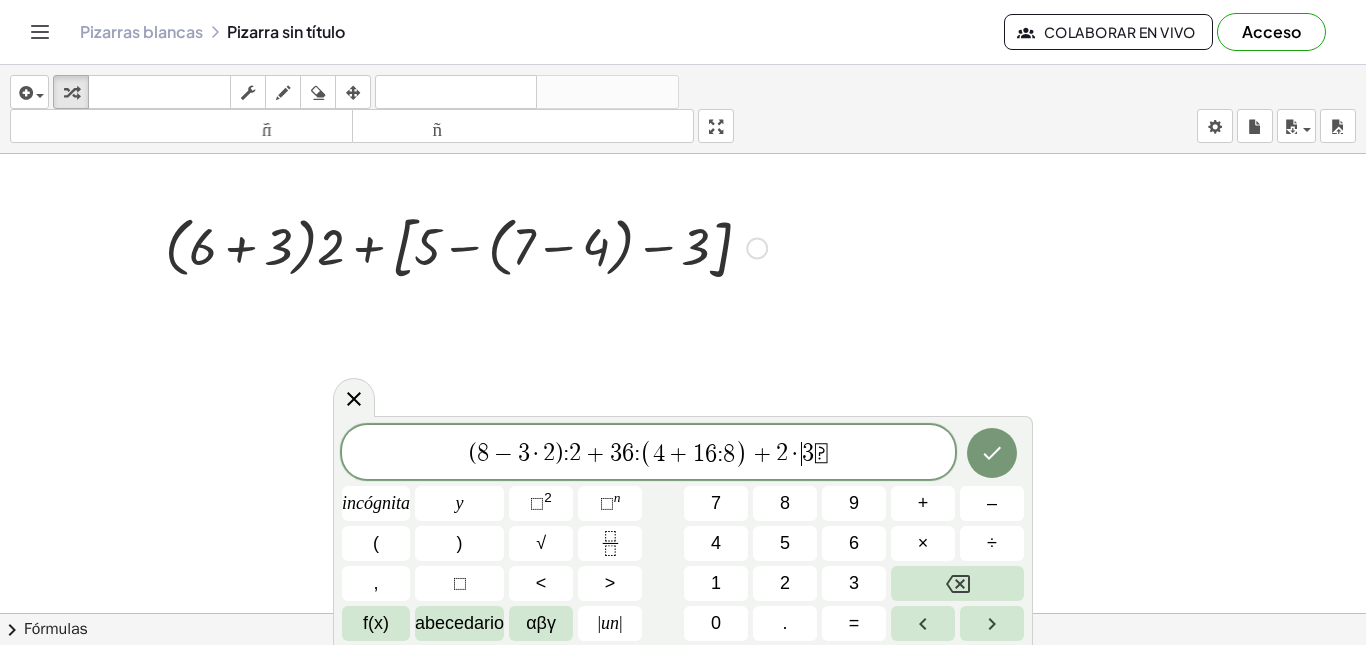click on "( 8 − 3 · 2 ) : 2 + 3 6 : ( 4 + 1 6 : 8 ) + 2 · ​ 3 " at bounding box center (648, 453) 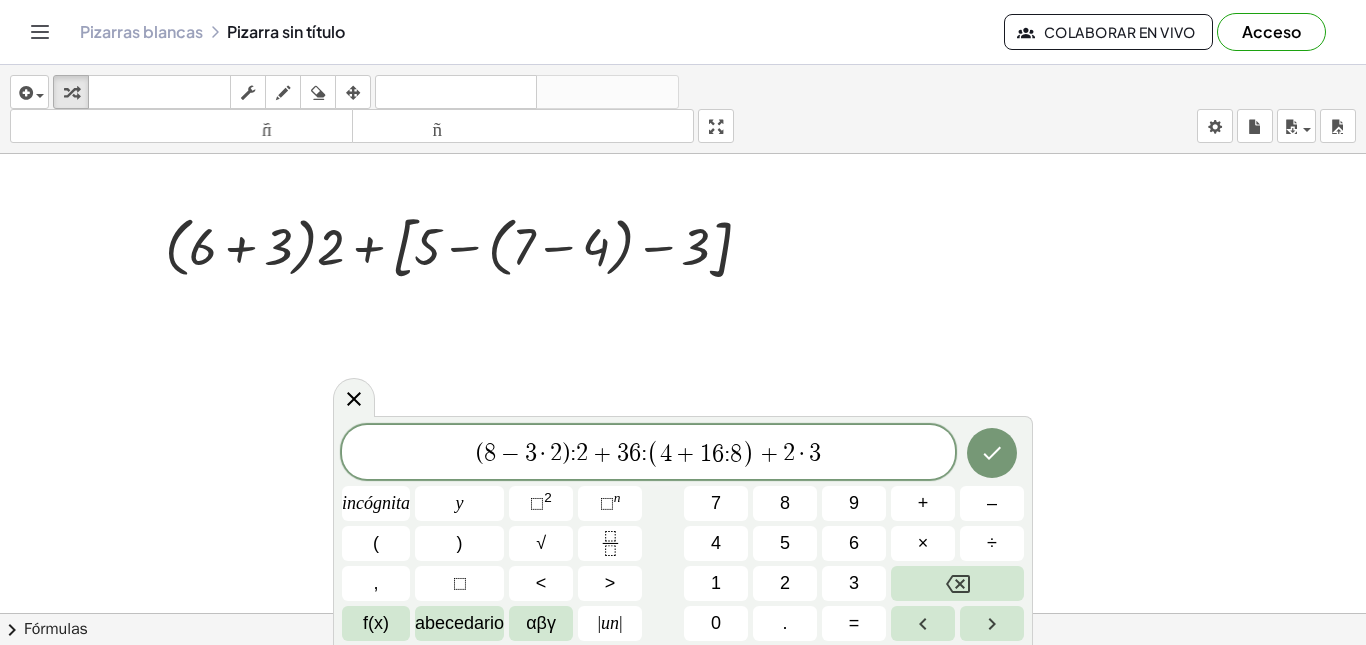 click on "÷" at bounding box center (992, 543) 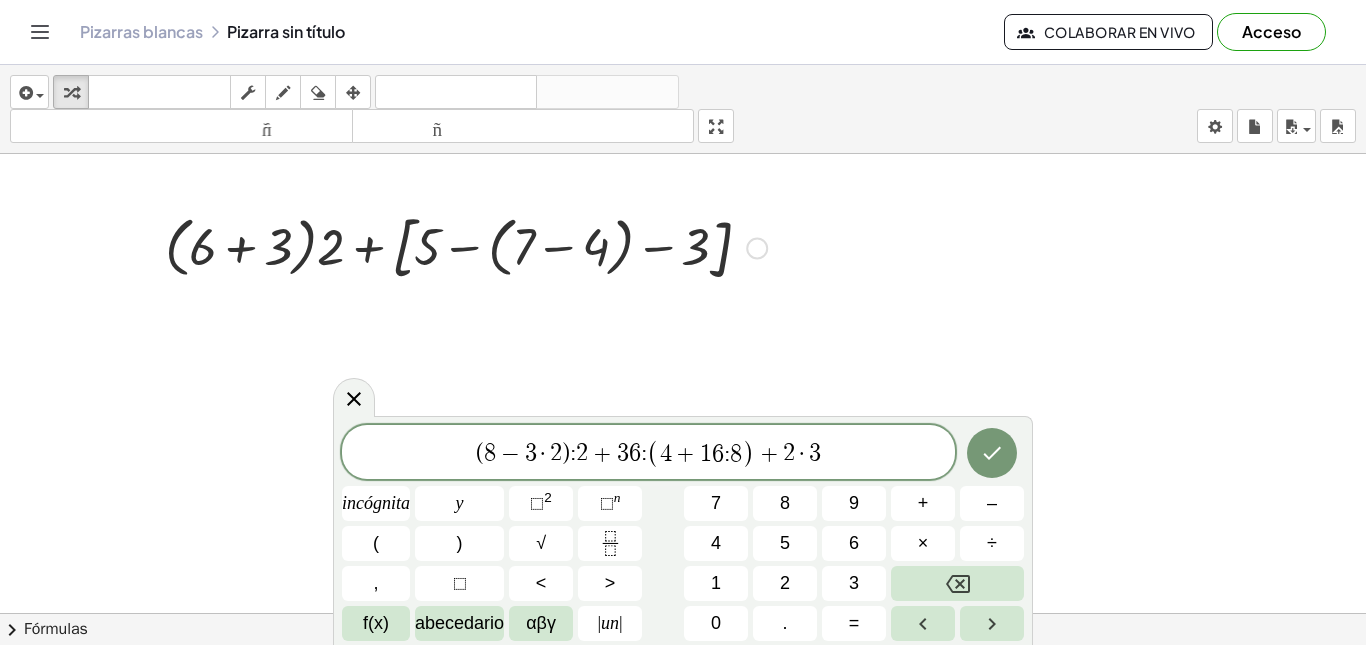 click on ":" at bounding box center [727, 454] 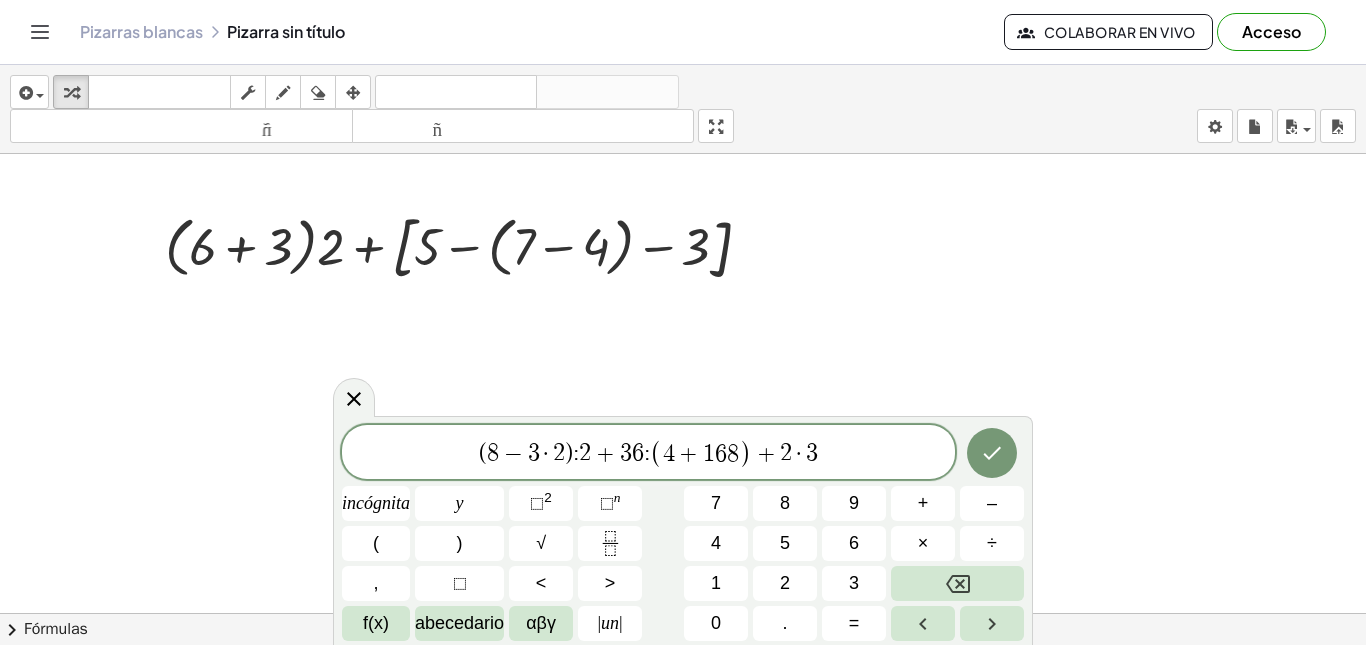 click on "÷" at bounding box center (992, 543) 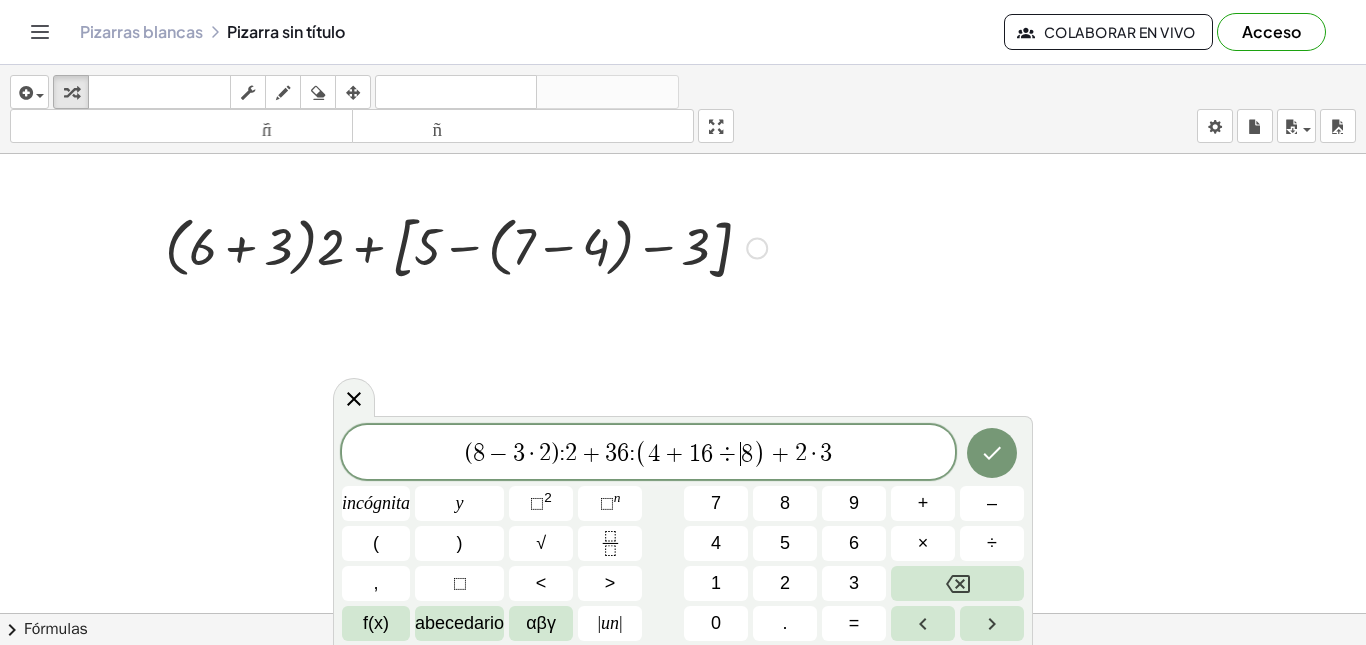 click on "(" at bounding box center [641, 453] 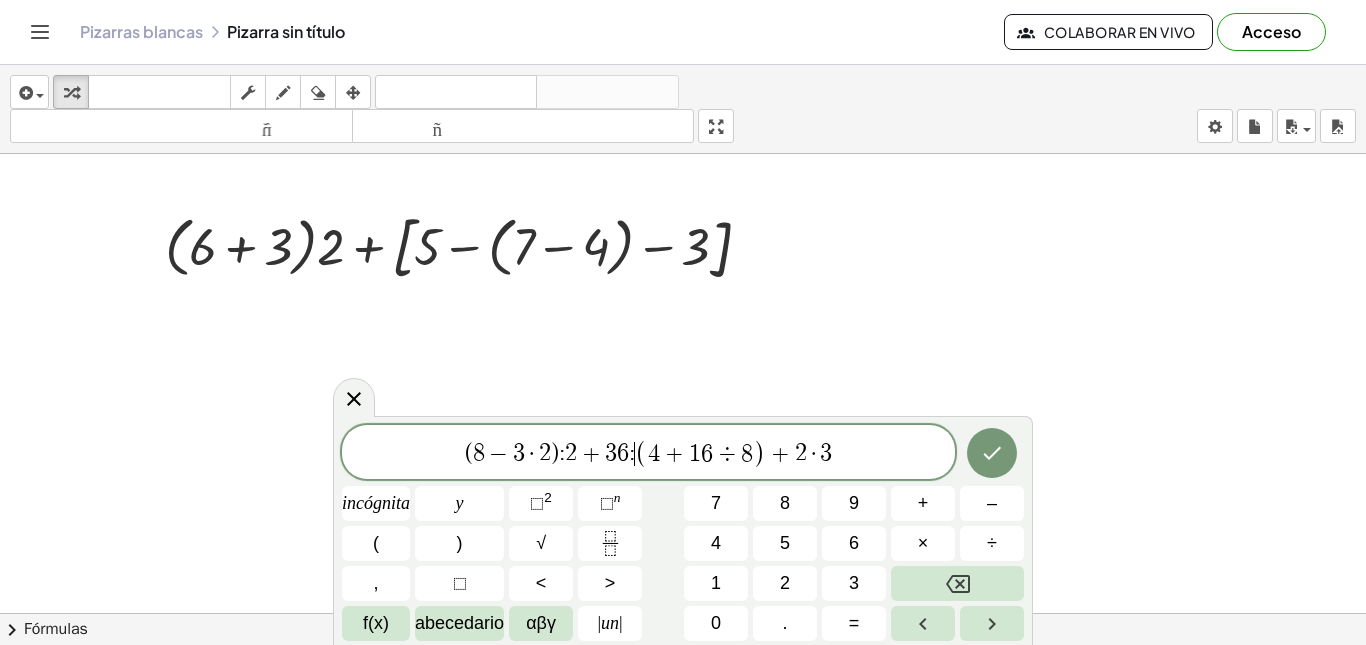 click at bounding box center (957, 583) 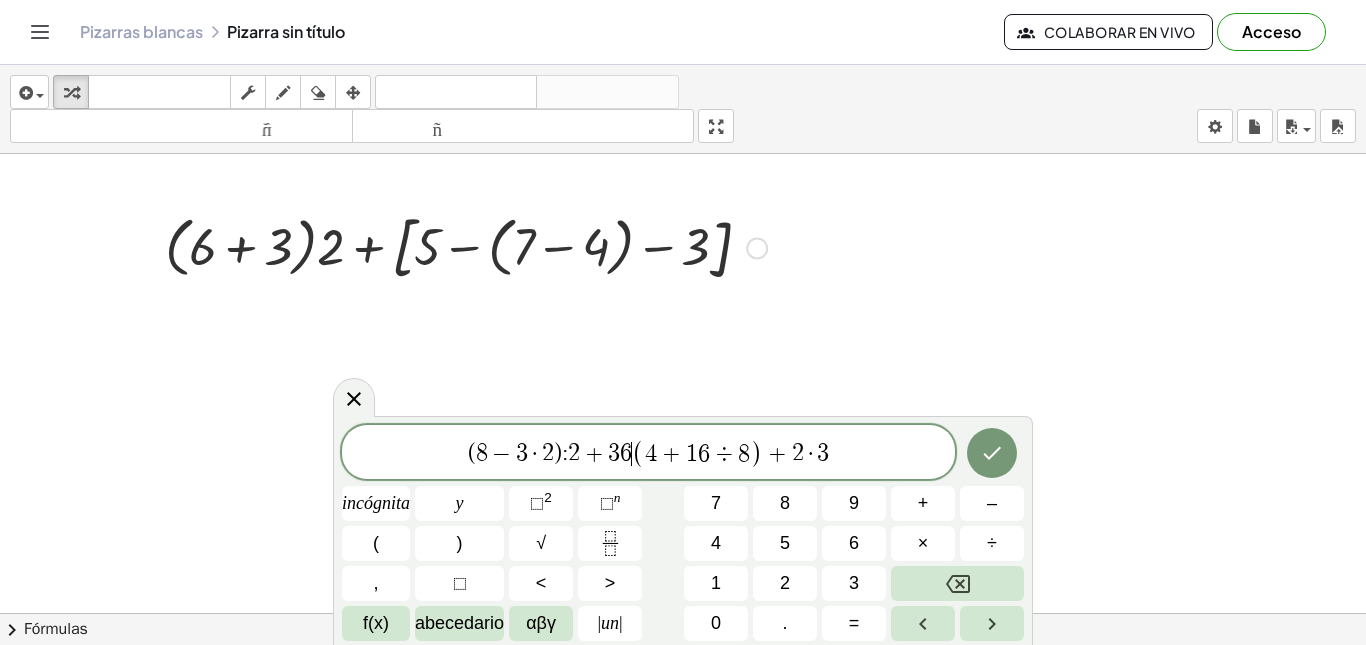 click on "÷" at bounding box center (992, 543) 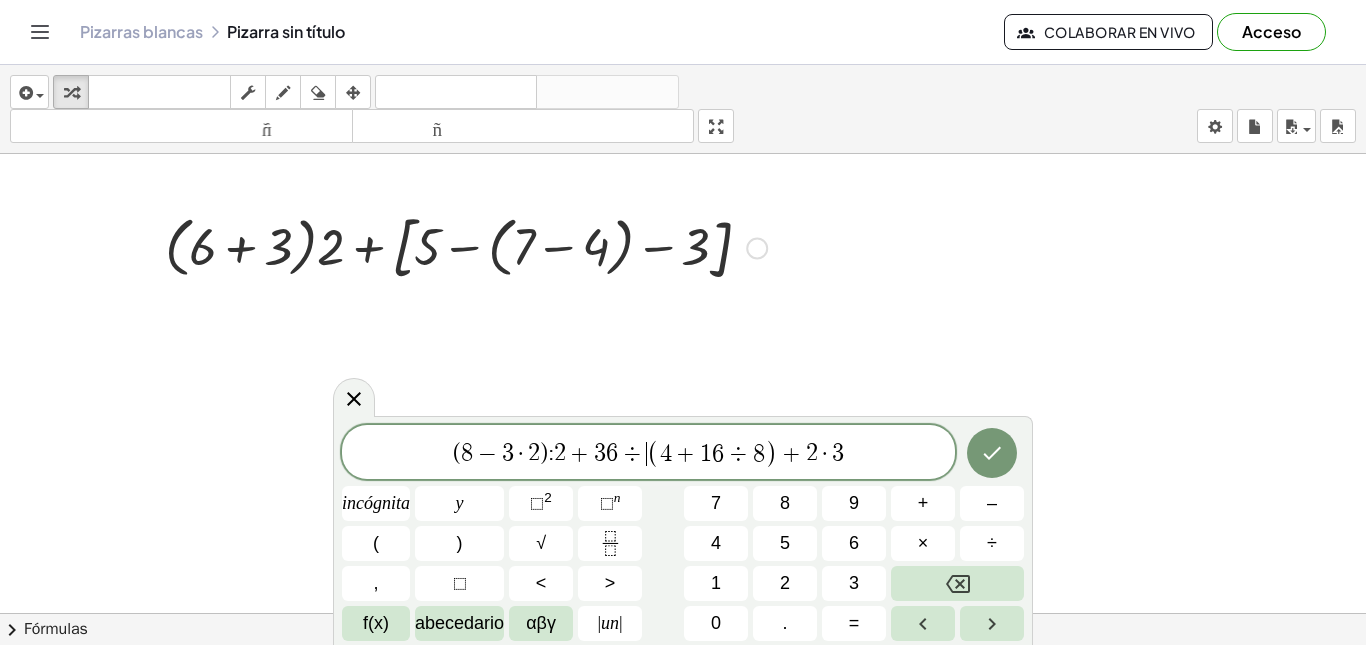 click on ":" at bounding box center (551, 454) 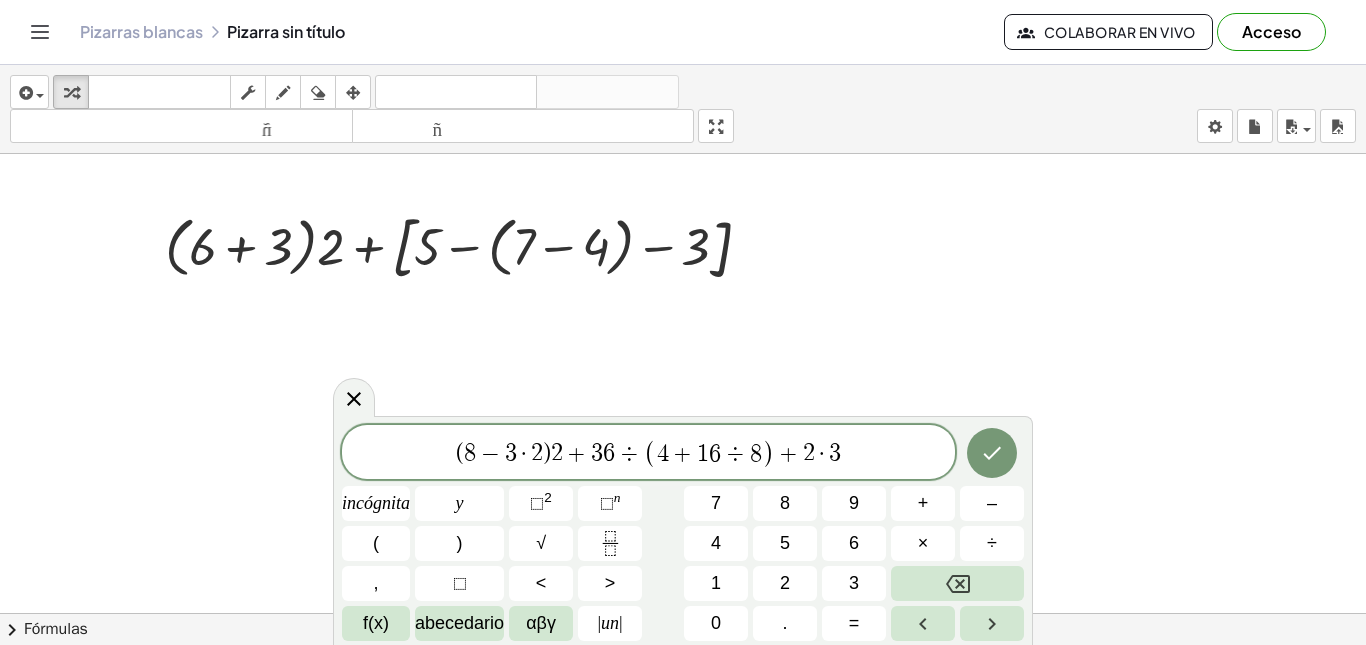 click on "÷" at bounding box center (992, 543) 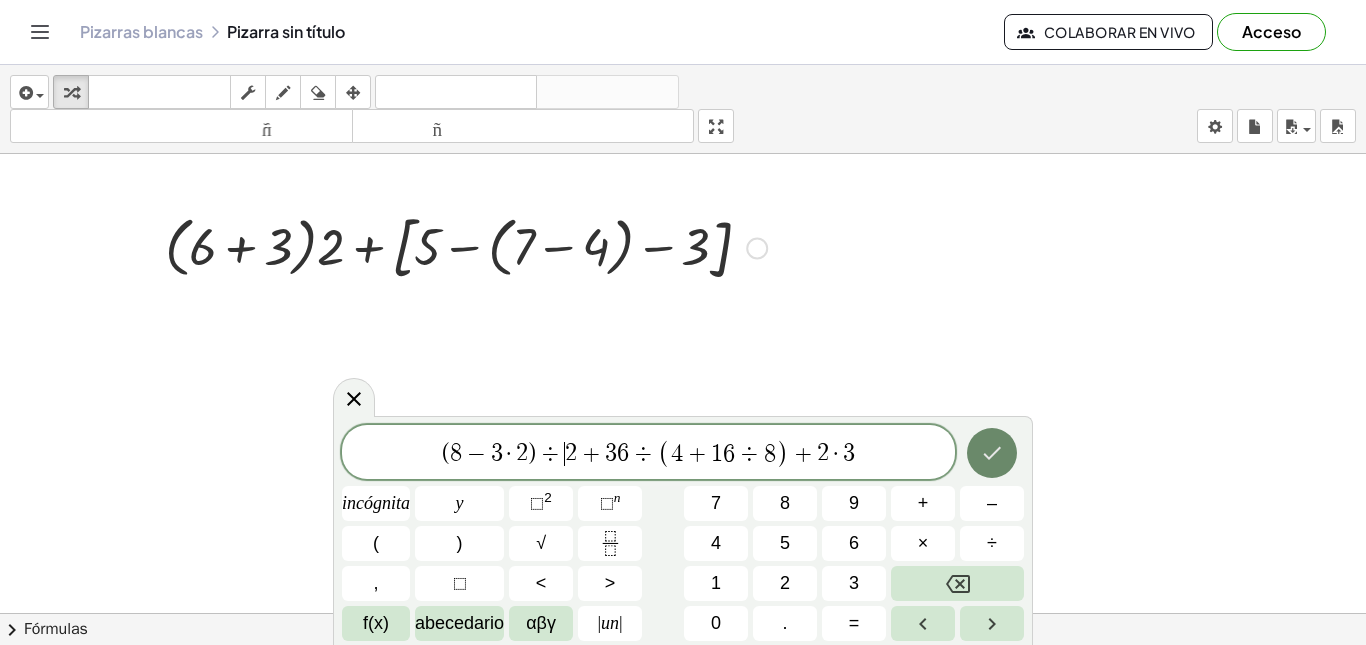 click 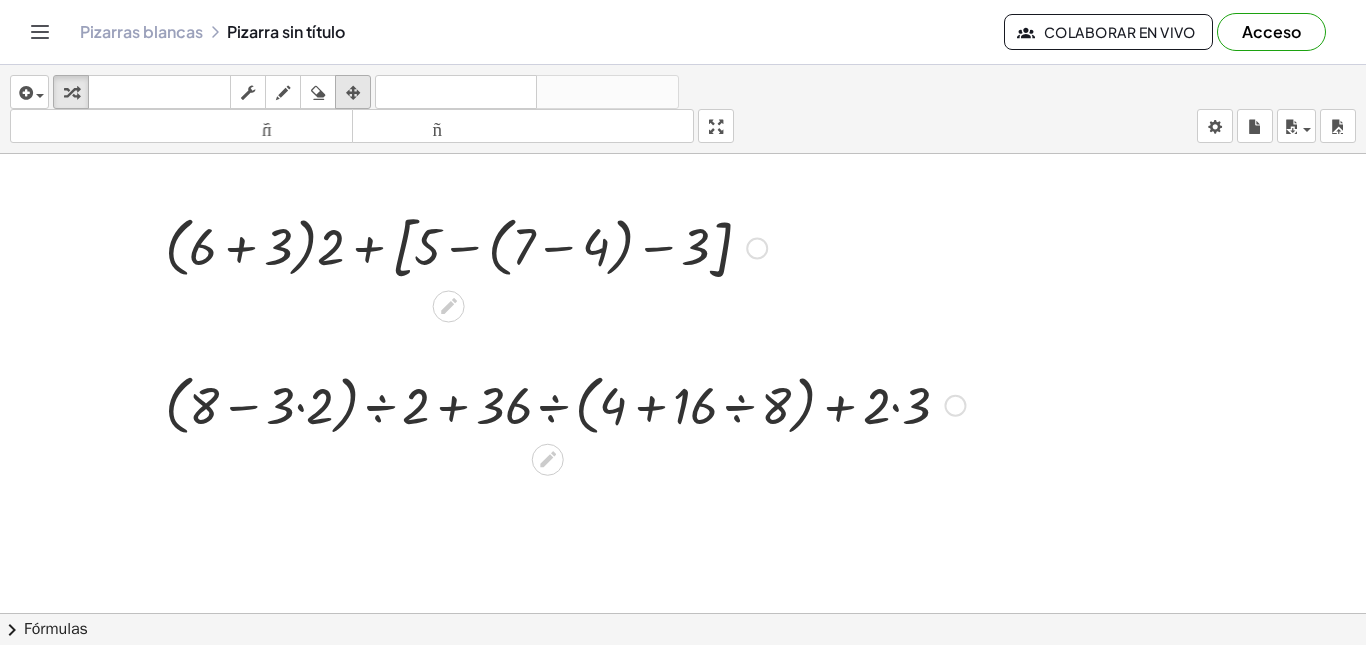 click at bounding box center (353, 93) 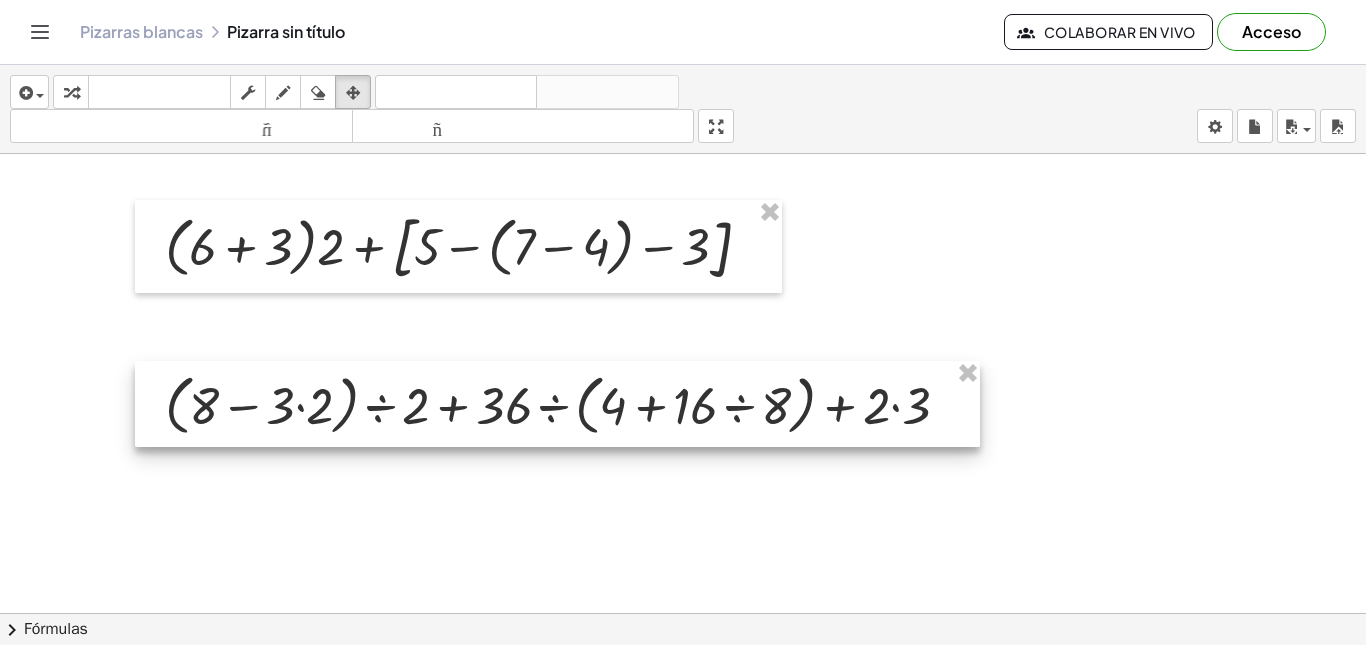 drag, startPoint x: 343, startPoint y: 379, endPoint x: 902, endPoint y: 376, distance: 559.00806 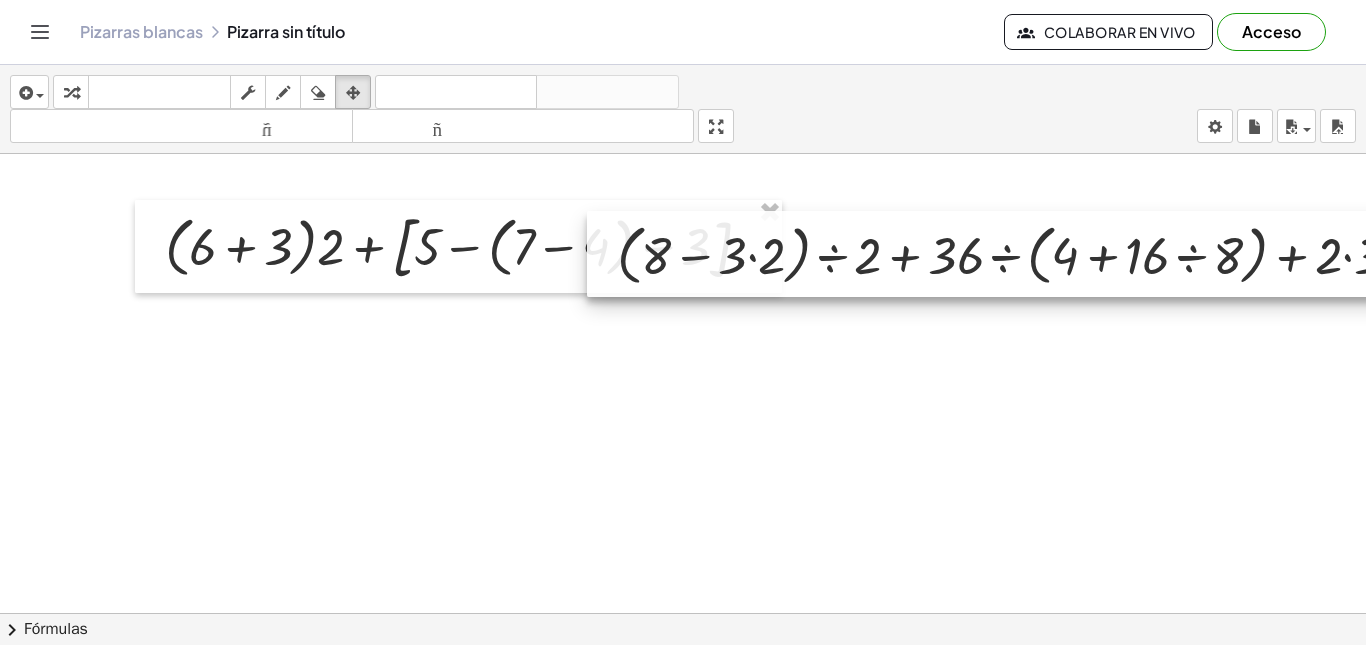 drag, startPoint x: 1011, startPoint y: 374, endPoint x: 1244, endPoint y: 227, distance: 275.4959 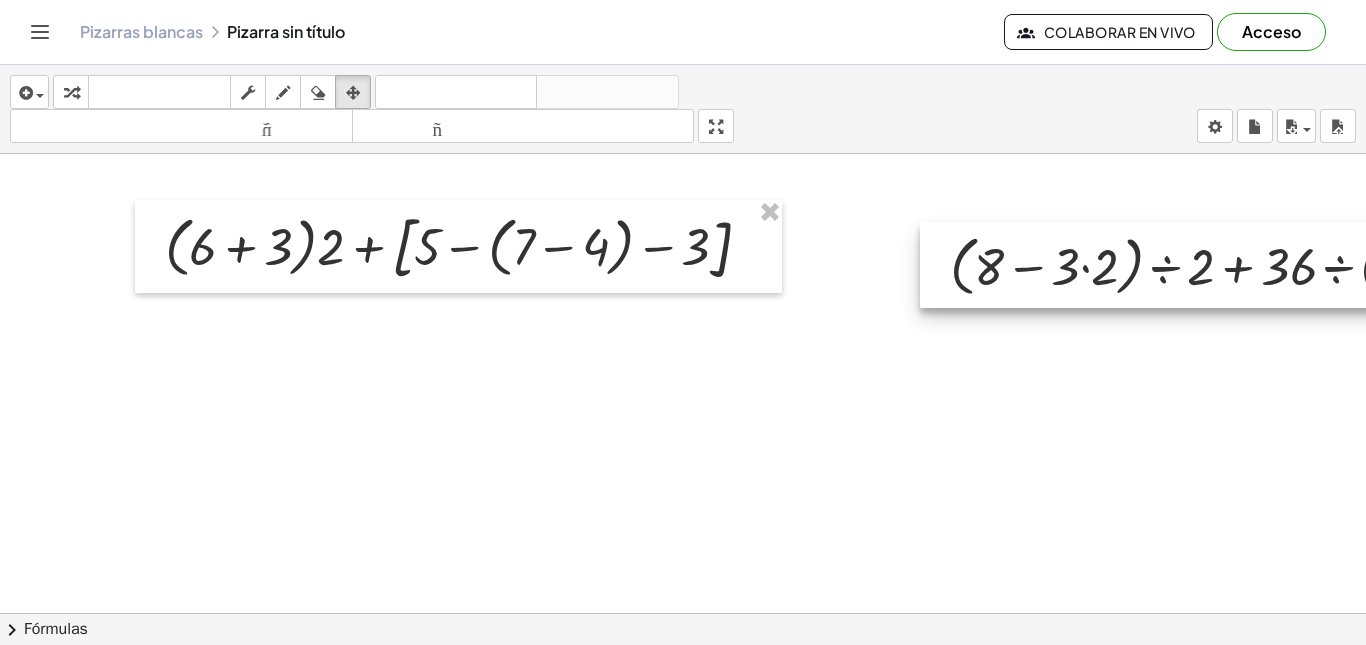 drag, startPoint x: 883, startPoint y: 229, endPoint x: 1193, endPoint y: 227, distance: 310.00644 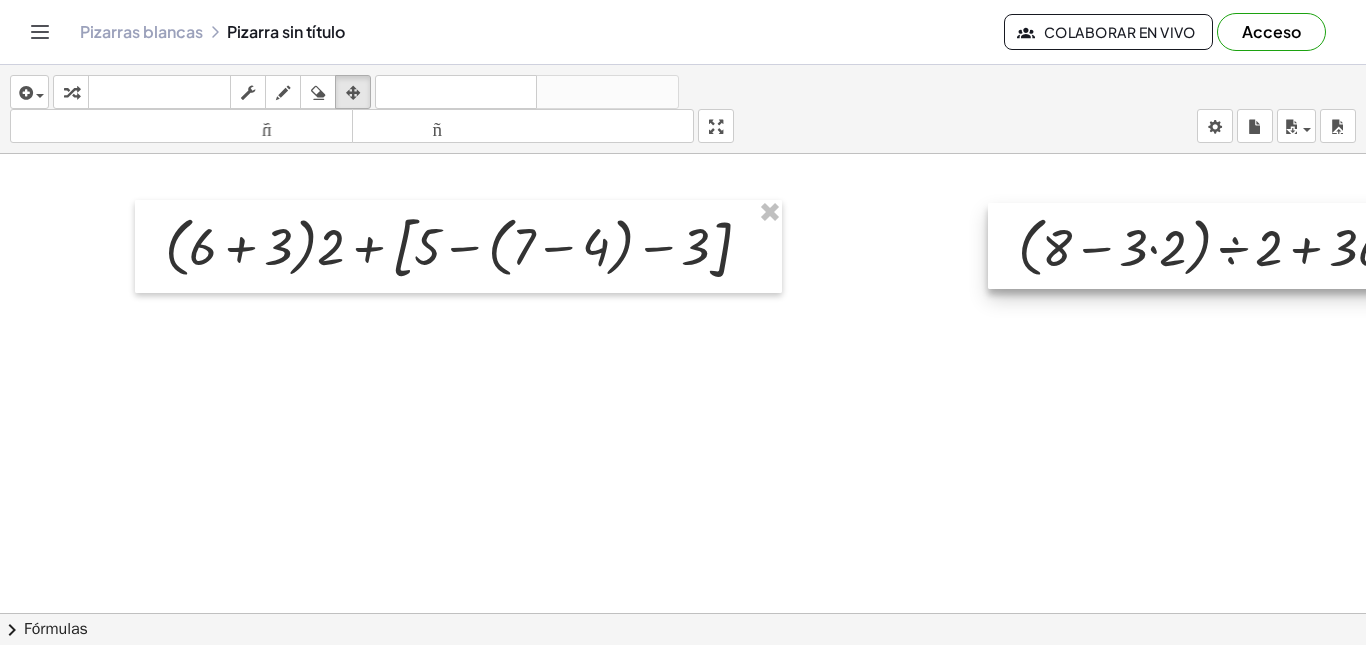 drag, startPoint x: 1193, startPoint y: 227, endPoint x: 1283, endPoint y: 220, distance: 90.27181 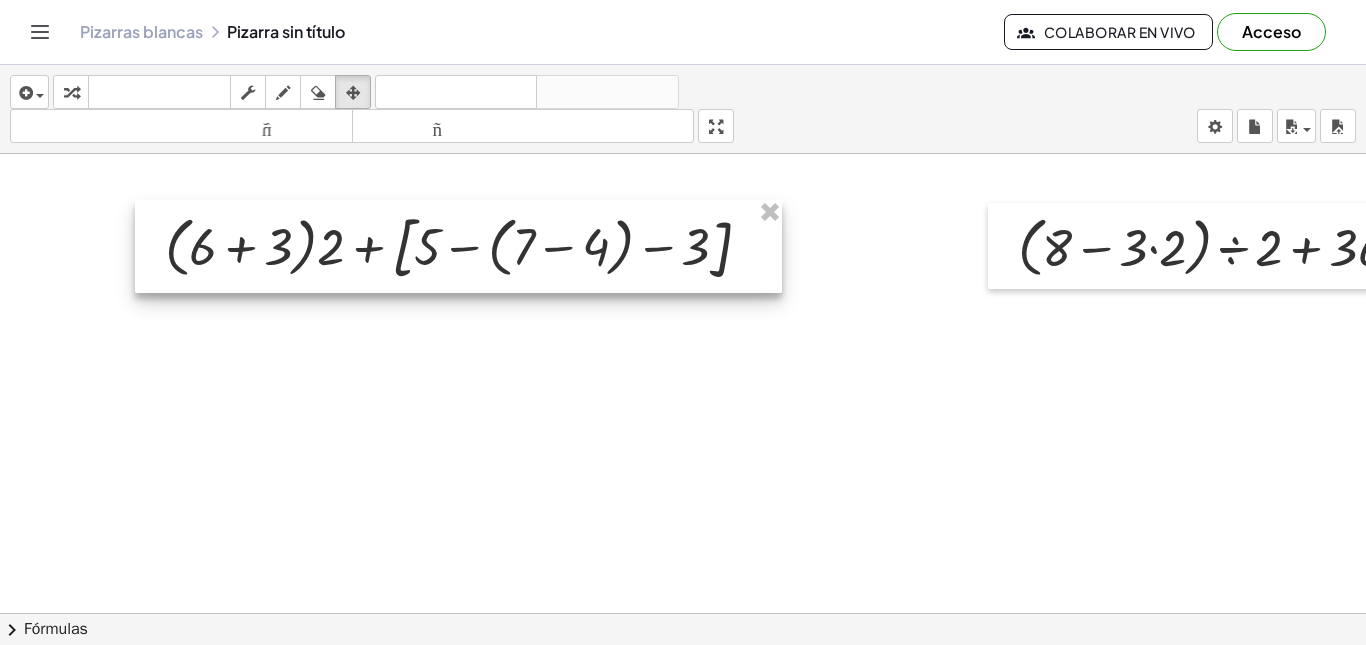 click at bounding box center [458, 246] 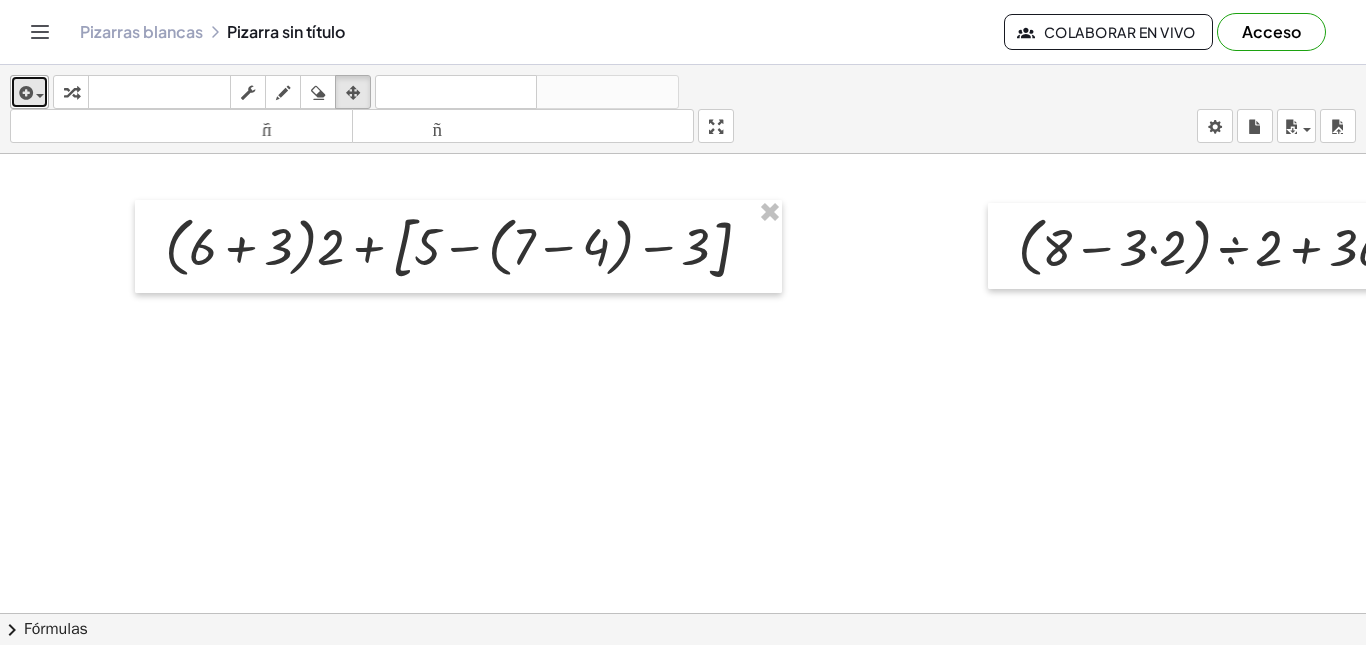 click at bounding box center (24, 93) 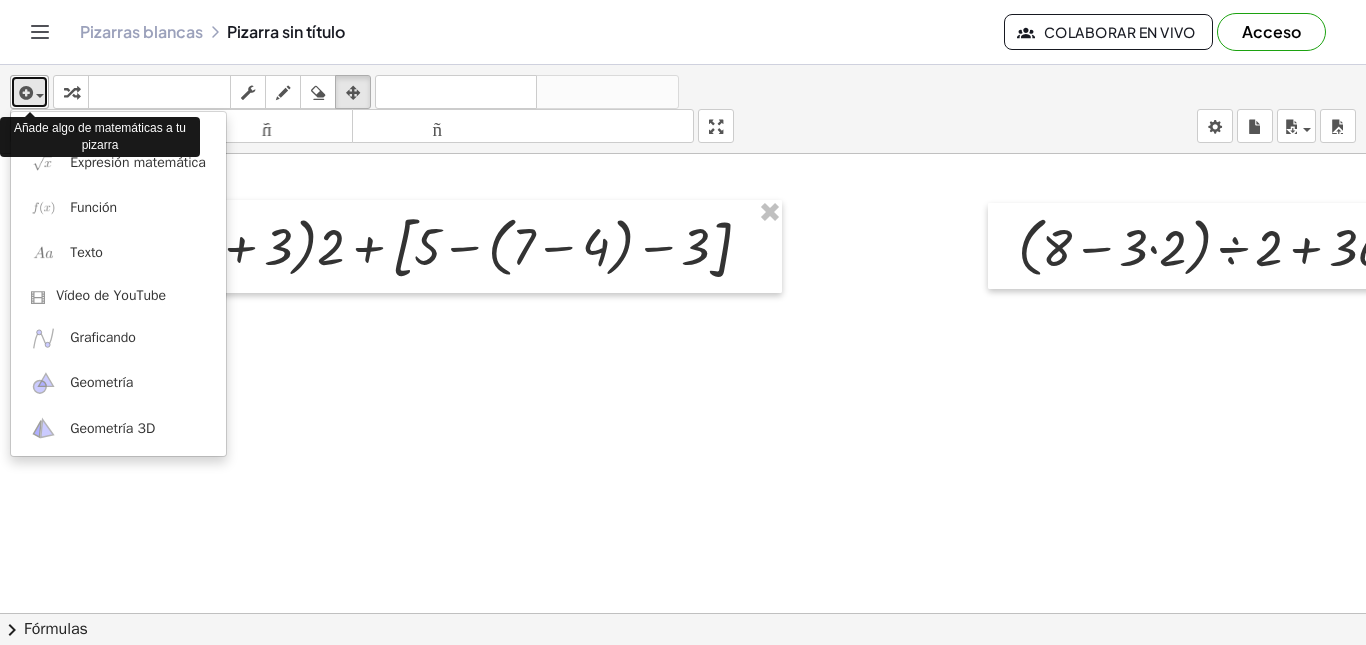 click at bounding box center (24, 93) 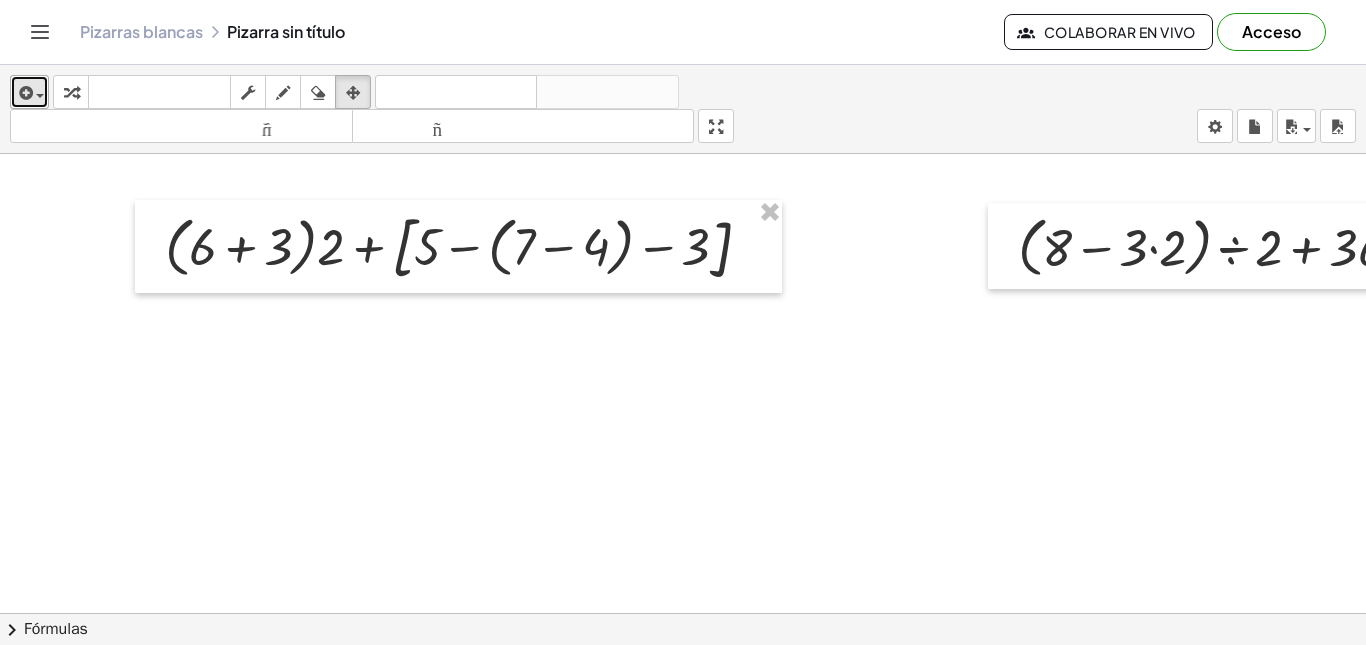 click at bounding box center (24, 93) 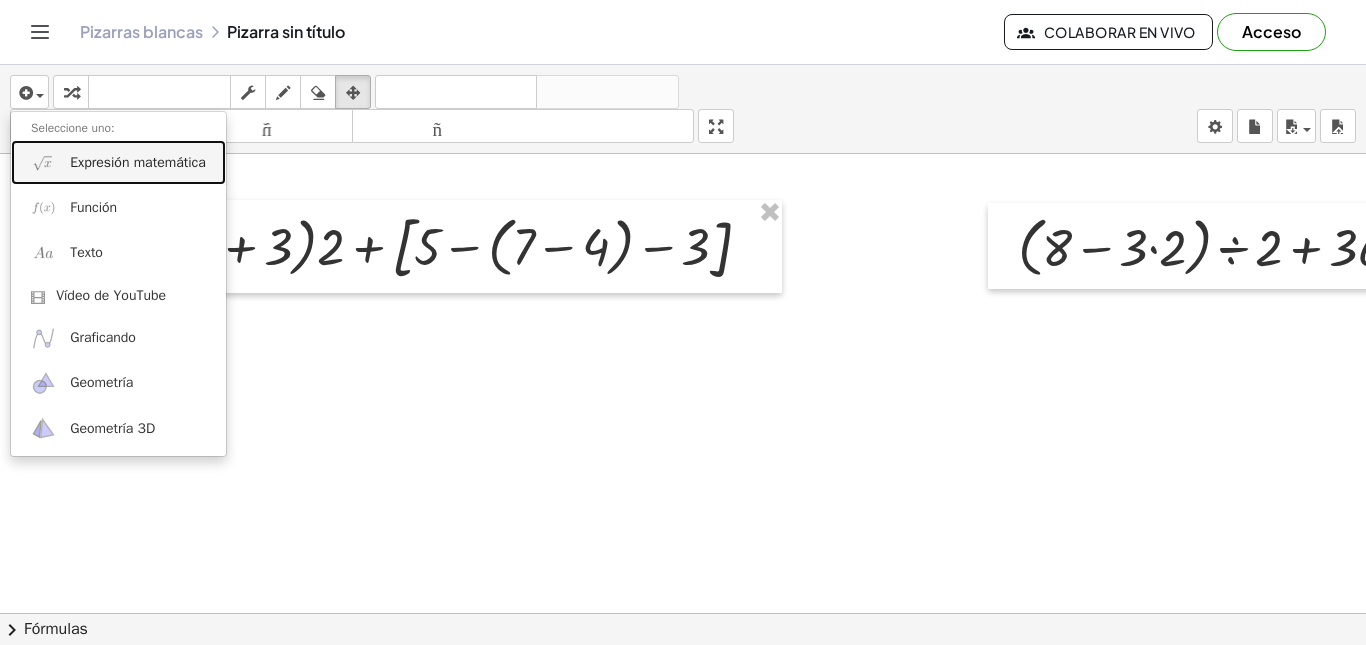 click on "Expresión matemática" at bounding box center [138, 162] 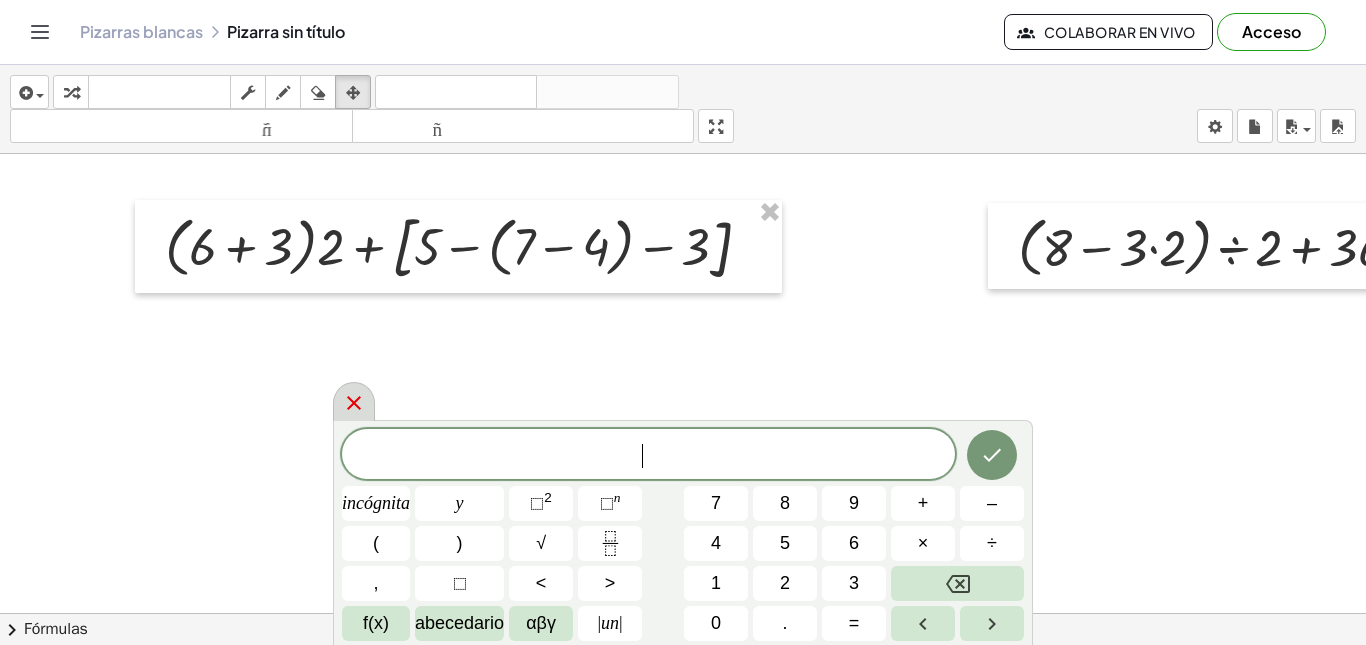 click 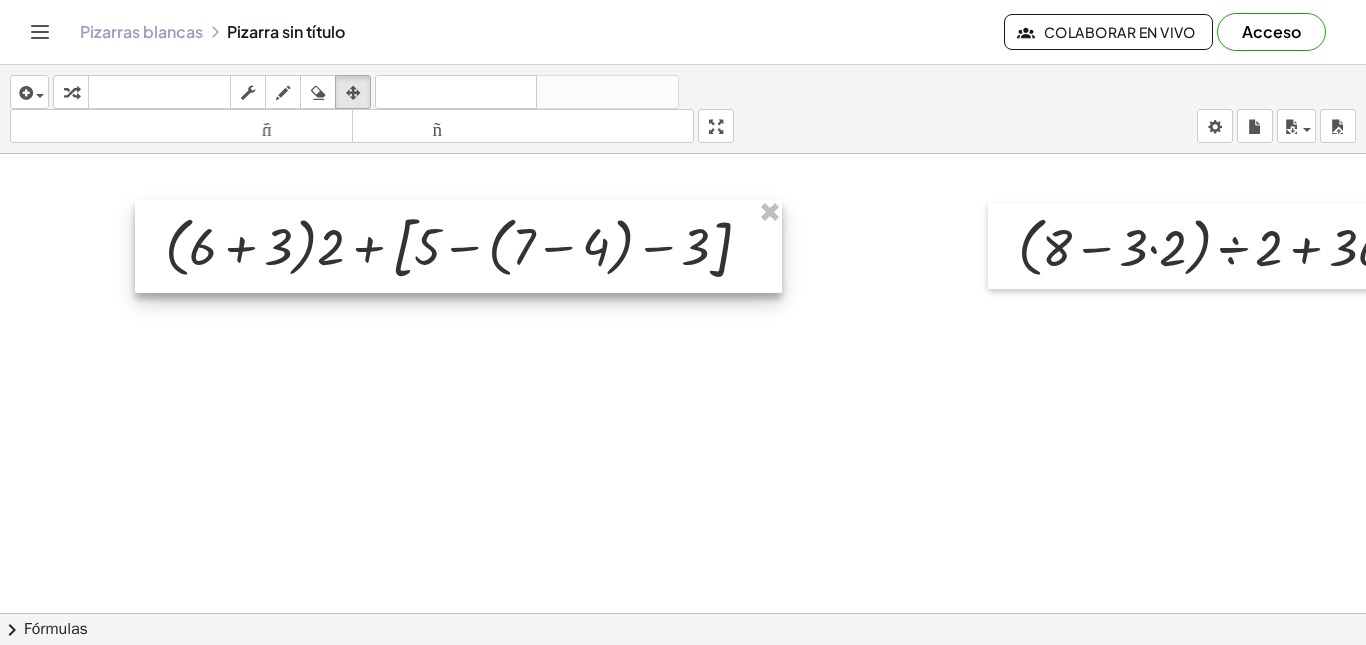 click at bounding box center (458, 246) 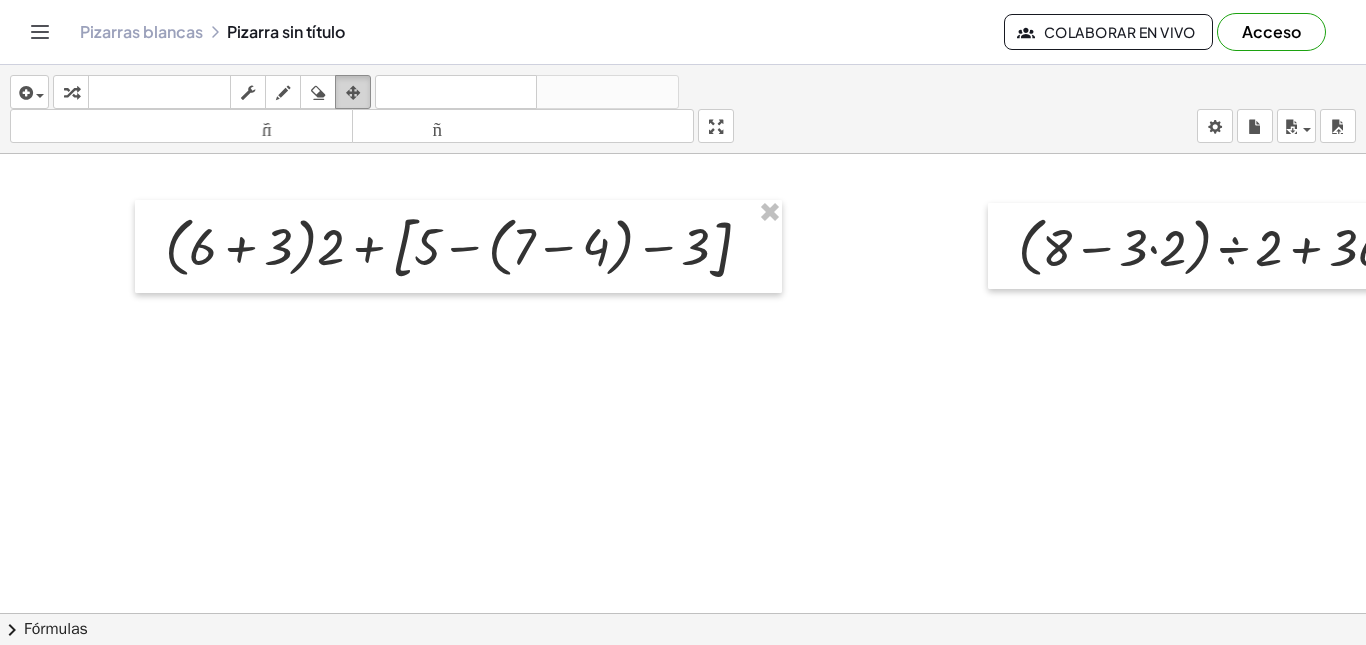 click at bounding box center (353, 92) 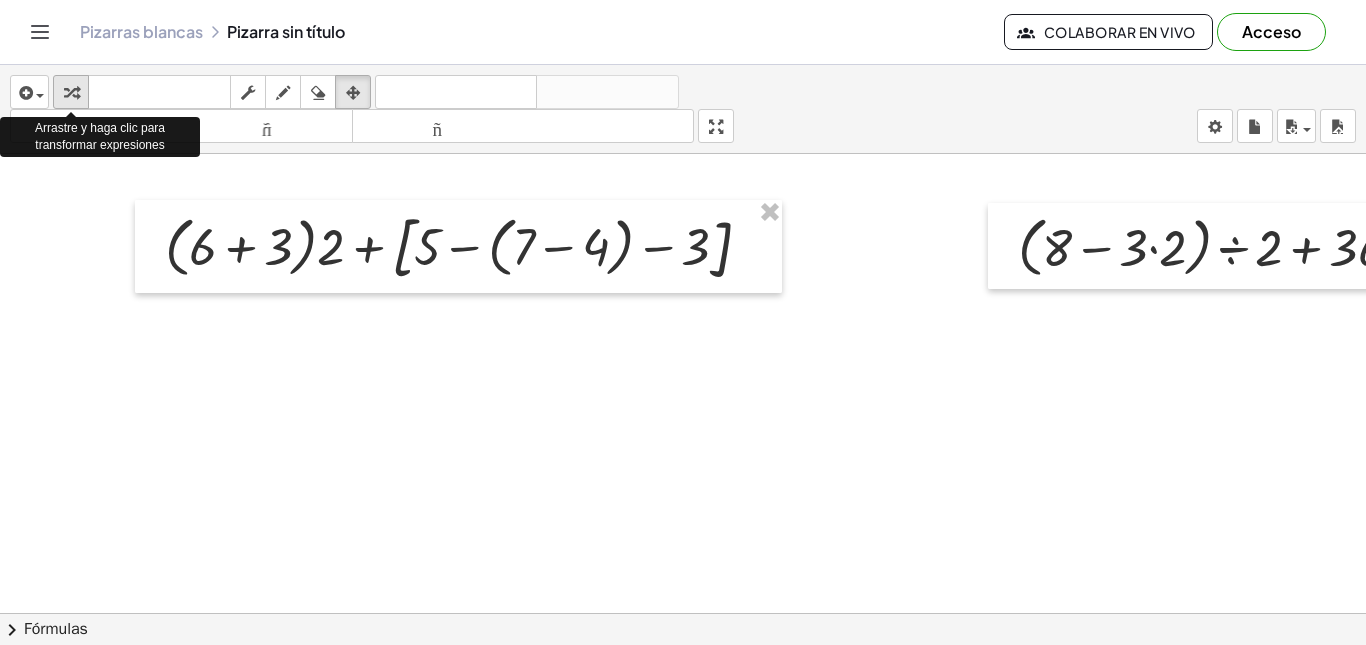 click at bounding box center (71, 93) 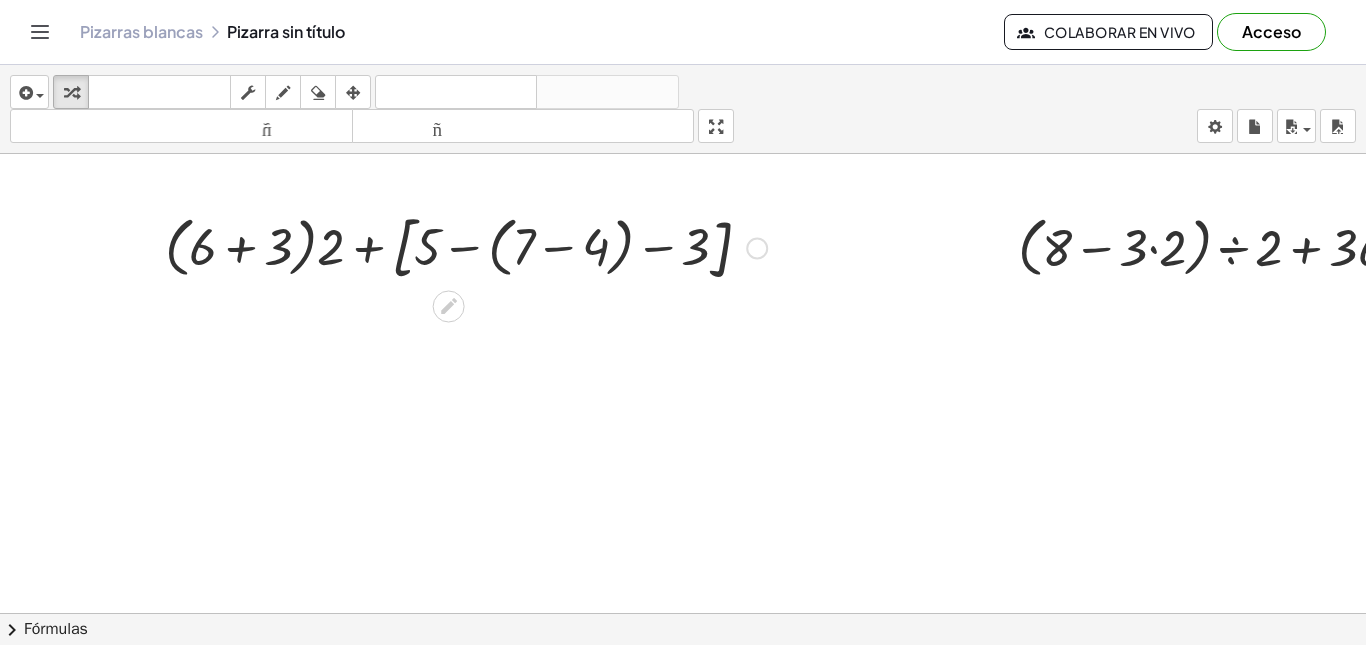click at bounding box center (757, 249) 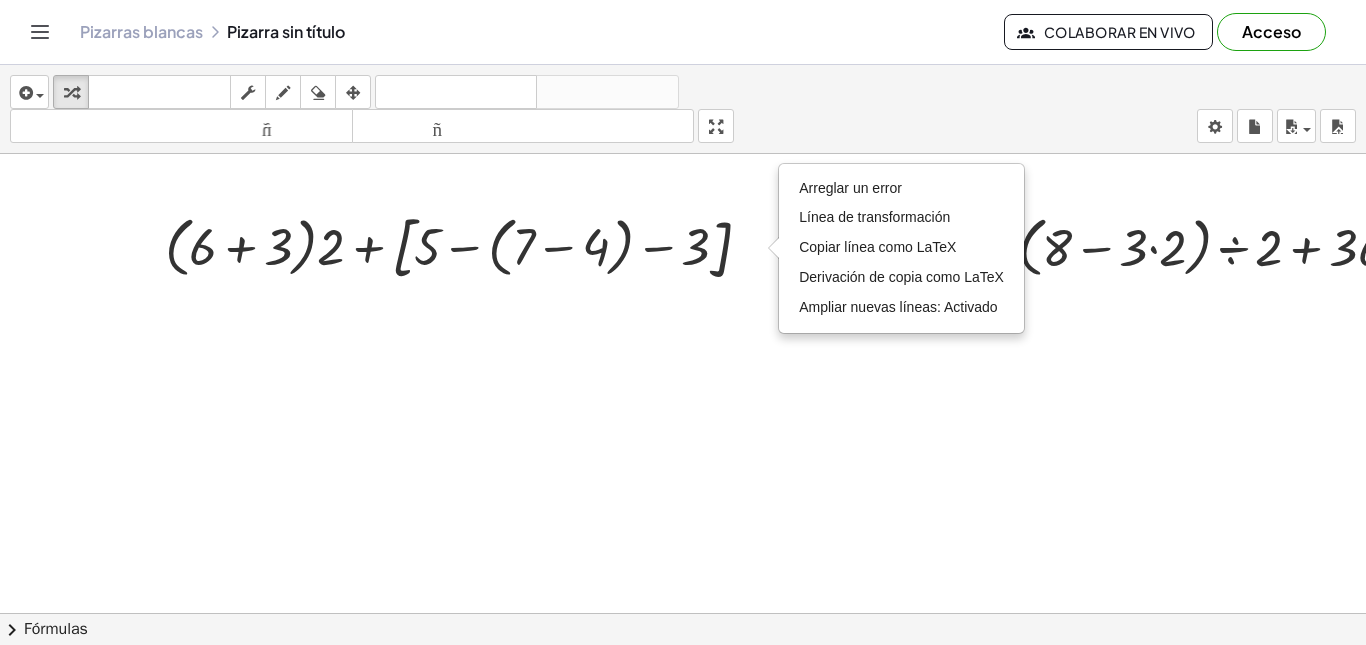 click at bounding box center [919, 692] 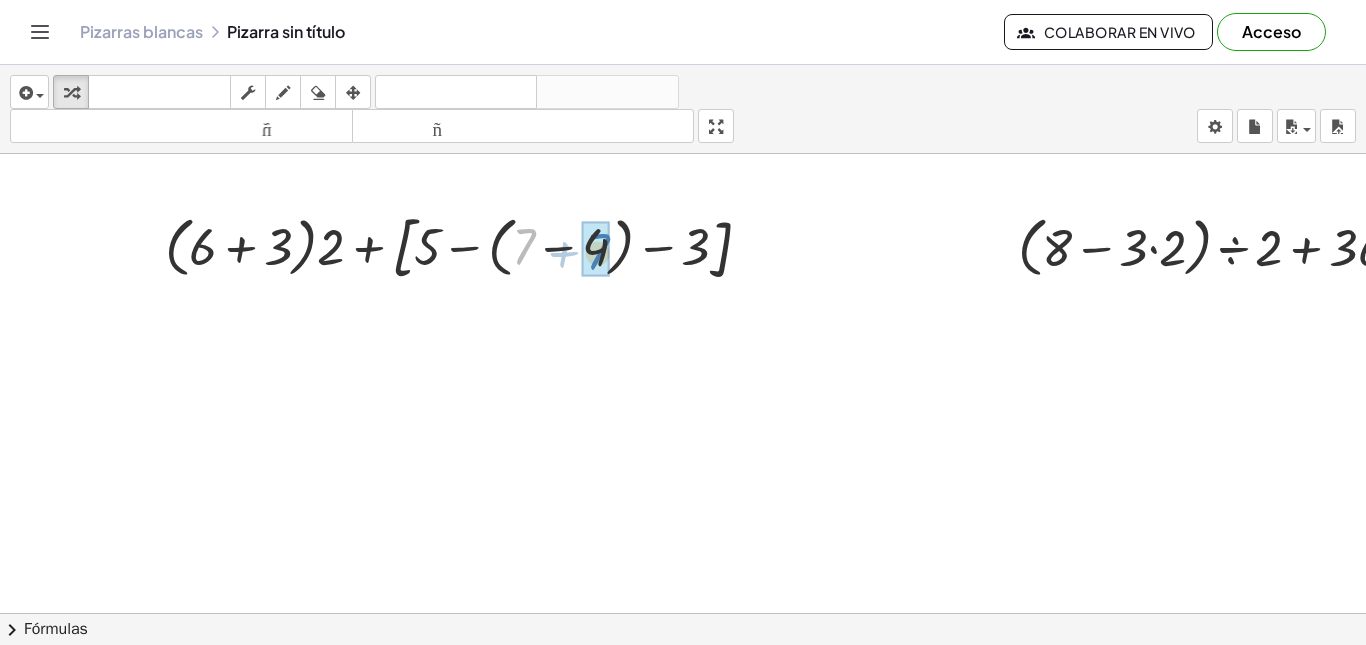 drag, startPoint x: 529, startPoint y: 246, endPoint x: 603, endPoint y: 251, distance: 74.168724 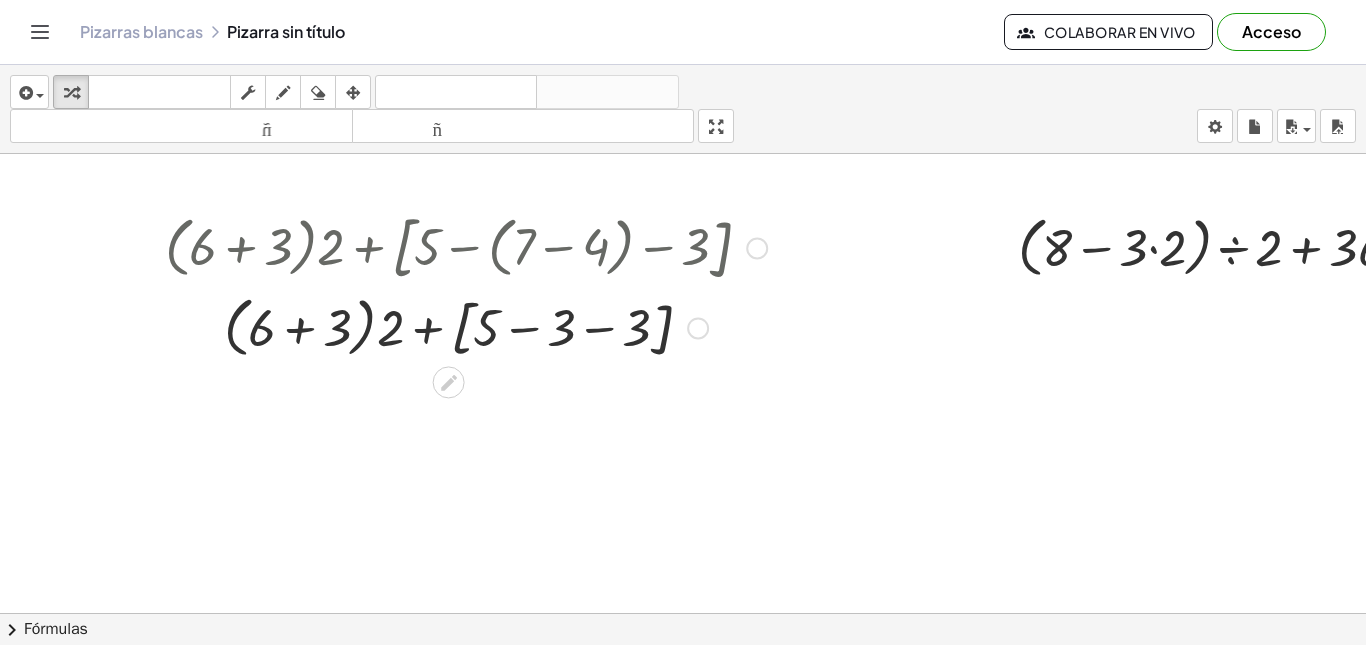 click on "Arreglar un error Línea de transformación Copiar línea como LaTeX Derivación de copia como LaTeX Ampliar nuevas líneas: Activado" at bounding box center (698, 328) 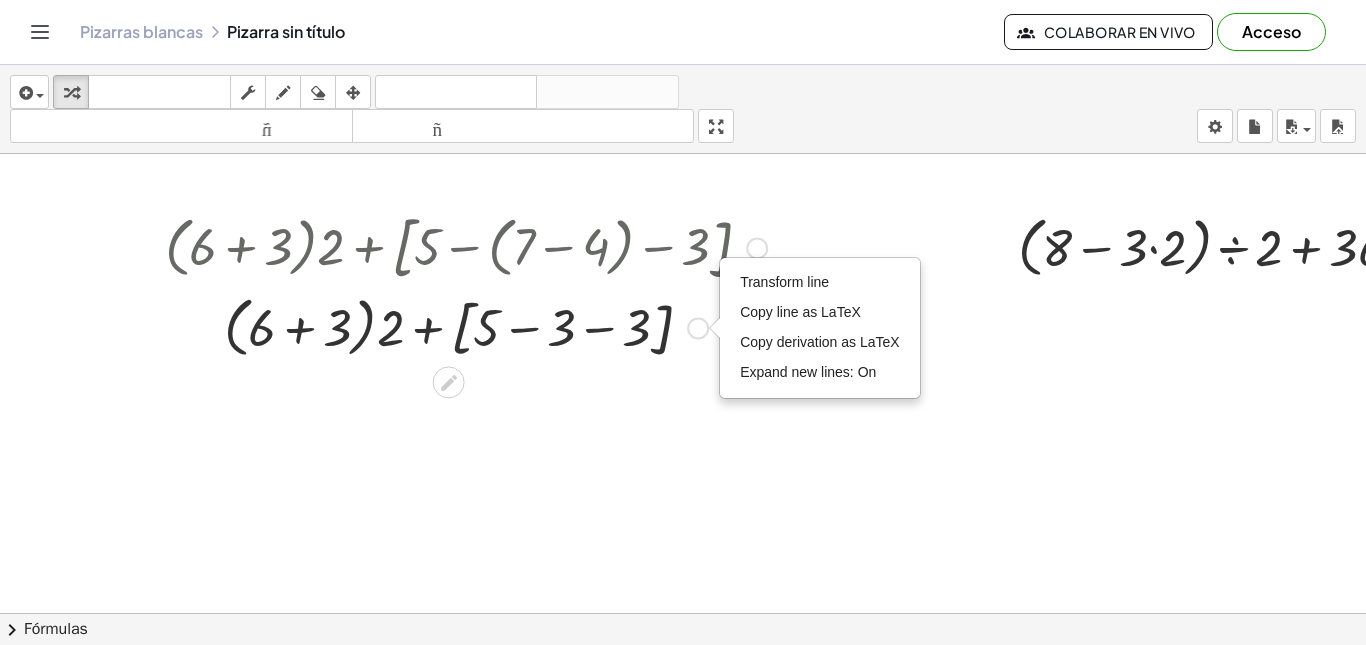click on "Transform line Copy line as LaTeX Copy derivation as LaTeX Expand new lines: On" at bounding box center (698, 328) 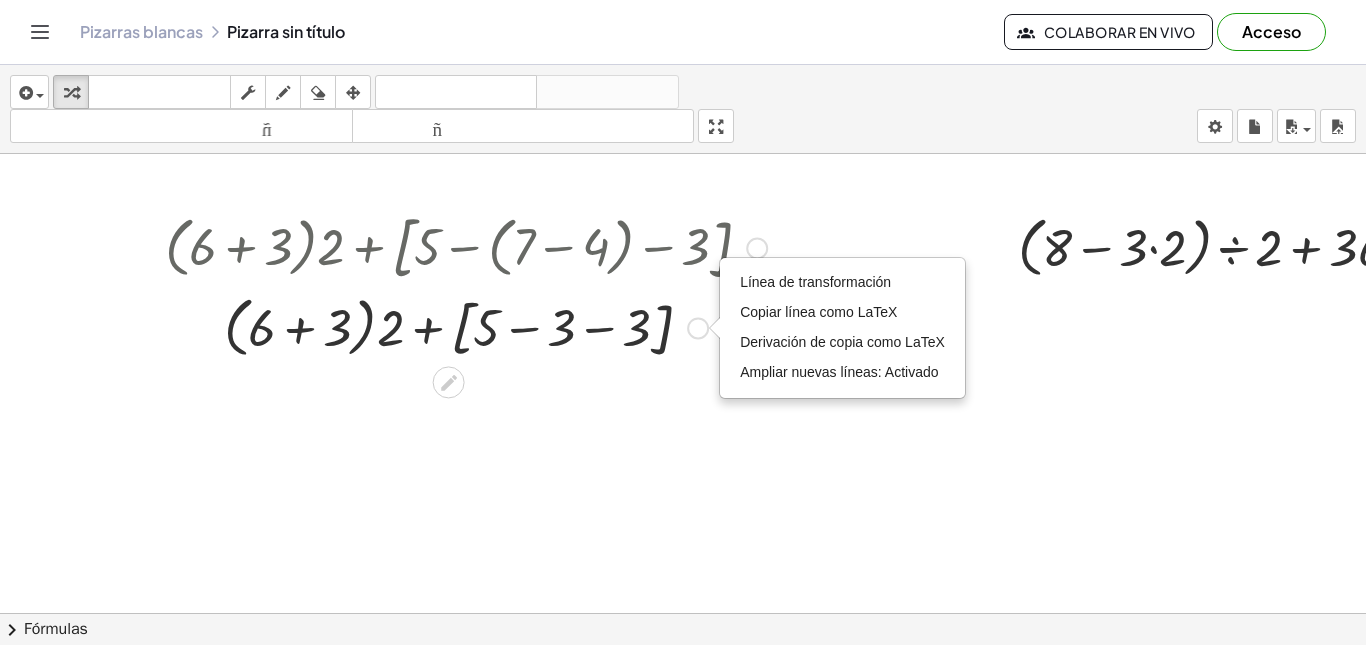 drag, startPoint x: 701, startPoint y: 330, endPoint x: 679, endPoint y: 355, distance: 33.30165 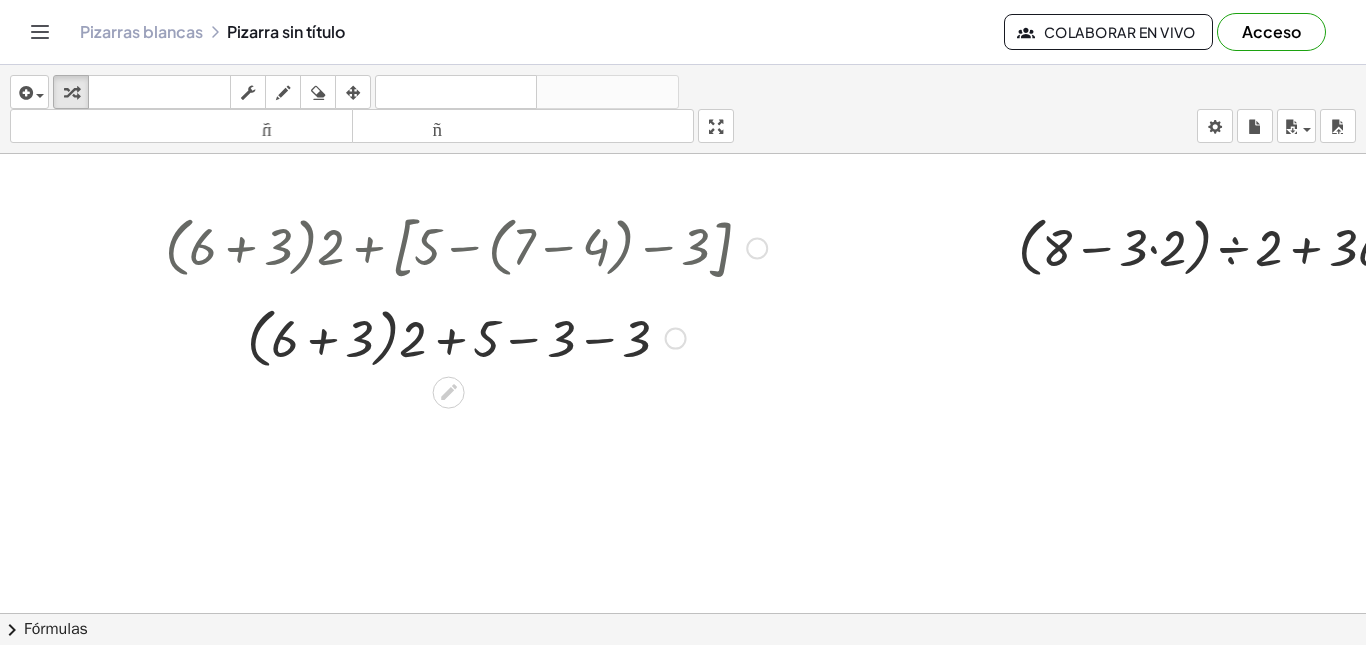 drag, startPoint x: 673, startPoint y: 411, endPoint x: 690, endPoint y: 336, distance: 76.902534 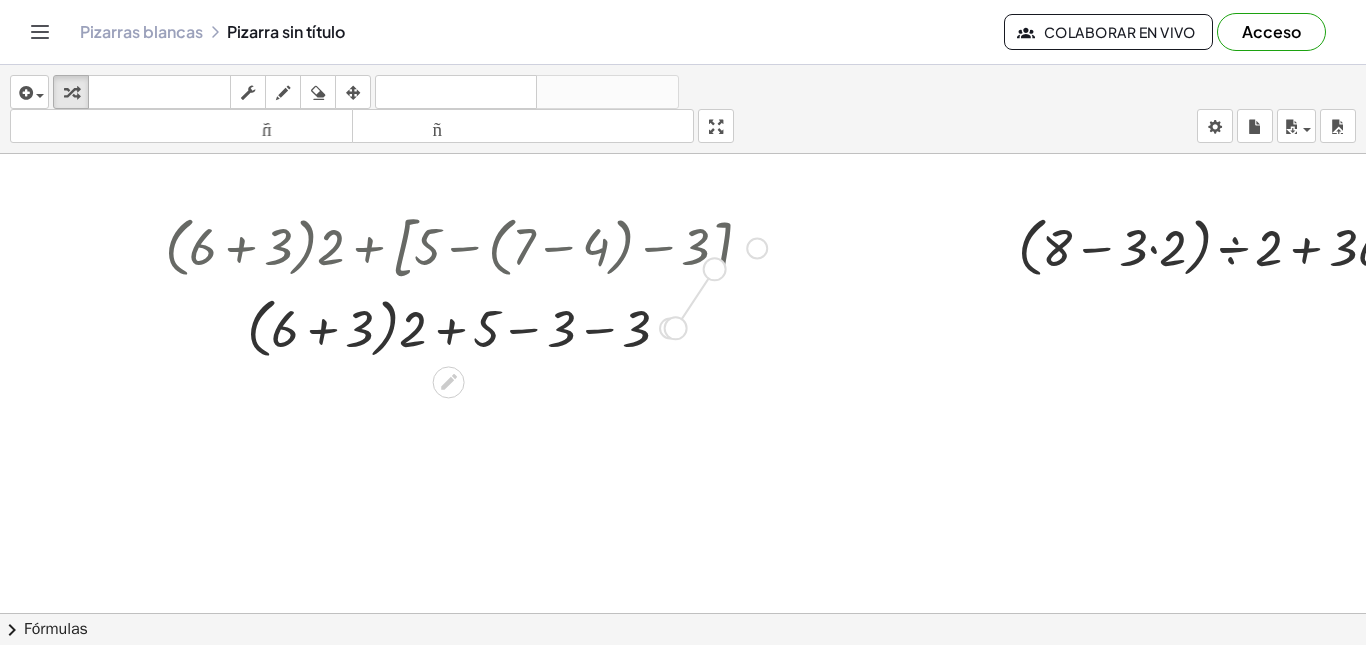 drag, startPoint x: 661, startPoint y: 332, endPoint x: 707, endPoint y: 264, distance: 82.0975 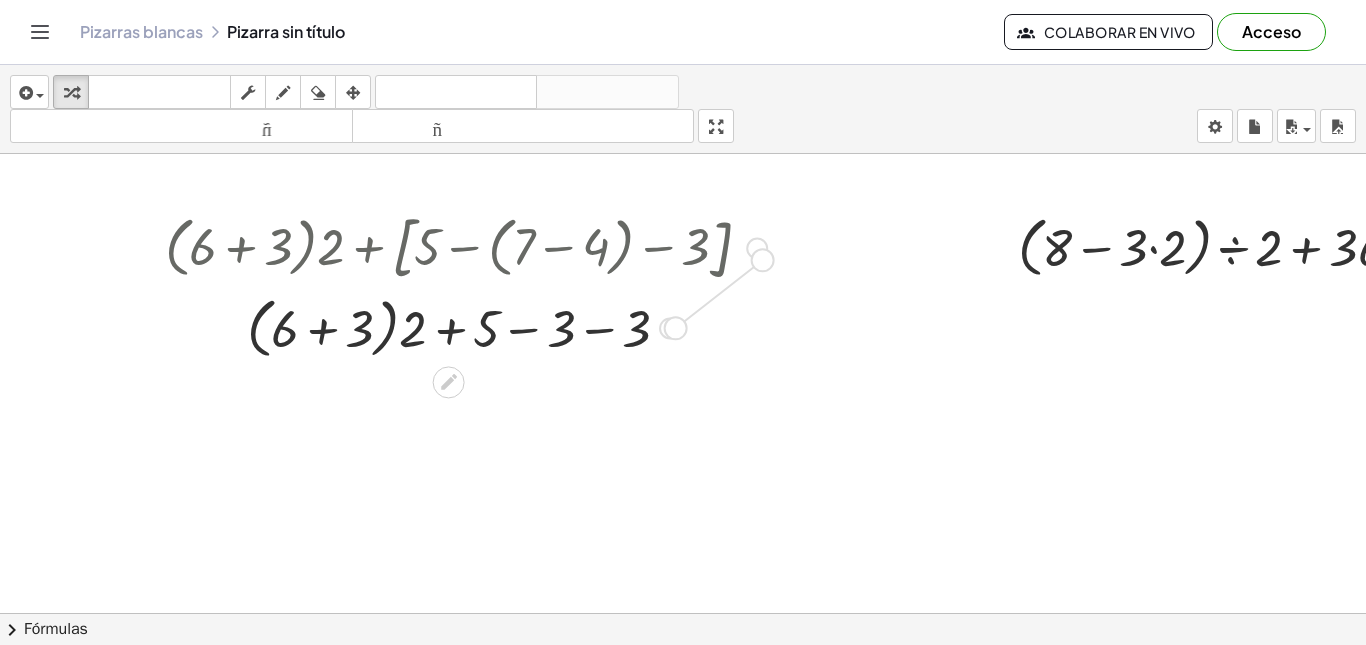 drag, startPoint x: 676, startPoint y: 321, endPoint x: 764, endPoint y: 252, distance: 111.82576 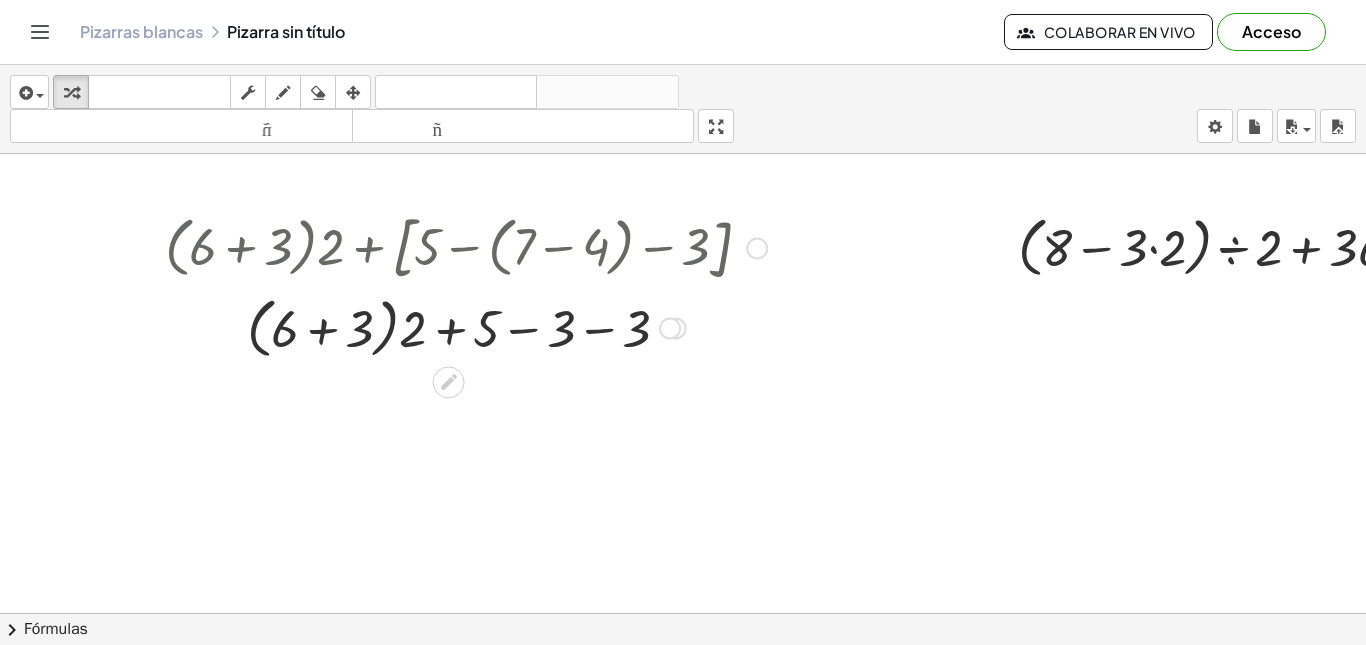 click at bounding box center [757, 249] 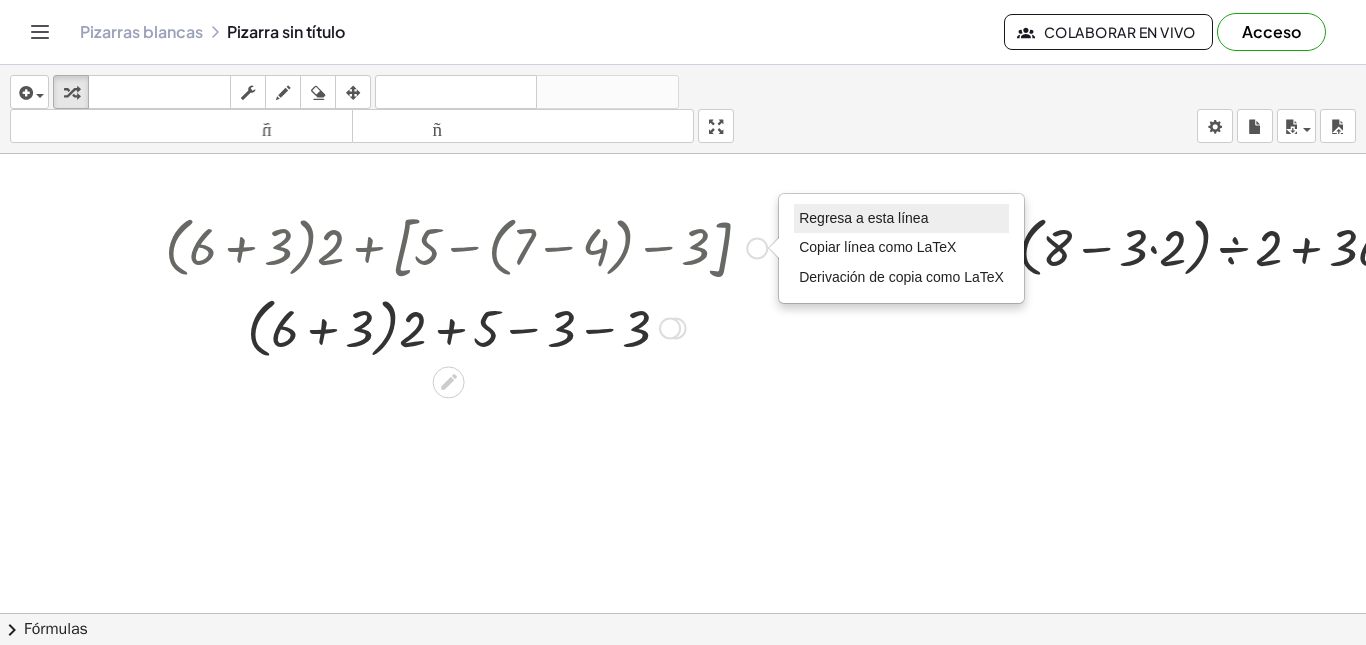 click on "Regresa a esta línea" at bounding box center (863, 218) 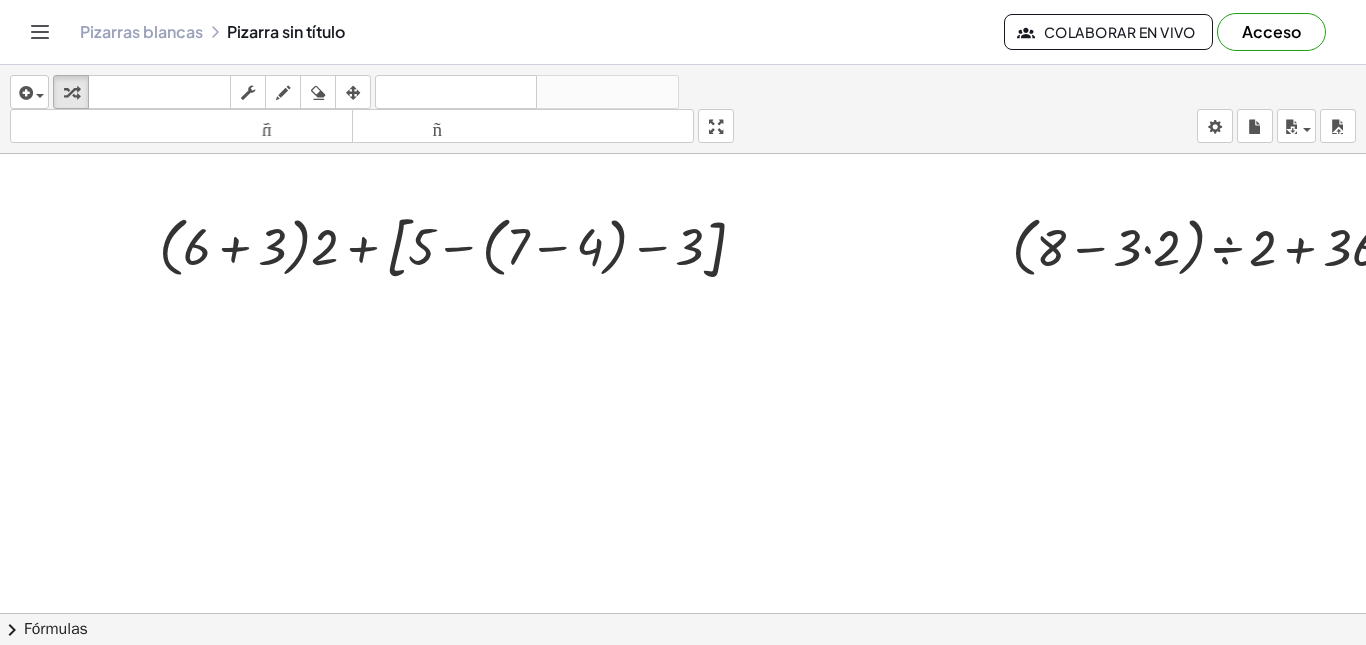 scroll, scrollTop: 0, scrollLeft: 0, axis: both 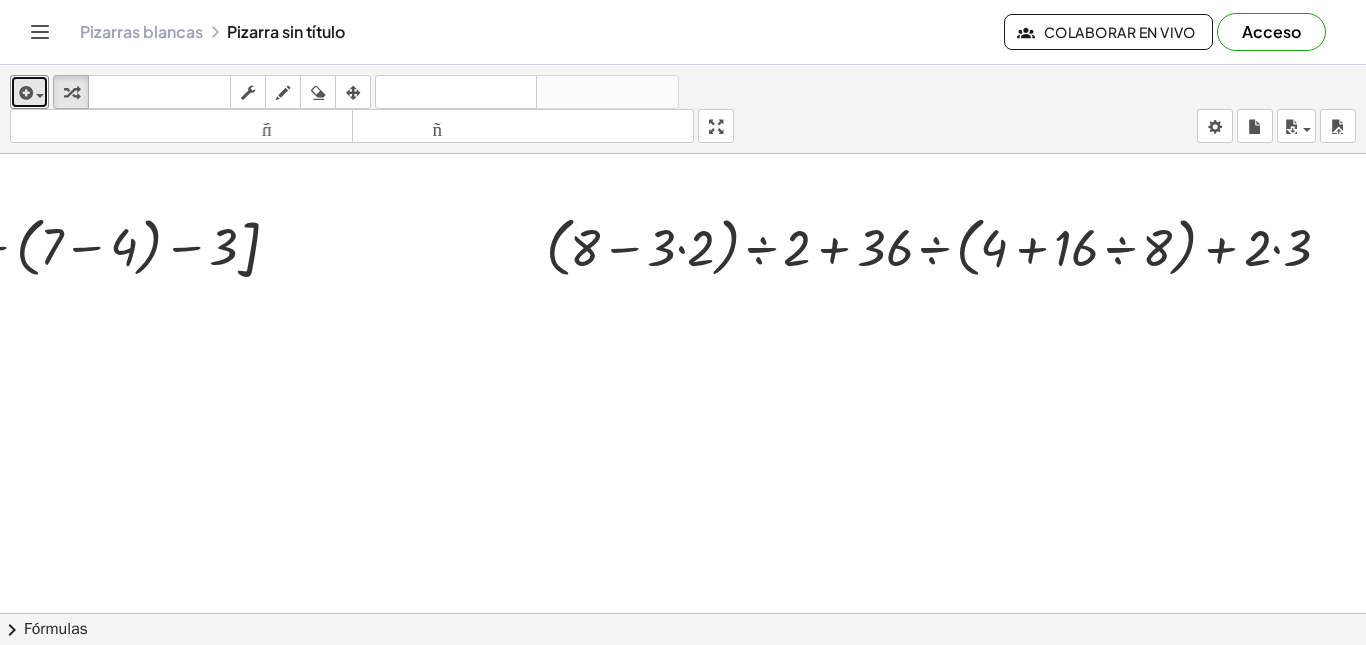 drag, startPoint x: 35, startPoint y: 101, endPoint x: 43, endPoint y: 130, distance: 30.083218 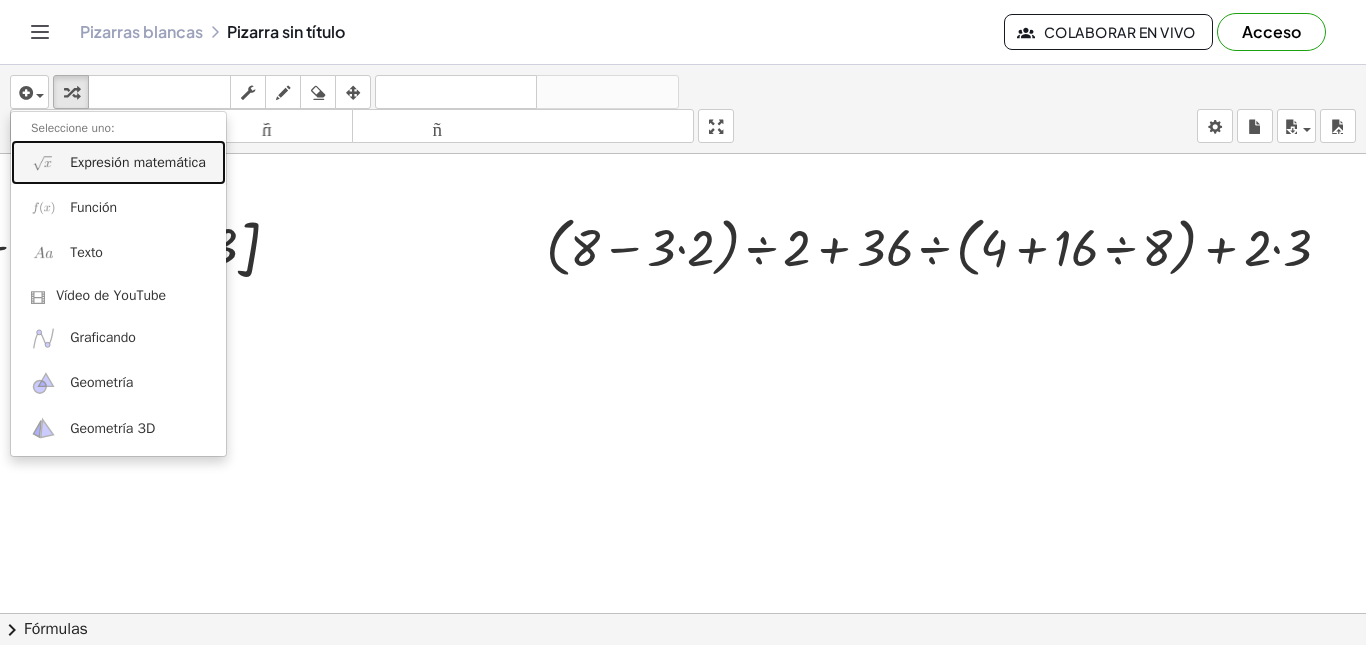 click on "Expresión matemática" at bounding box center (118, 162) 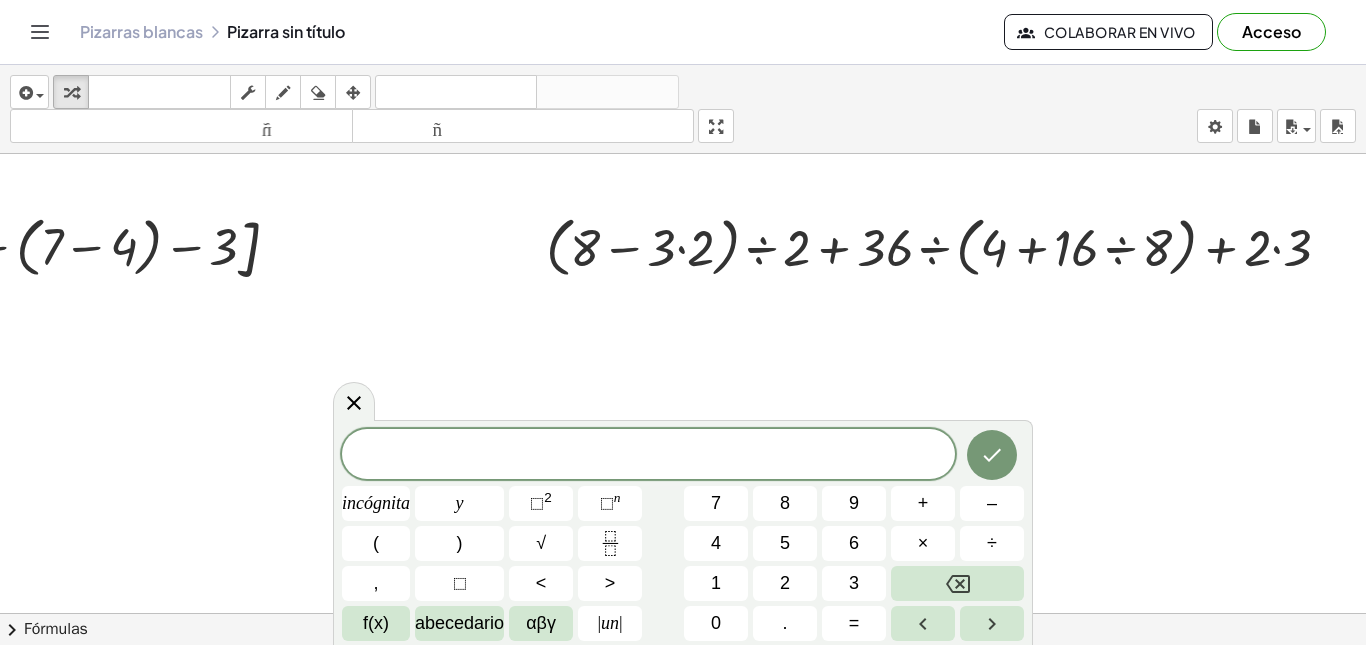 click on "​" at bounding box center (648, 456) 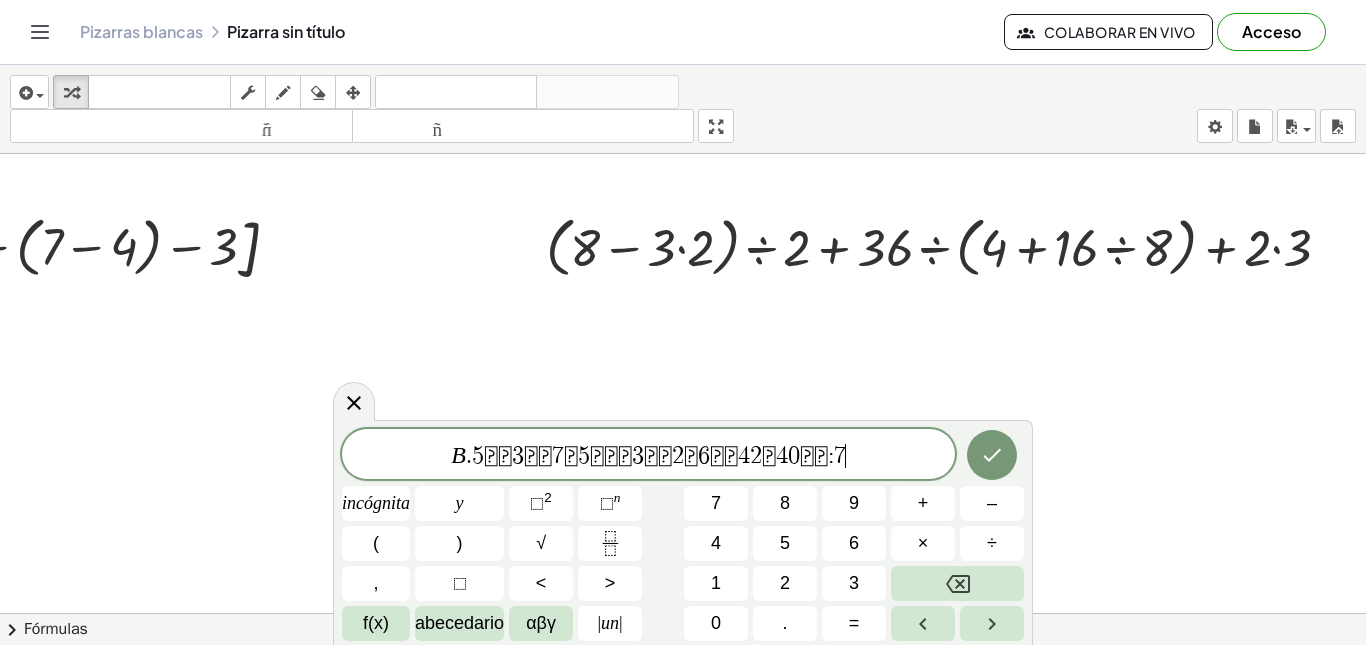 click on "." at bounding box center [469, 456] 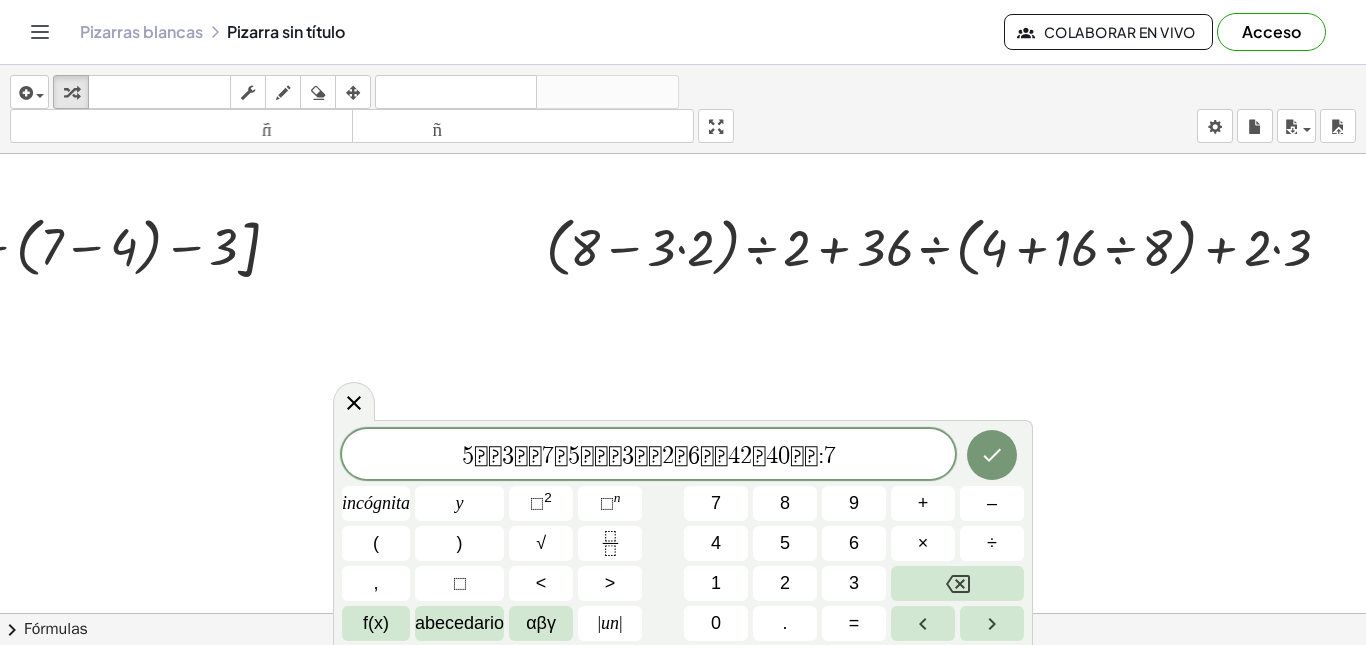 click on "​ 5   3   7 − 5   − 3   2  6   4 2 − 4 0   : 7" at bounding box center [648, 456] 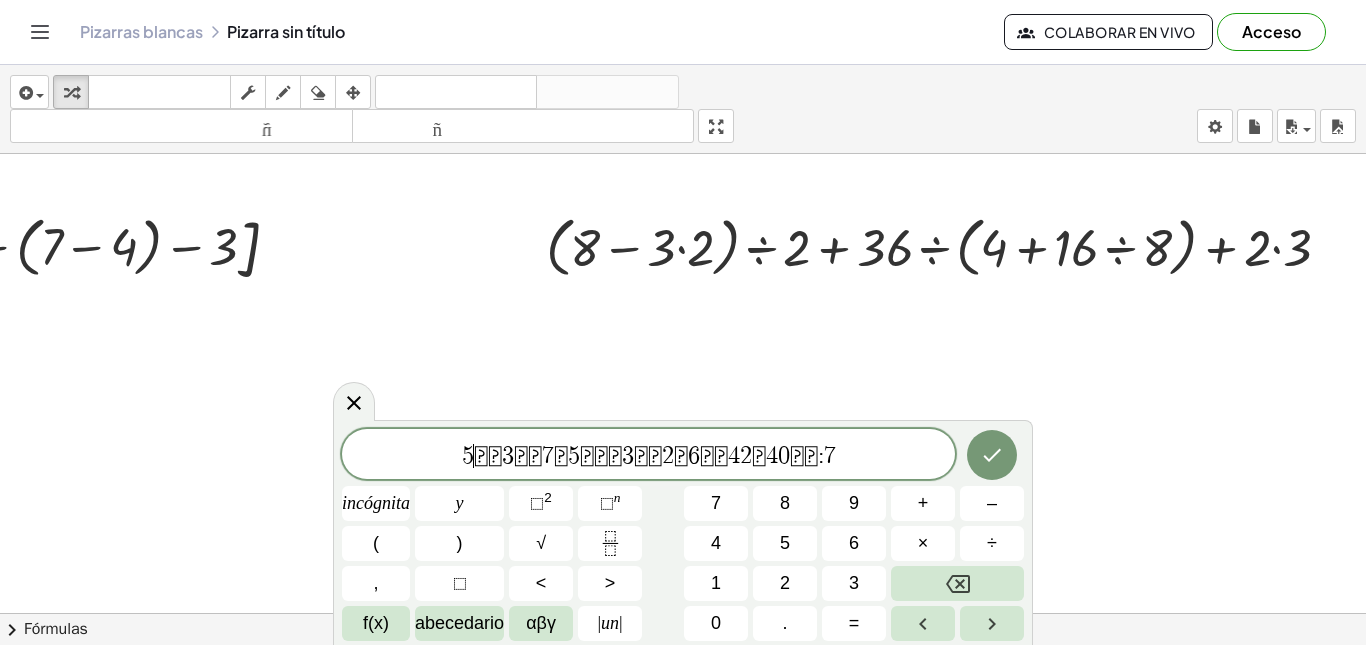 click on "" at bounding box center (495, 456) 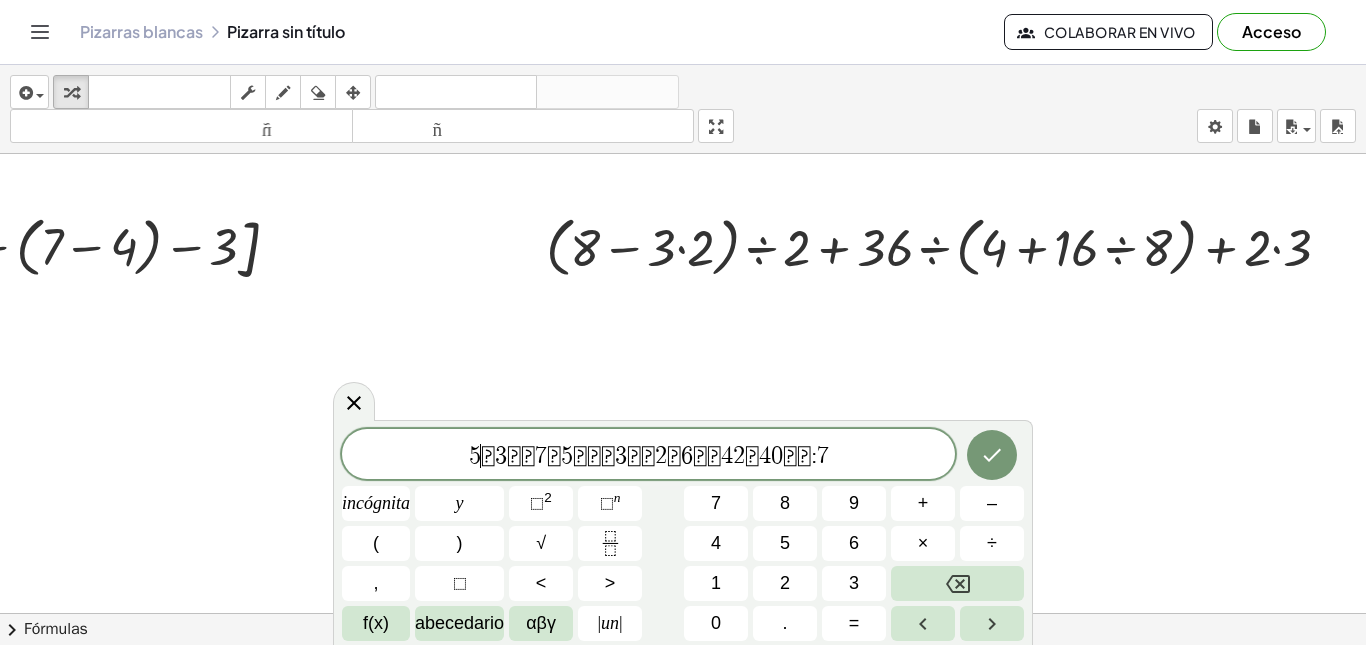 click on "×" at bounding box center [923, 543] 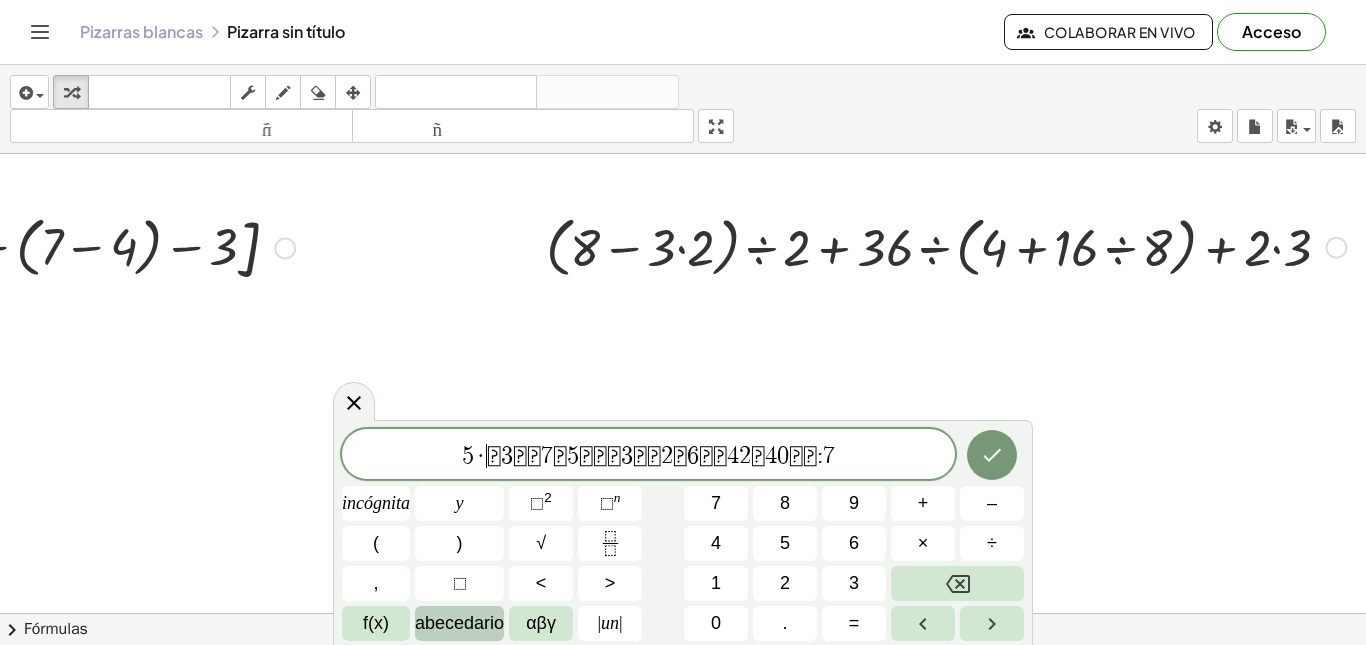 click on "abecedario" at bounding box center [459, 623] 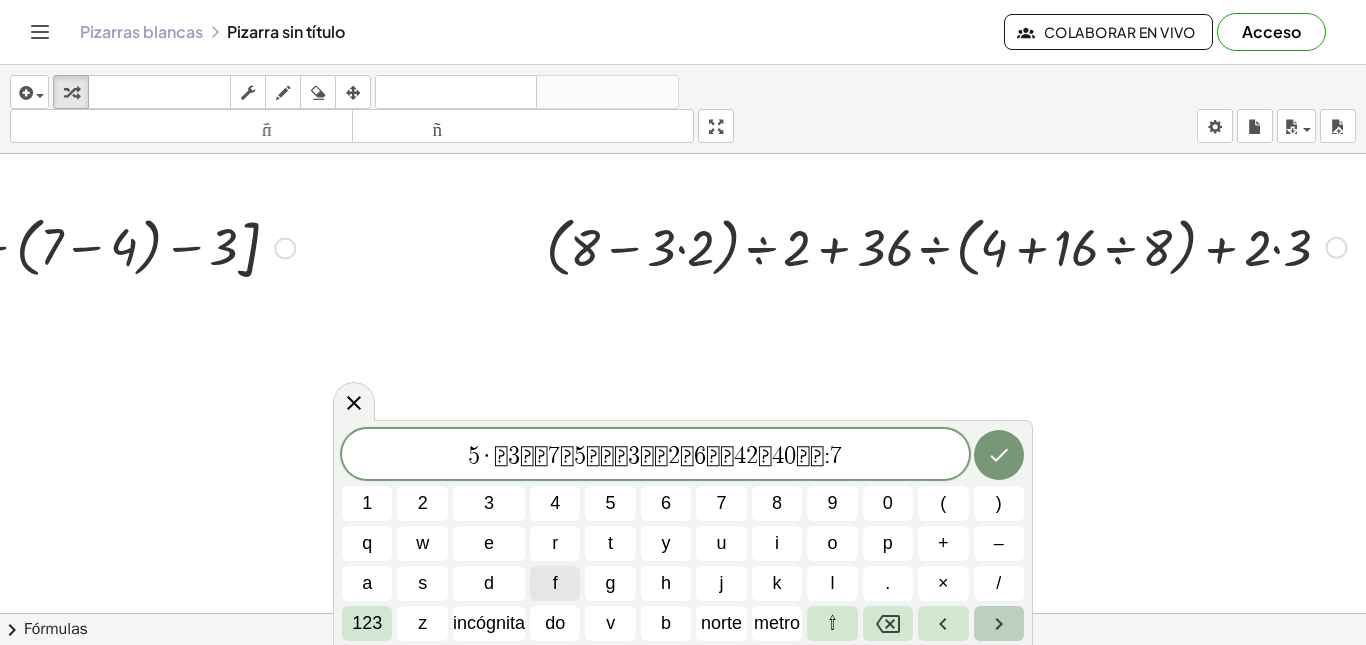 click 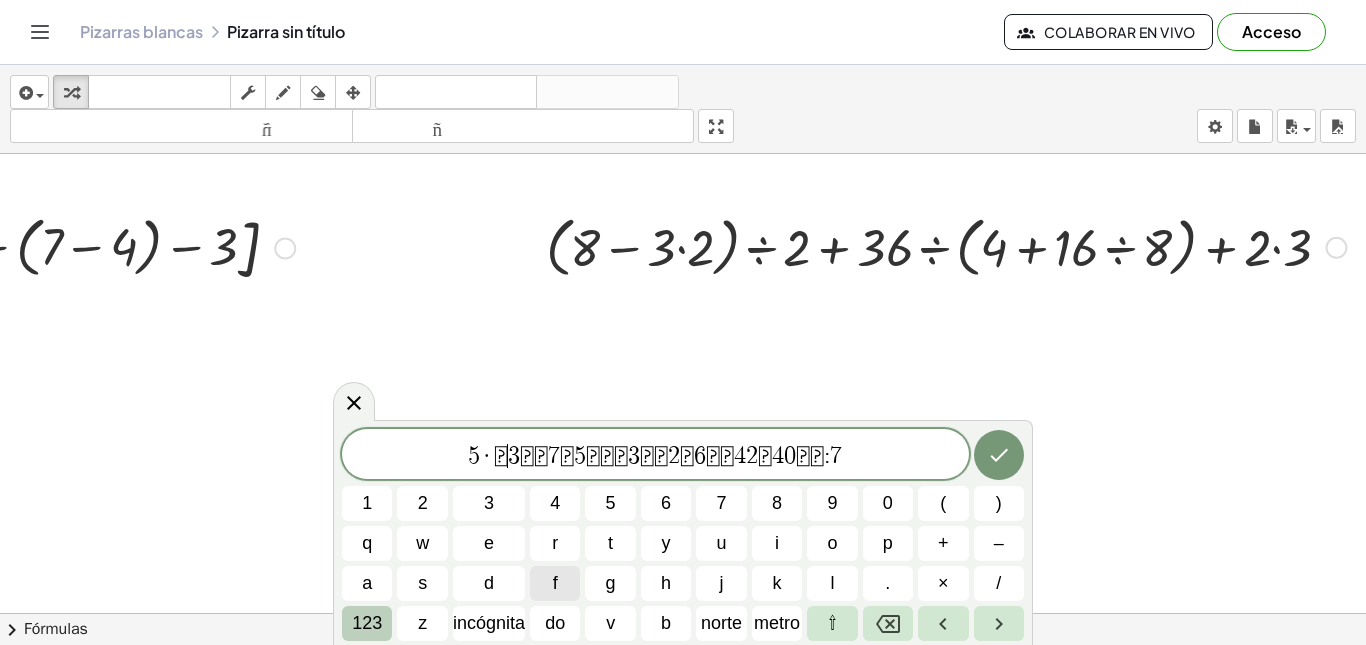click on "123" at bounding box center [367, 623] 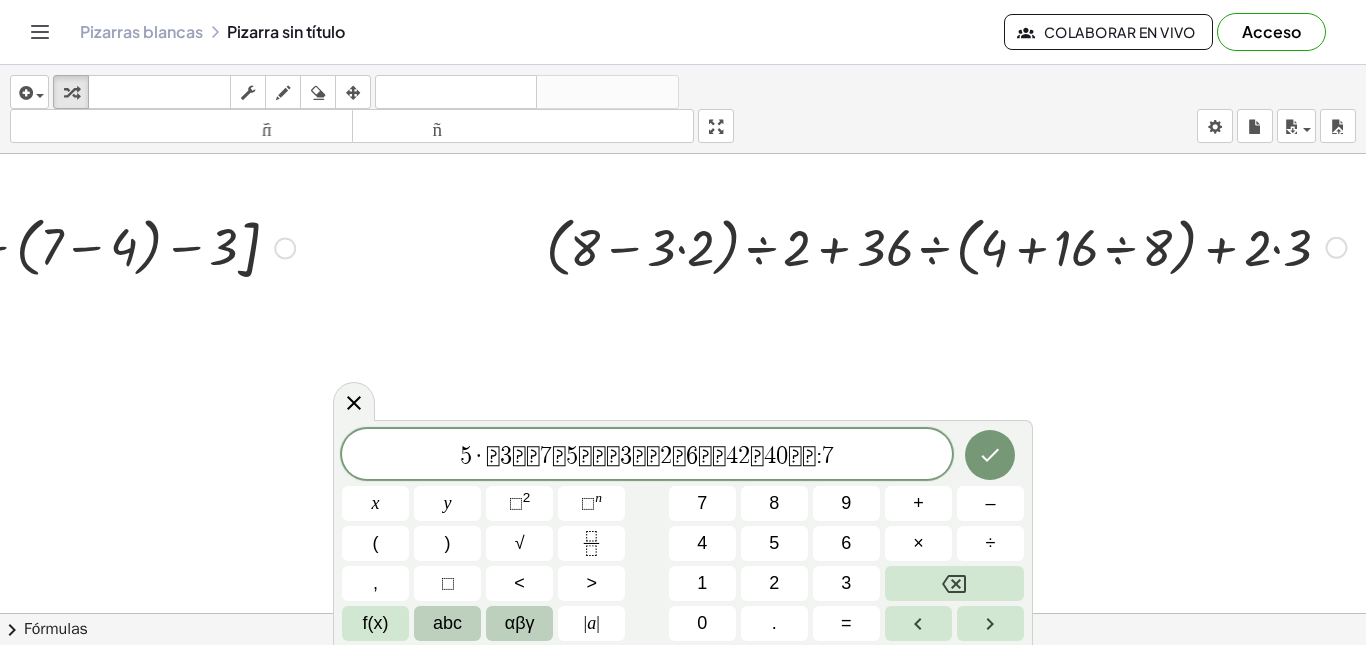 click on "αβγ" at bounding box center [520, 623] 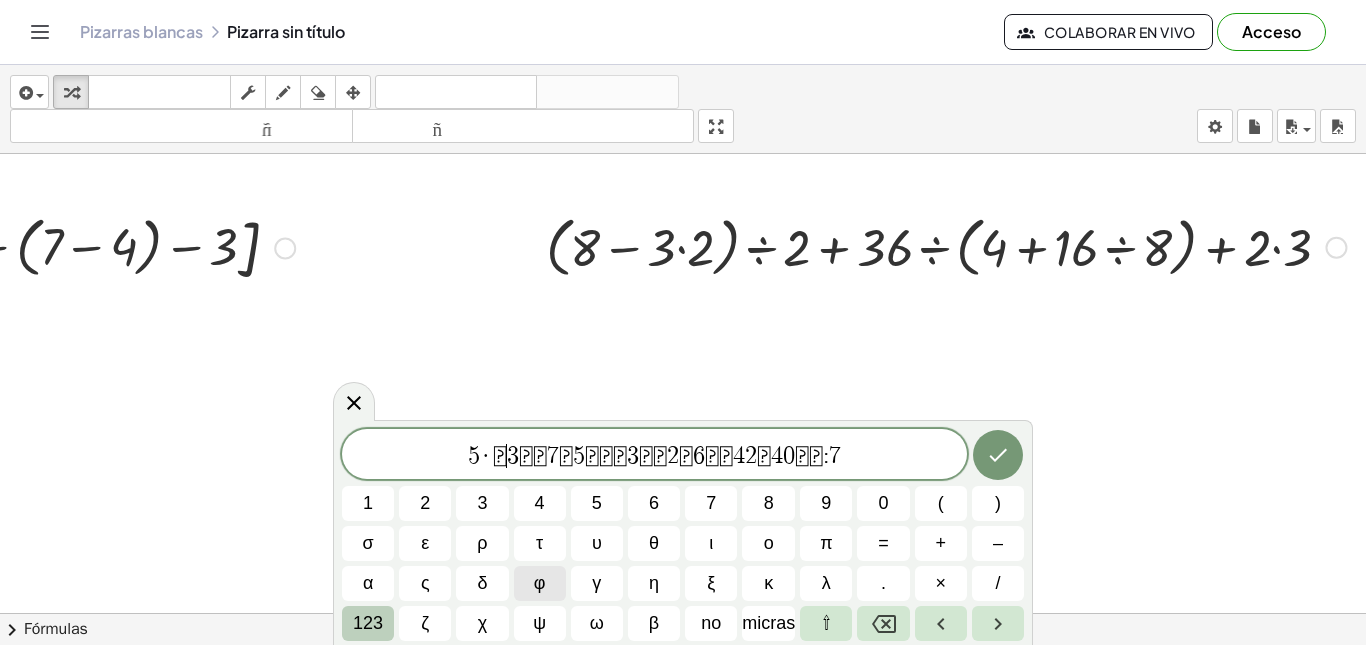 click on "123" at bounding box center (368, 623) 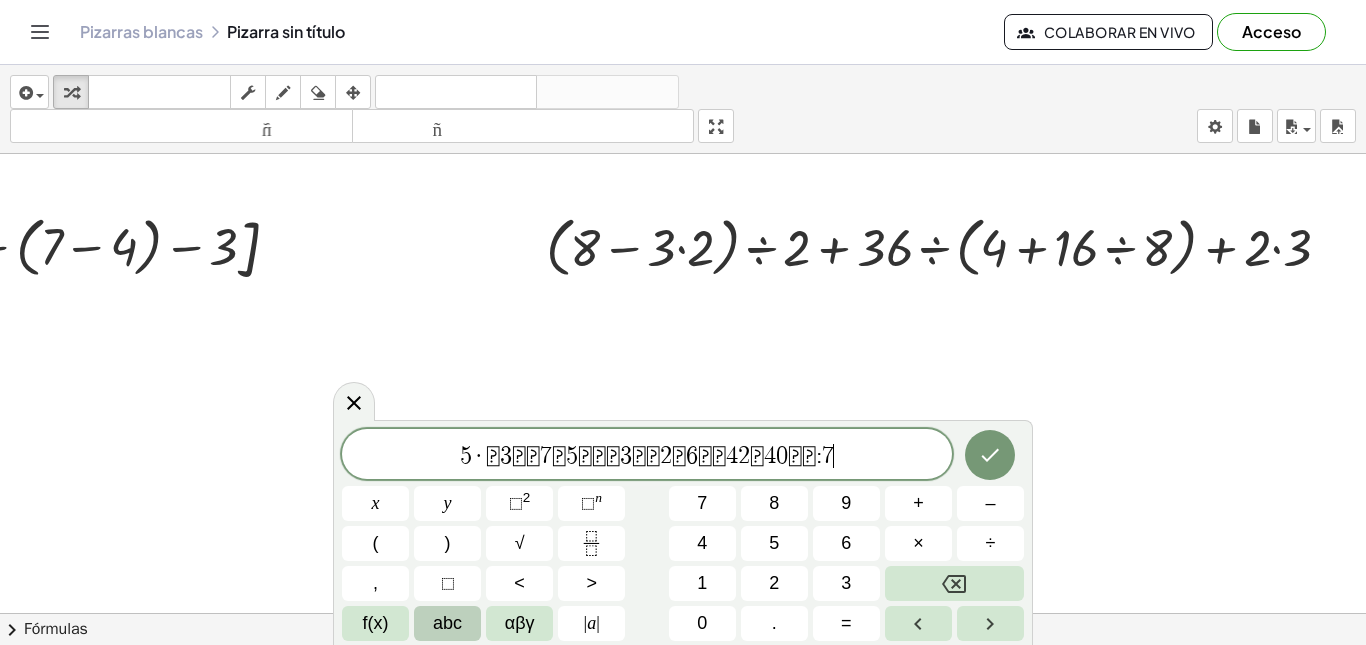 drag, startPoint x: 846, startPoint y: 449, endPoint x: 444, endPoint y: 460, distance: 402.15048 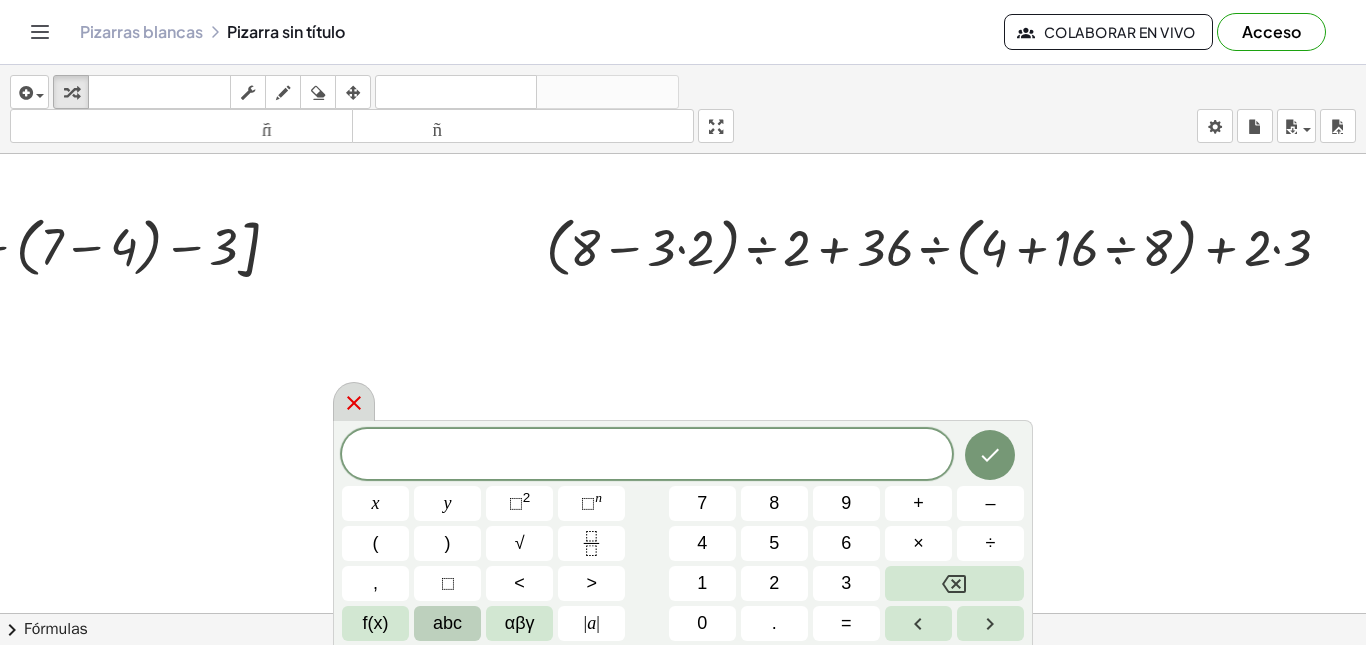 click at bounding box center [354, 401] 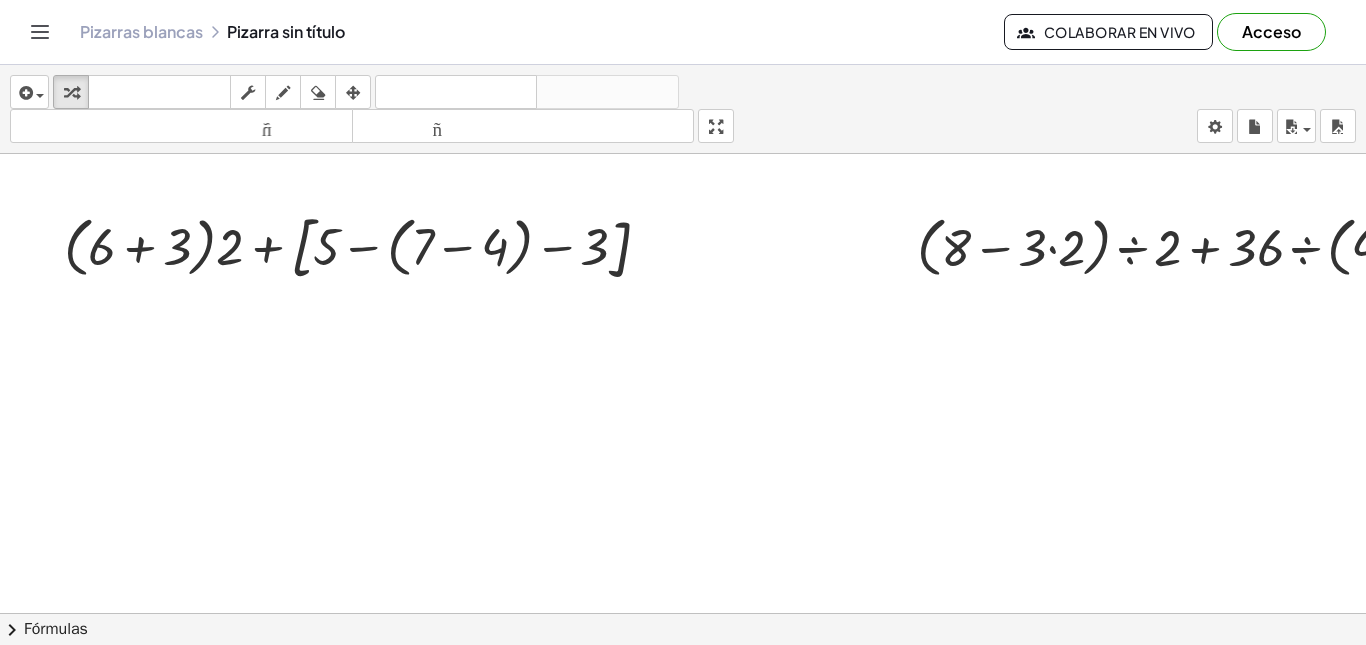 scroll, scrollTop: 0, scrollLeft: 0, axis: both 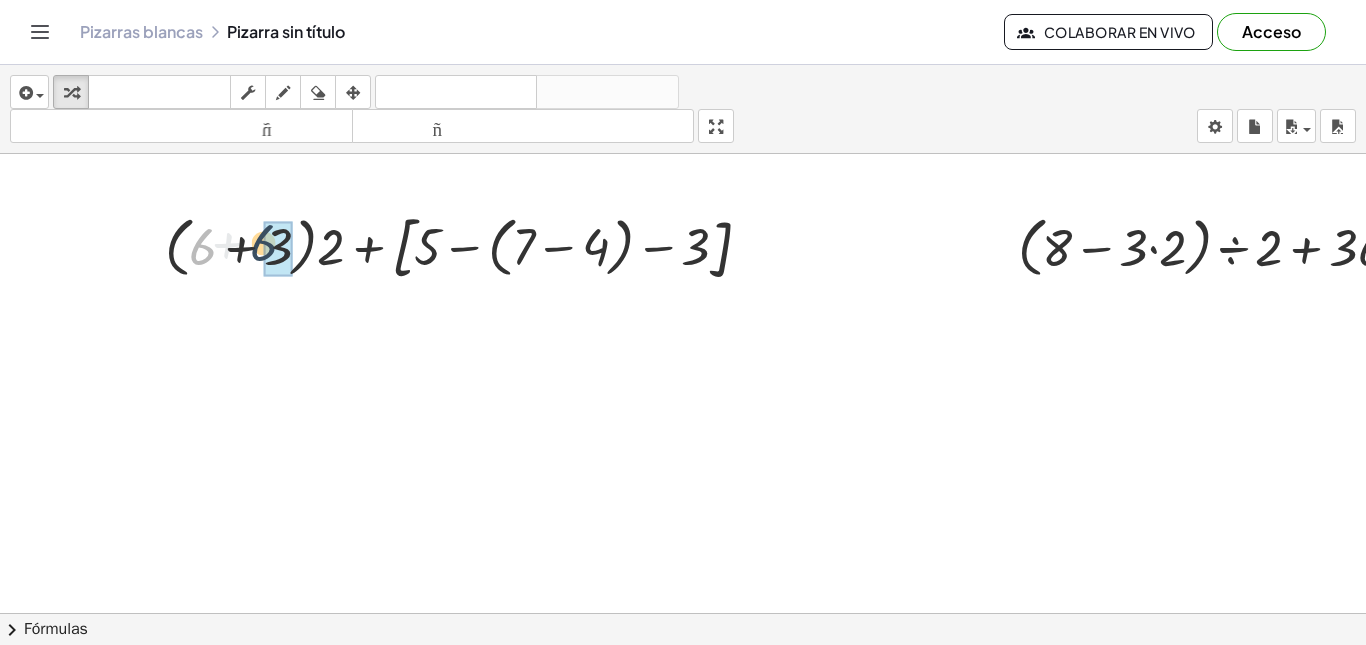 drag, startPoint x: 196, startPoint y: 251, endPoint x: 264, endPoint y: 246, distance: 68.18358 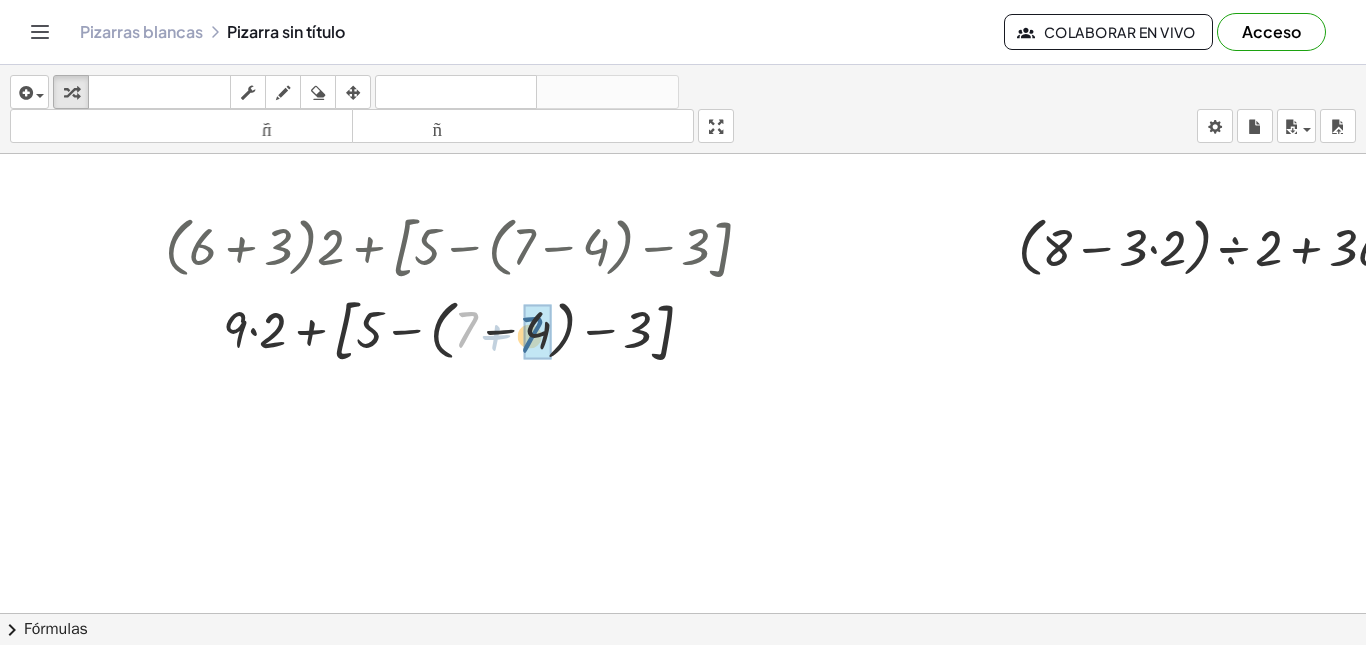 drag, startPoint x: 467, startPoint y: 326, endPoint x: 532, endPoint y: 331, distance: 65.192024 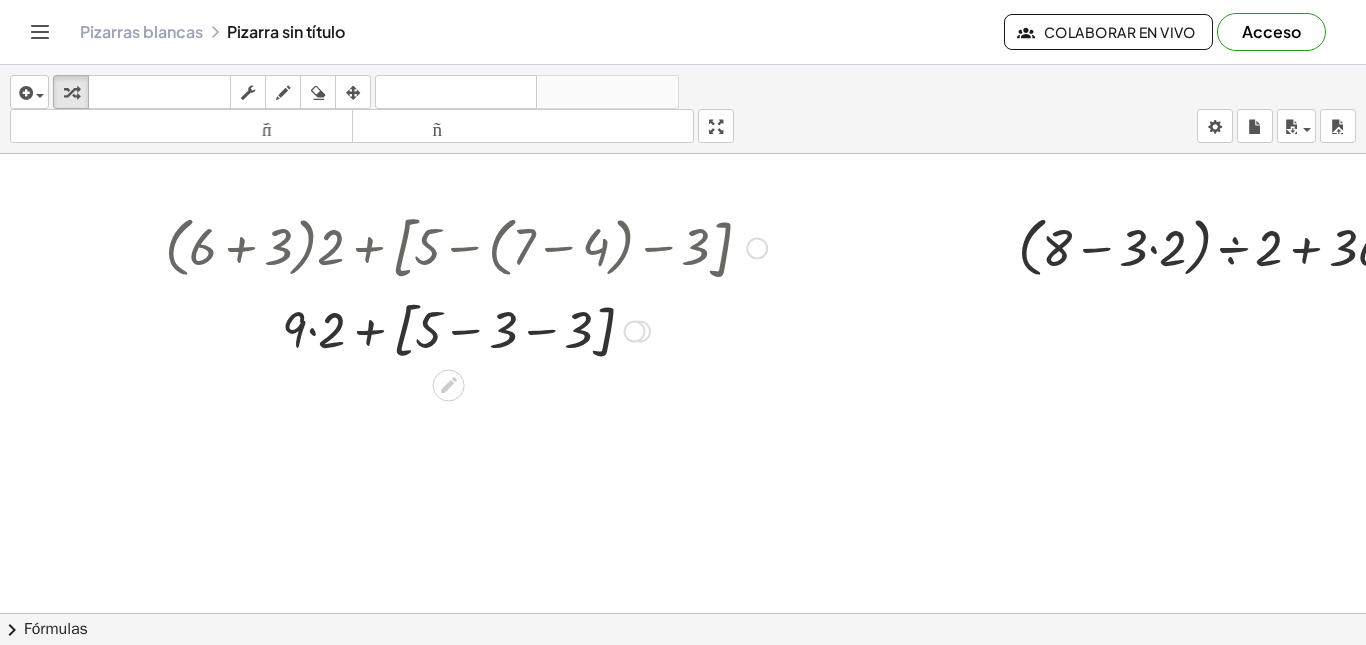 drag, startPoint x: 508, startPoint y: 339, endPoint x: 532, endPoint y: 339, distance: 24 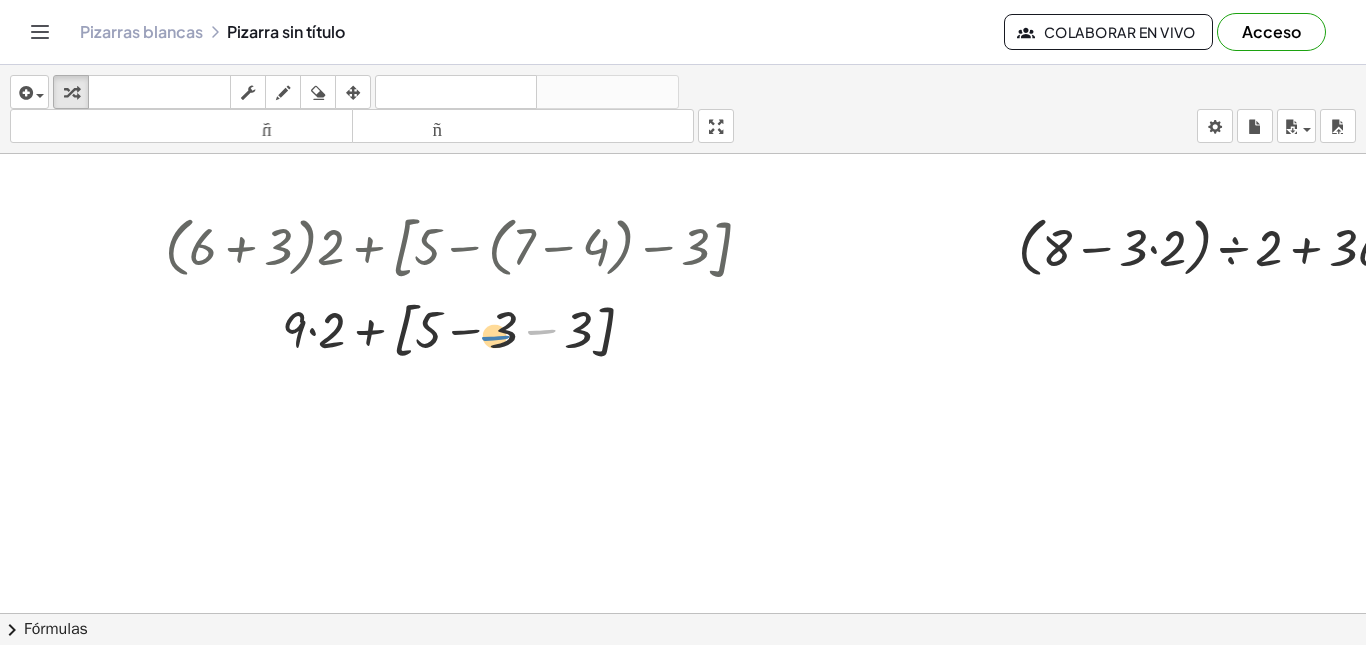 drag, startPoint x: 532, startPoint y: 339, endPoint x: 479, endPoint y: 345, distance: 53.338543 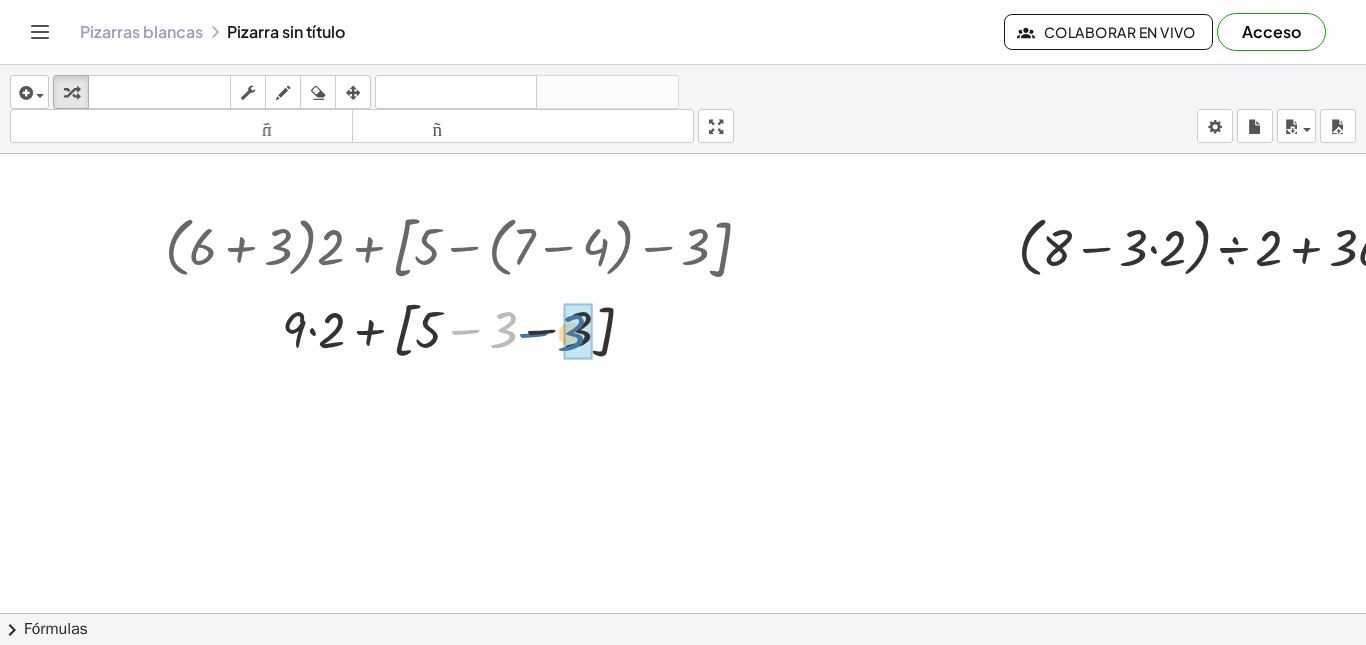 drag, startPoint x: 507, startPoint y: 331, endPoint x: 584, endPoint y: 334, distance: 77.05842 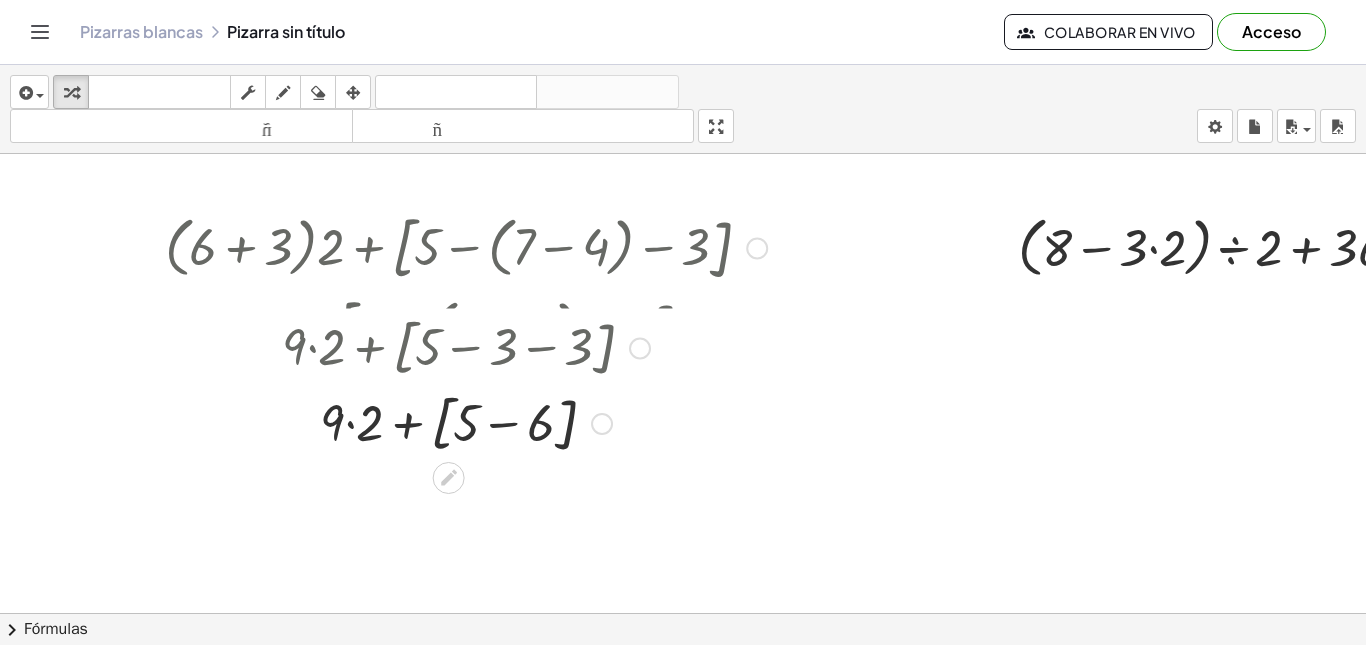 drag, startPoint x: 592, startPoint y: 332, endPoint x: 574, endPoint y: 433, distance: 102.59142 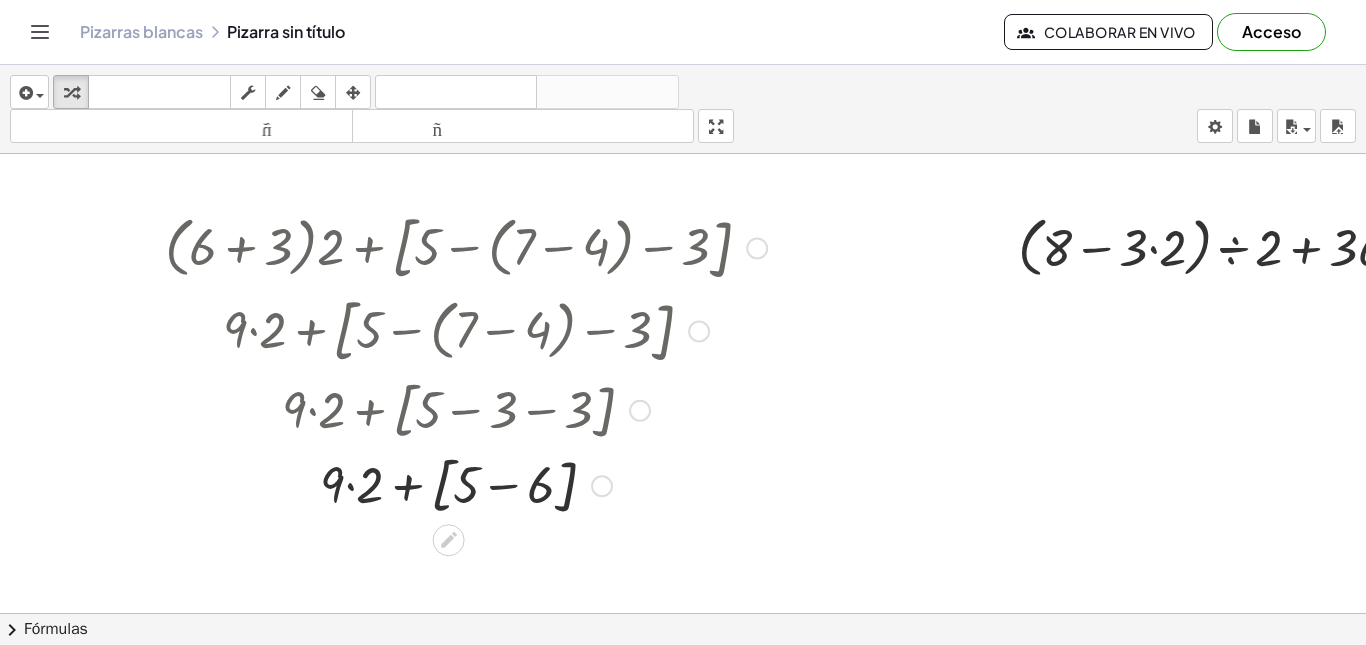 drag, startPoint x: 596, startPoint y: 459, endPoint x: 595, endPoint y: 511, distance: 52.009613 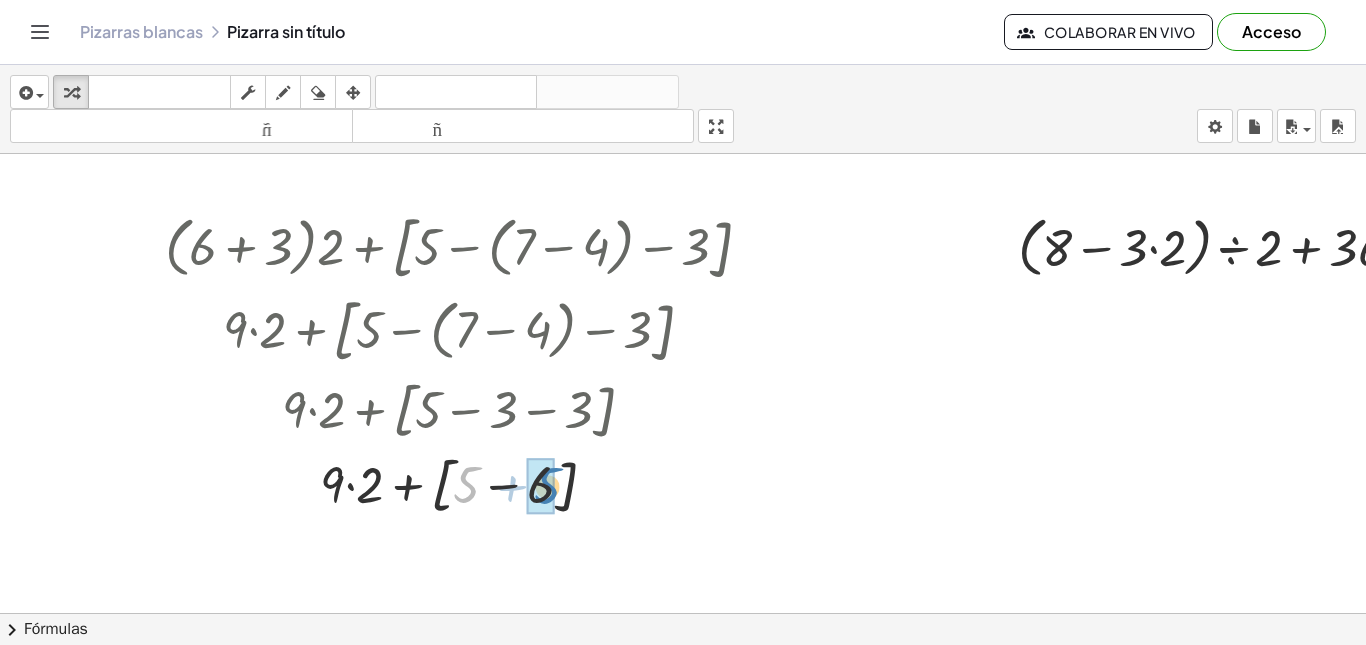 drag, startPoint x: 474, startPoint y: 493, endPoint x: 554, endPoint y: 494, distance: 80.00625 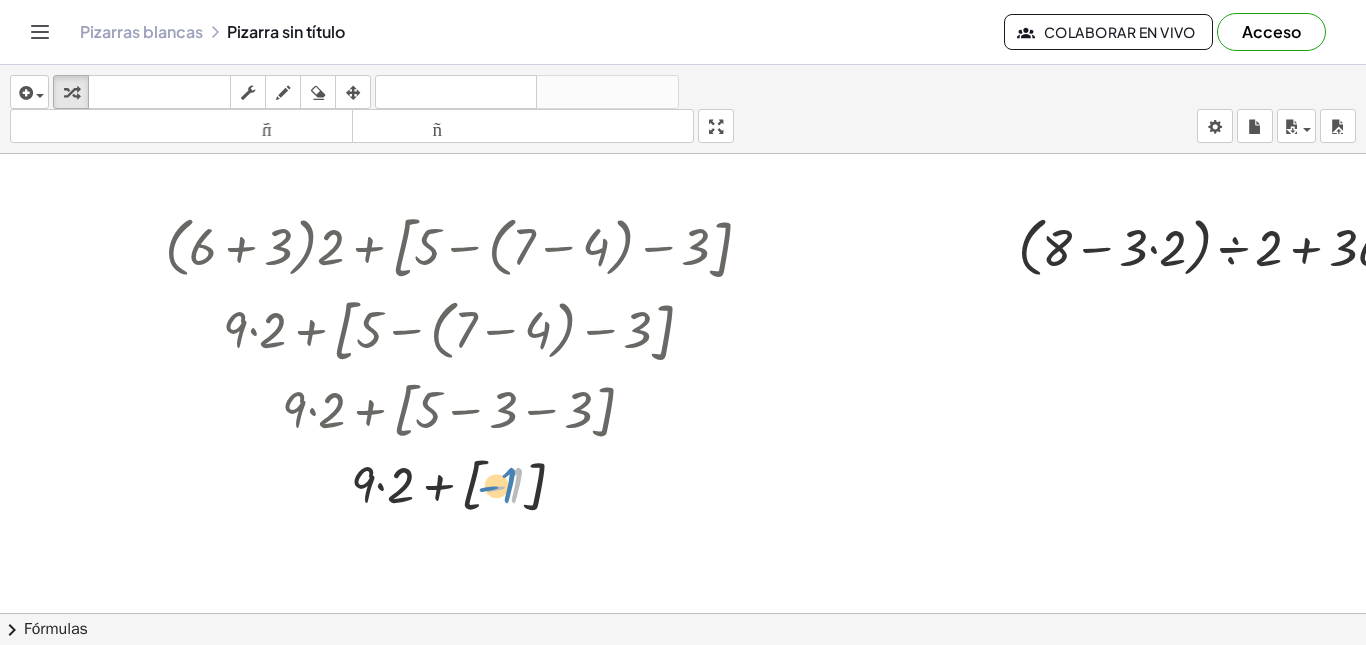 click at bounding box center (466, 484) 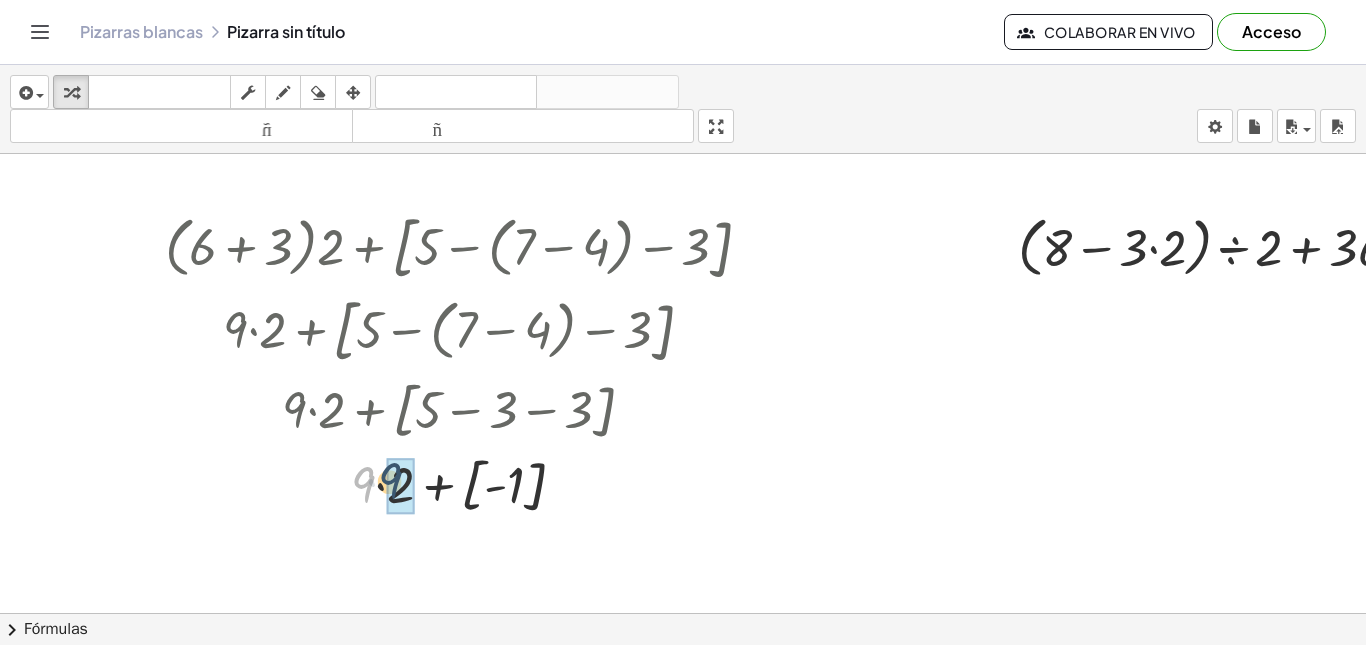 drag, startPoint x: 354, startPoint y: 484, endPoint x: 383, endPoint y: 480, distance: 29.274563 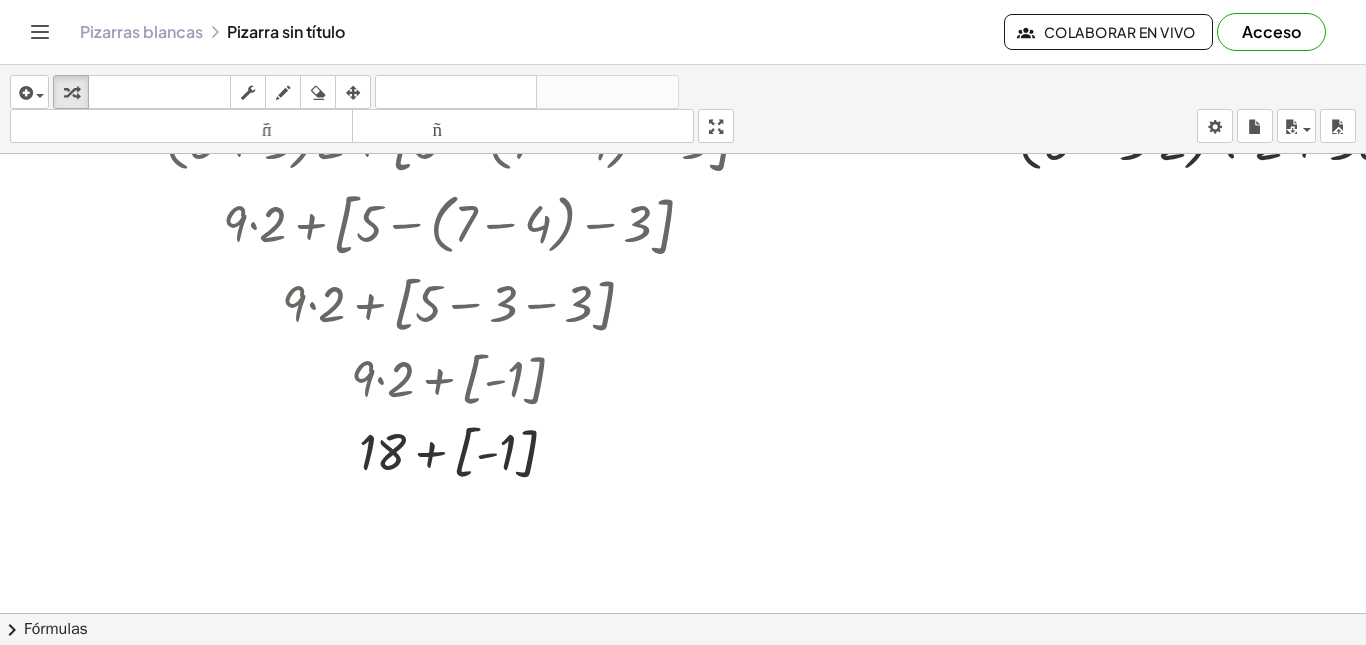 scroll, scrollTop: 200, scrollLeft: 0, axis: vertical 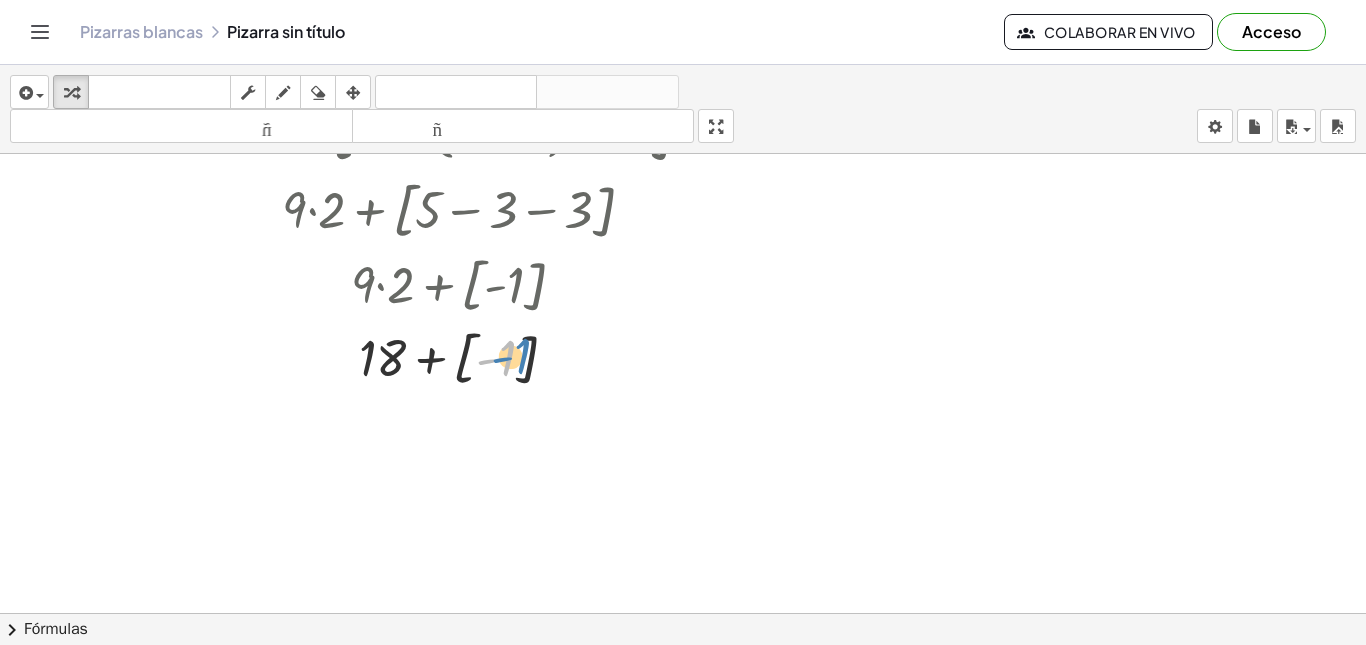 drag, startPoint x: 508, startPoint y: 363, endPoint x: 523, endPoint y: 361, distance: 15.132746 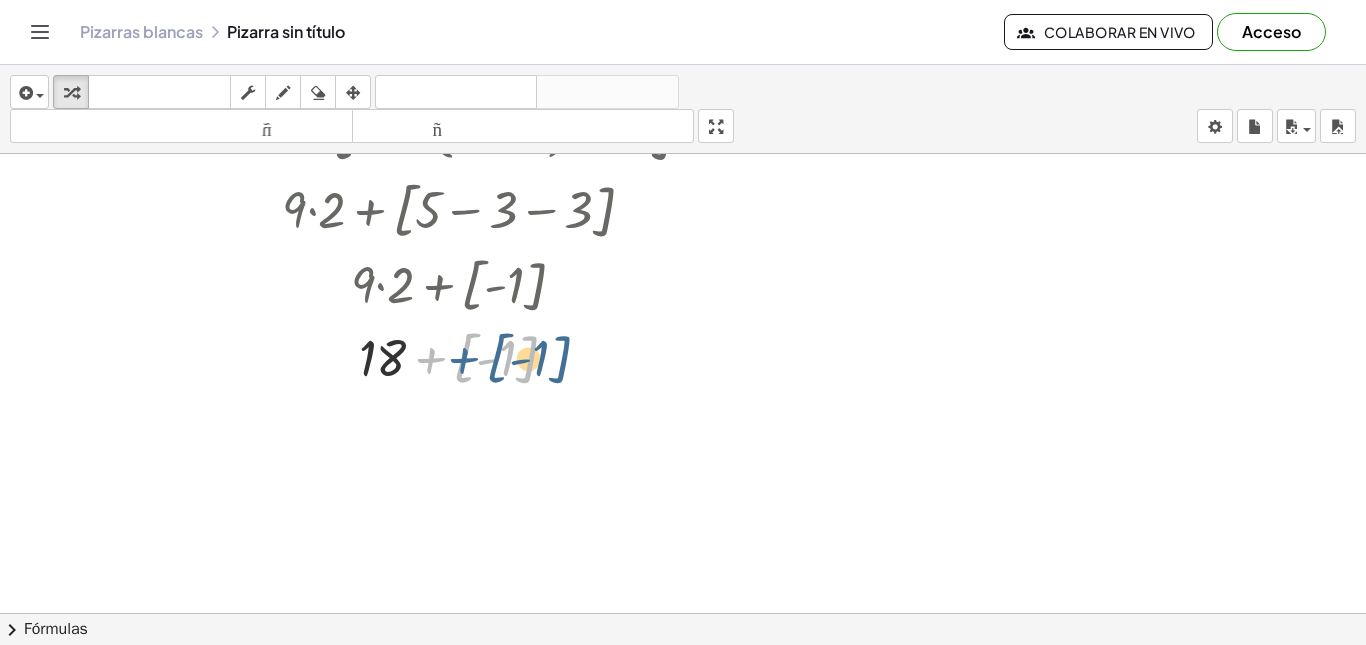 drag, startPoint x: 433, startPoint y: 363, endPoint x: 466, endPoint y: 363, distance: 33 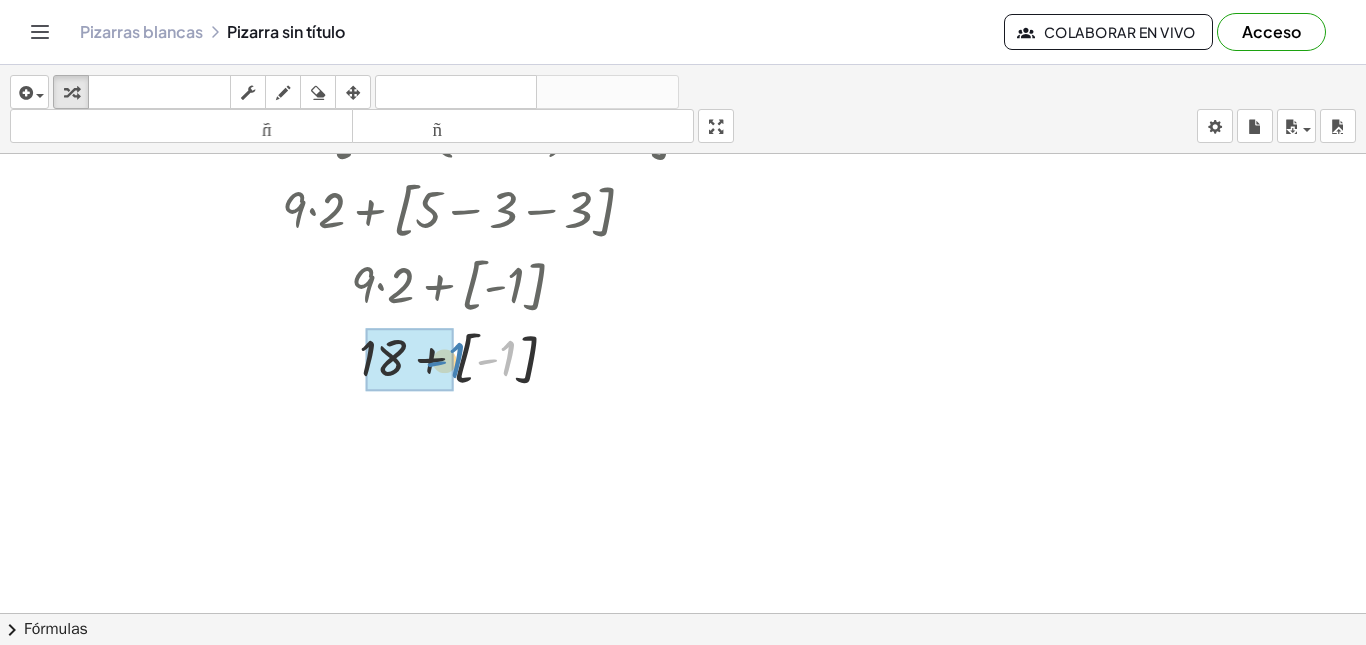 drag, startPoint x: 501, startPoint y: 360, endPoint x: 454, endPoint y: 362, distance: 47.042534 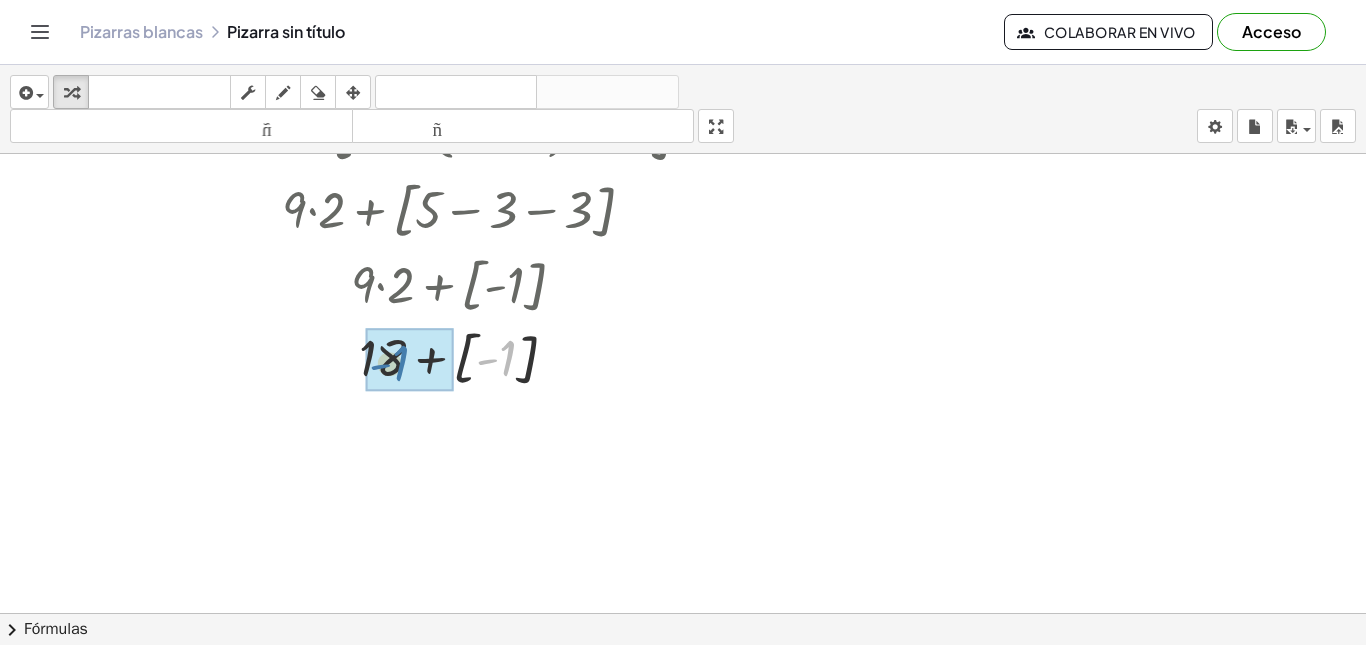 drag, startPoint x: 511, startPoint y: 355, endPoint x: 398, endPoint y: 360, distance: 113.110565 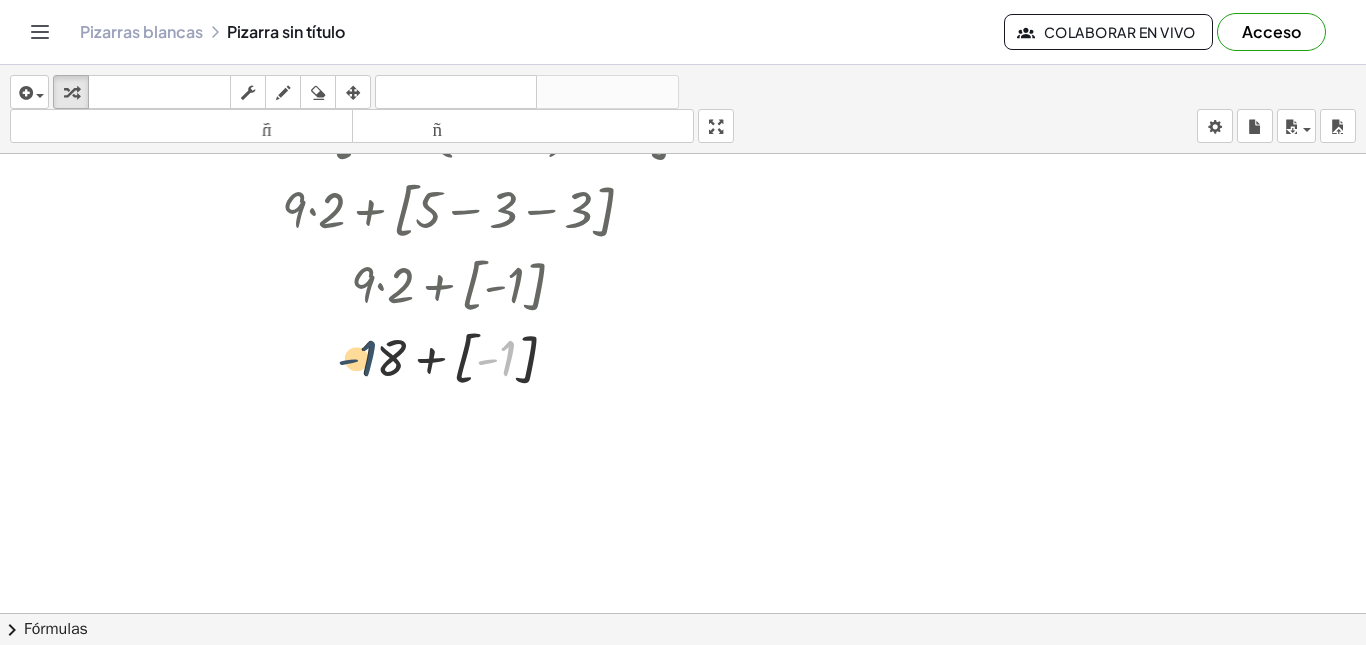 drag, startPoint x: 501, startPoint y: 359, endPoint x: 345, endPoint y: 359, distance: 156 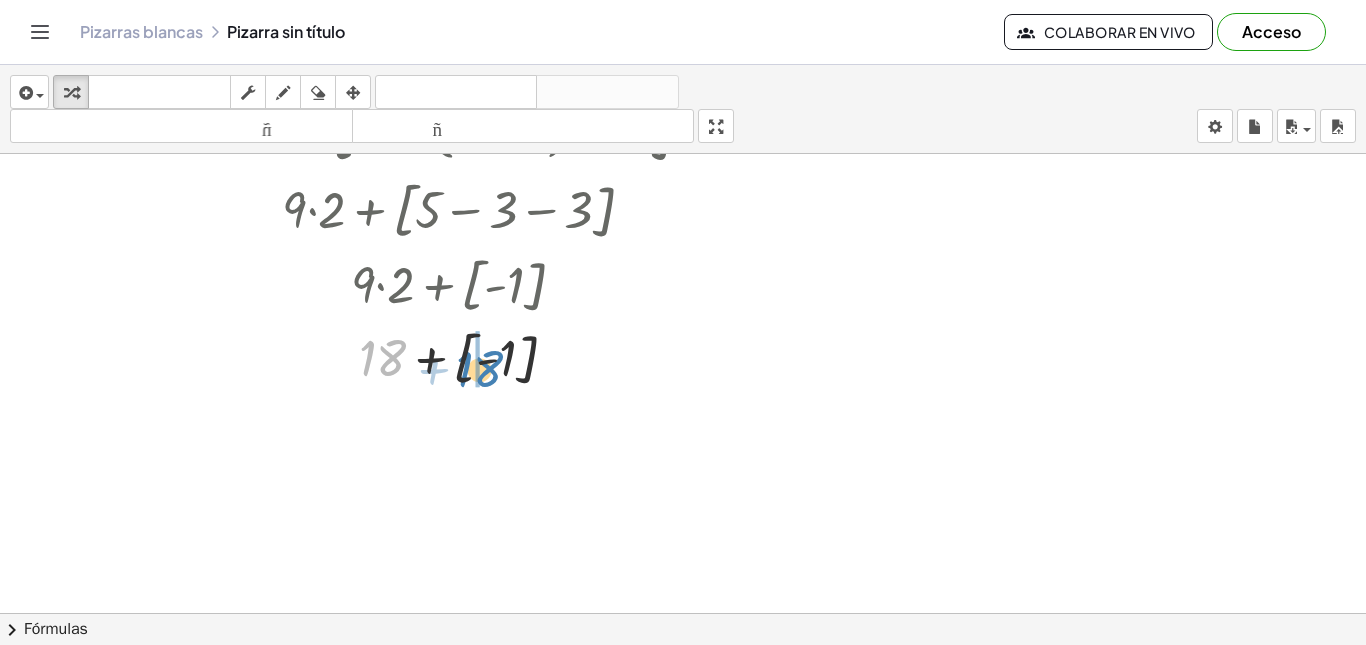 drag, startPoint x: 368, startPoint y: 356, endPoint x: 465, endPoint y: 367, distance: 97.62172 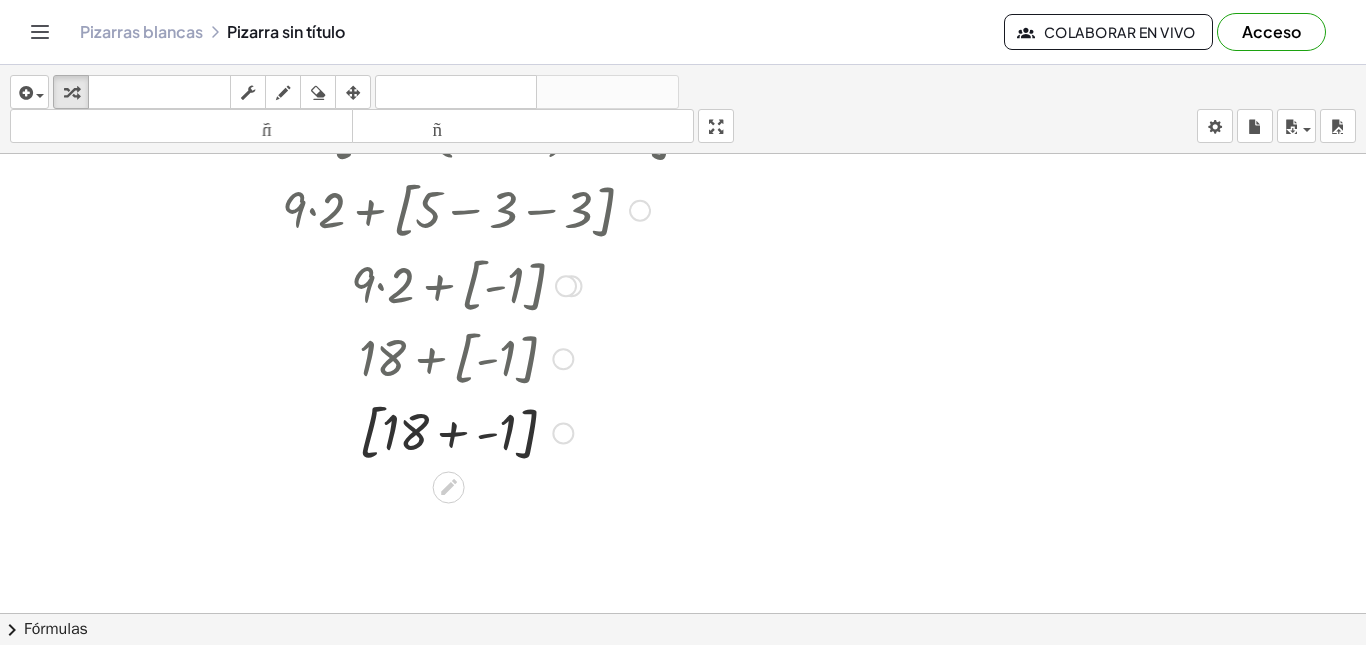 click at bounding box center (466, 432) 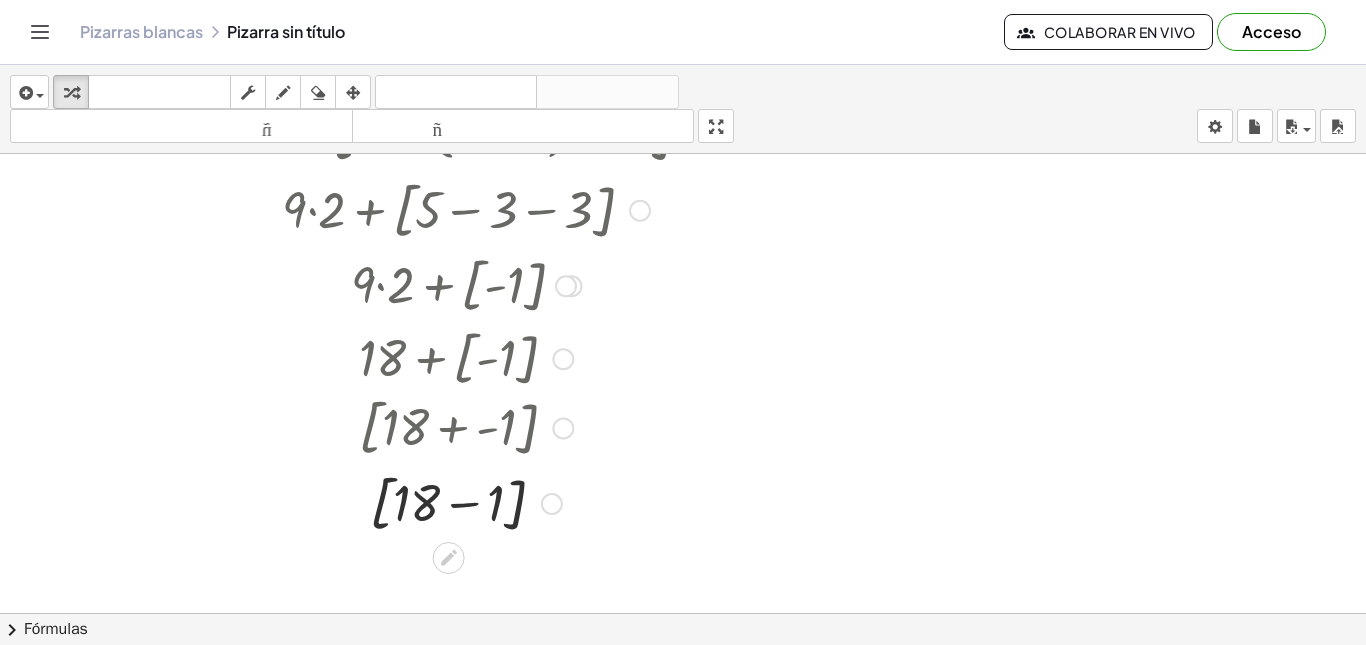 drag, startPoint x: 559, startPoint y: 433, endPoint x: 564, endPoint y: 424, distance: 10.29563 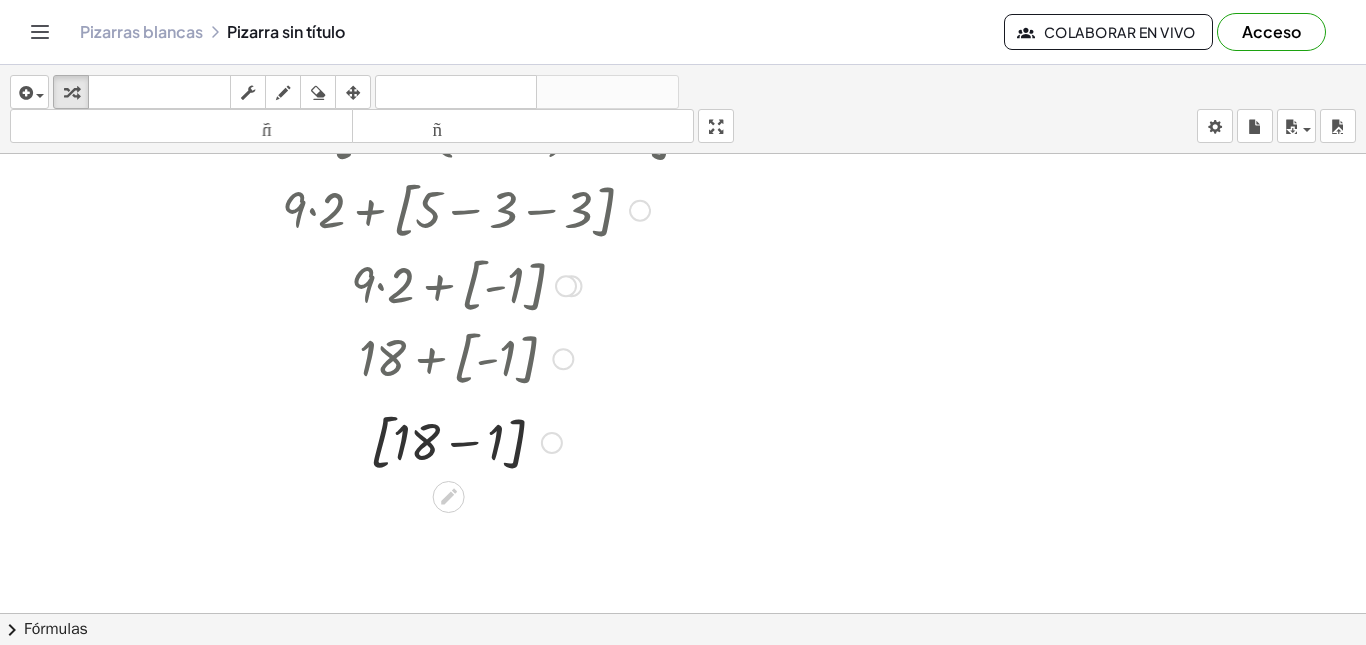 drag, startPoint x: 546, startPoint y: 511, endPoint x: 559, endPoint y: 439, distance: 73.1642 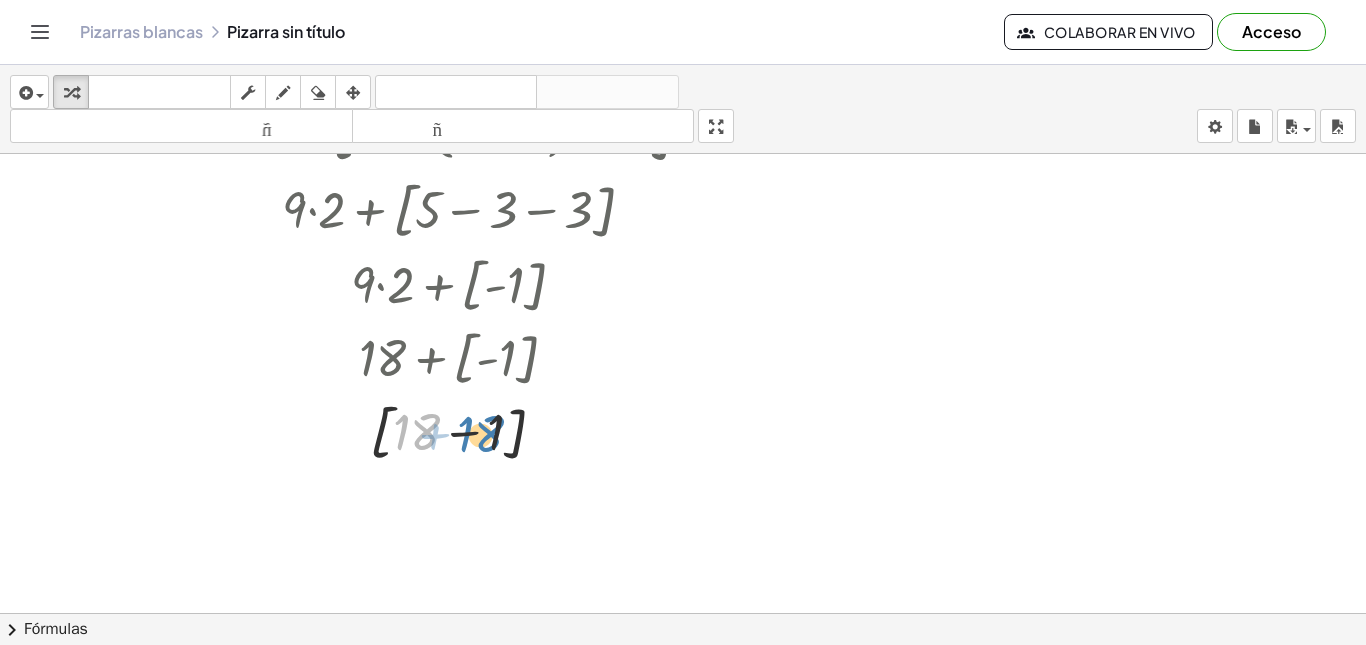 drag, startPoint x: 424, startPoint y: 432, endPoint x: 488, endPoint y: 434, distance: 64.03124 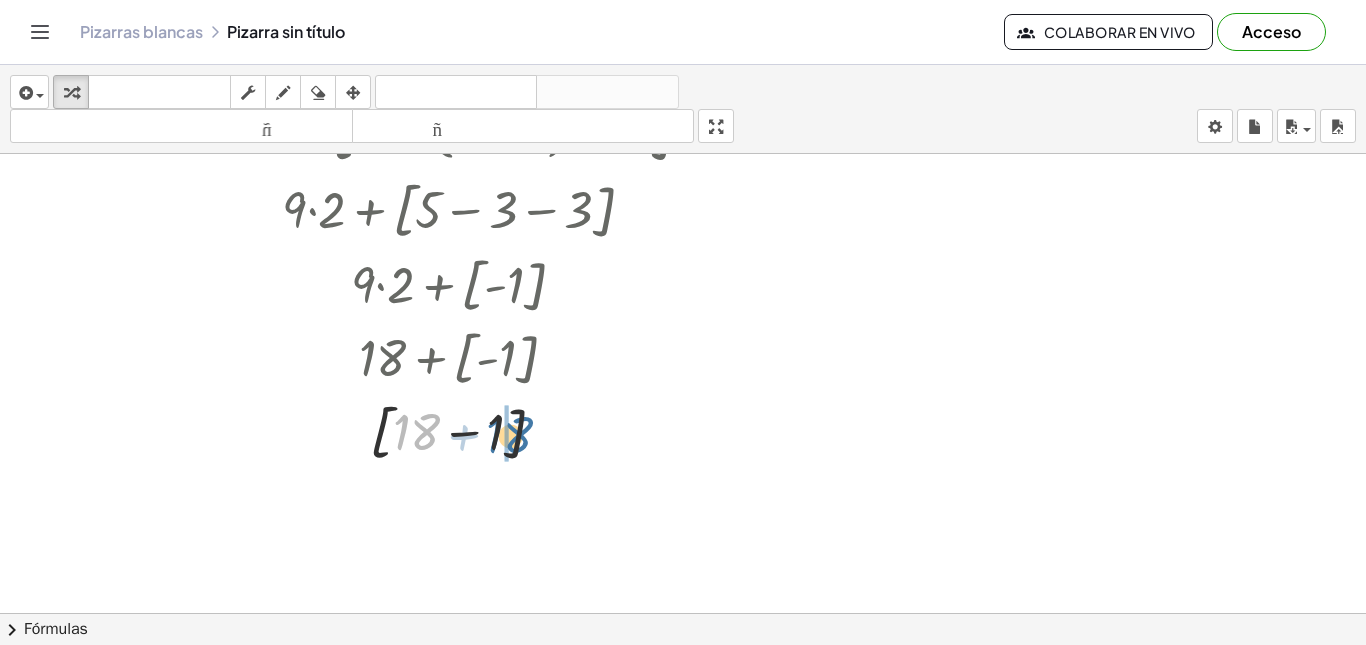 drag, startPoint x: 407, startPoint y: 429, endPoint x: 503, endPoint y: 432, distance: 96.04687 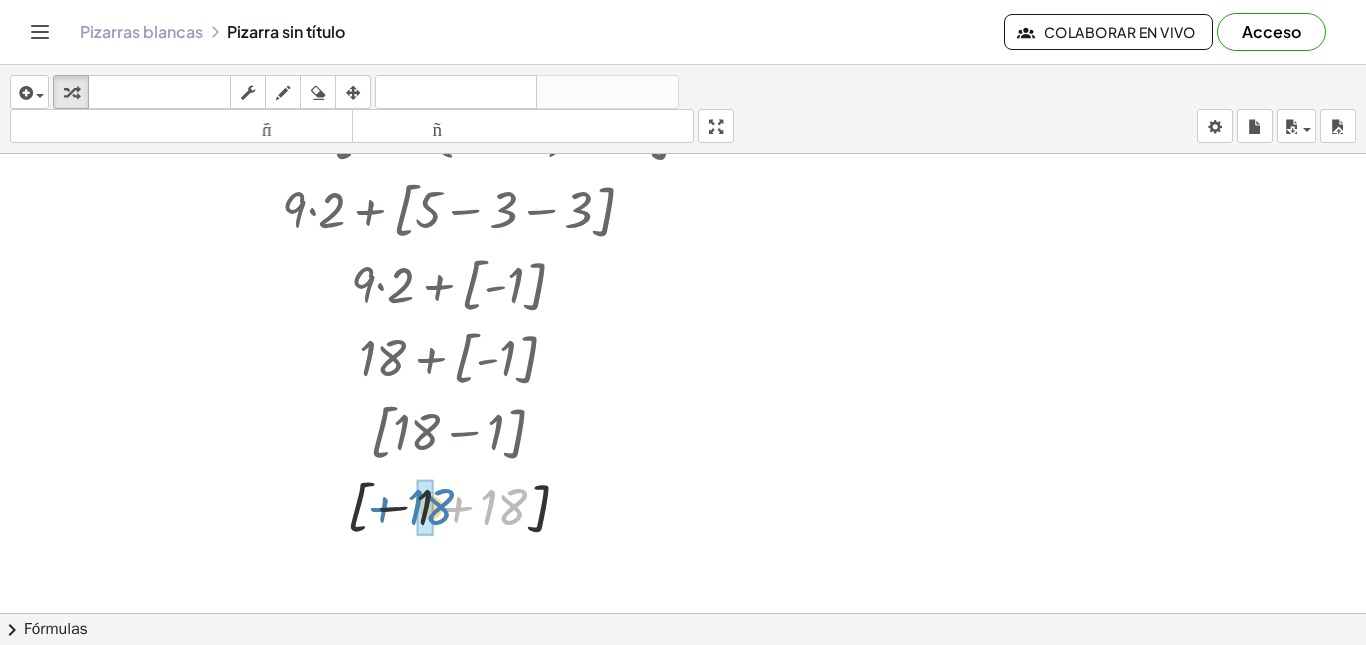 drag, startPoint x: 509, startPoint y: 498, endPoint x: 437, endPoint y: 498, distance: 72 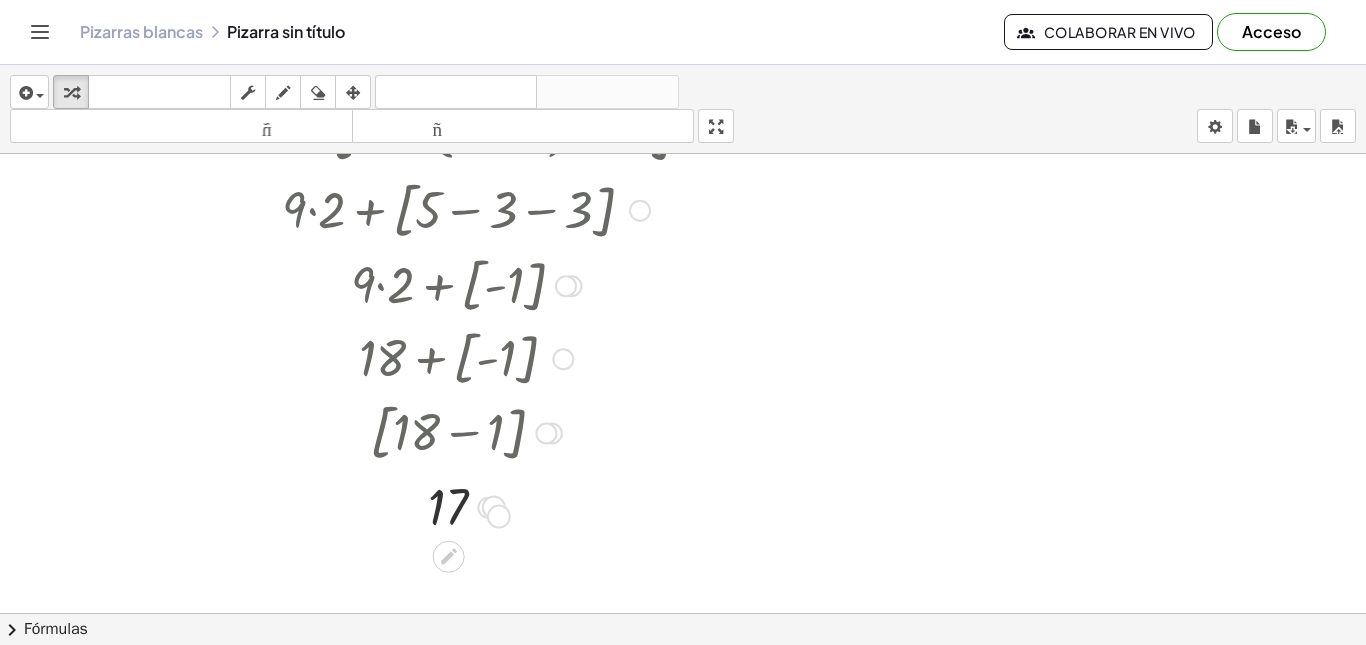 drag, startPoint x: 495, startPoint y: 500, endPoint x: 507, endPoint y: 502, distance: 12.165525 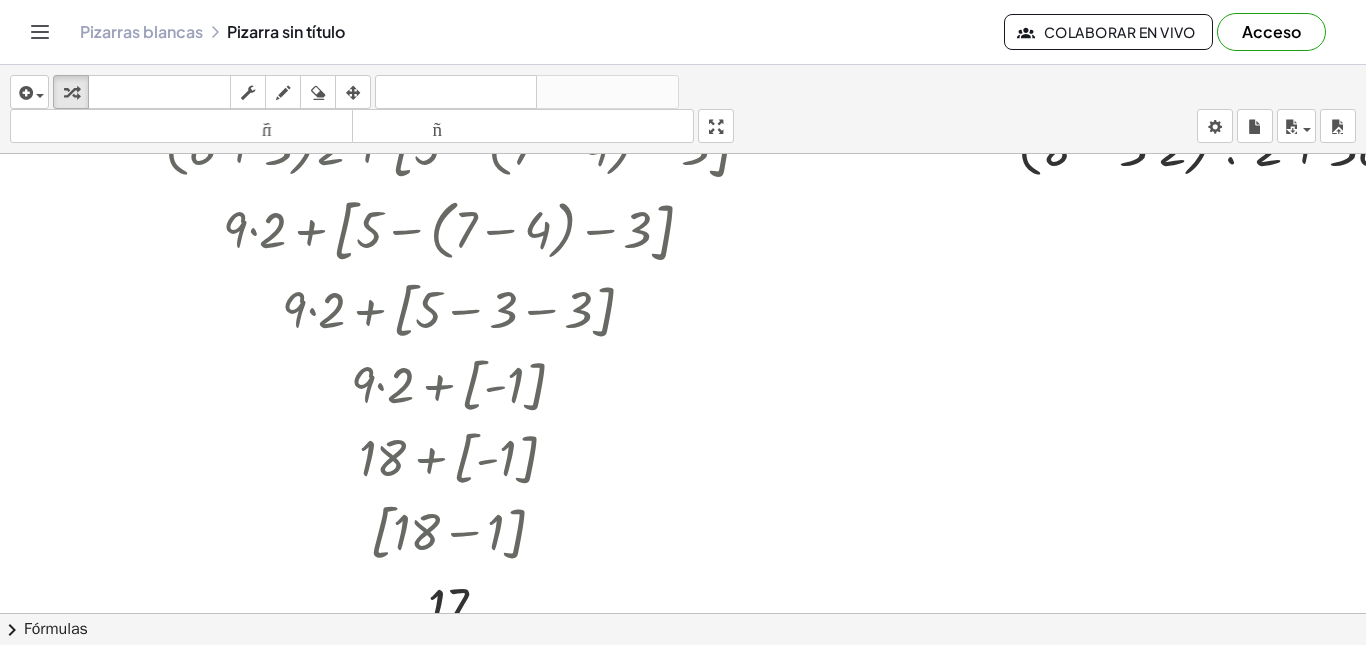 scroll, scrollTop: 0, scrollLeft: 0, axis: both 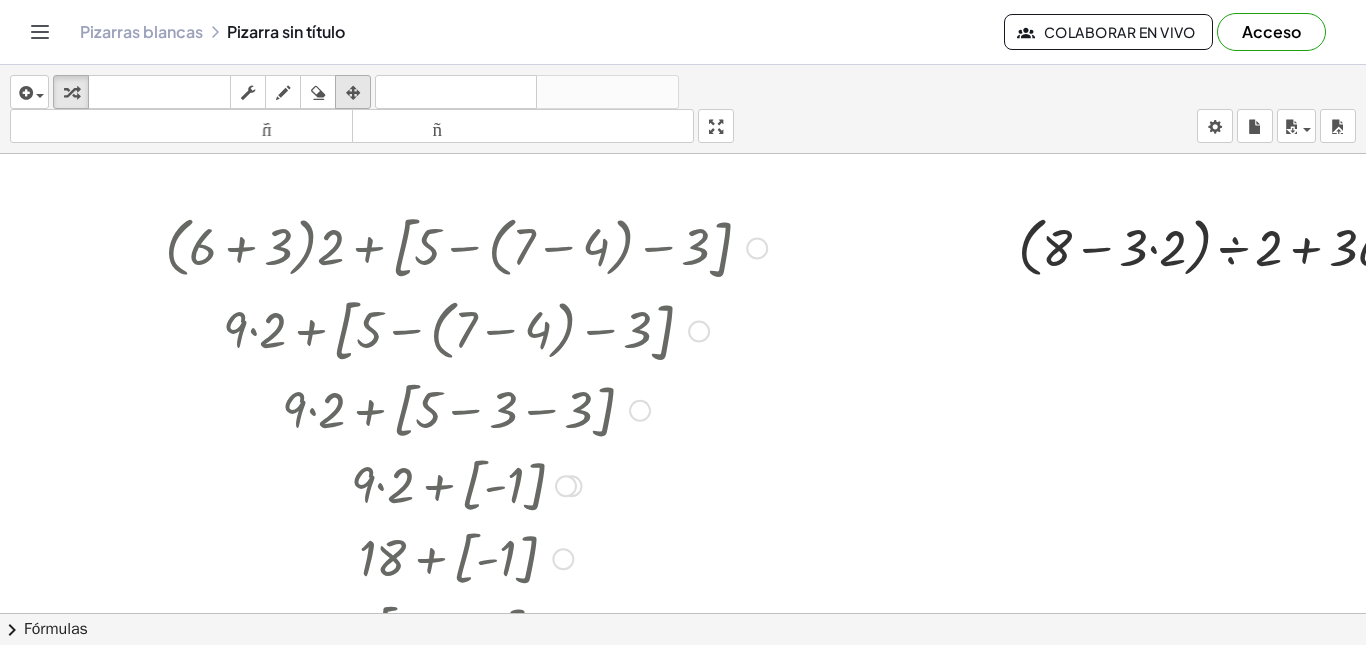 click at bounding box center [353, 92] 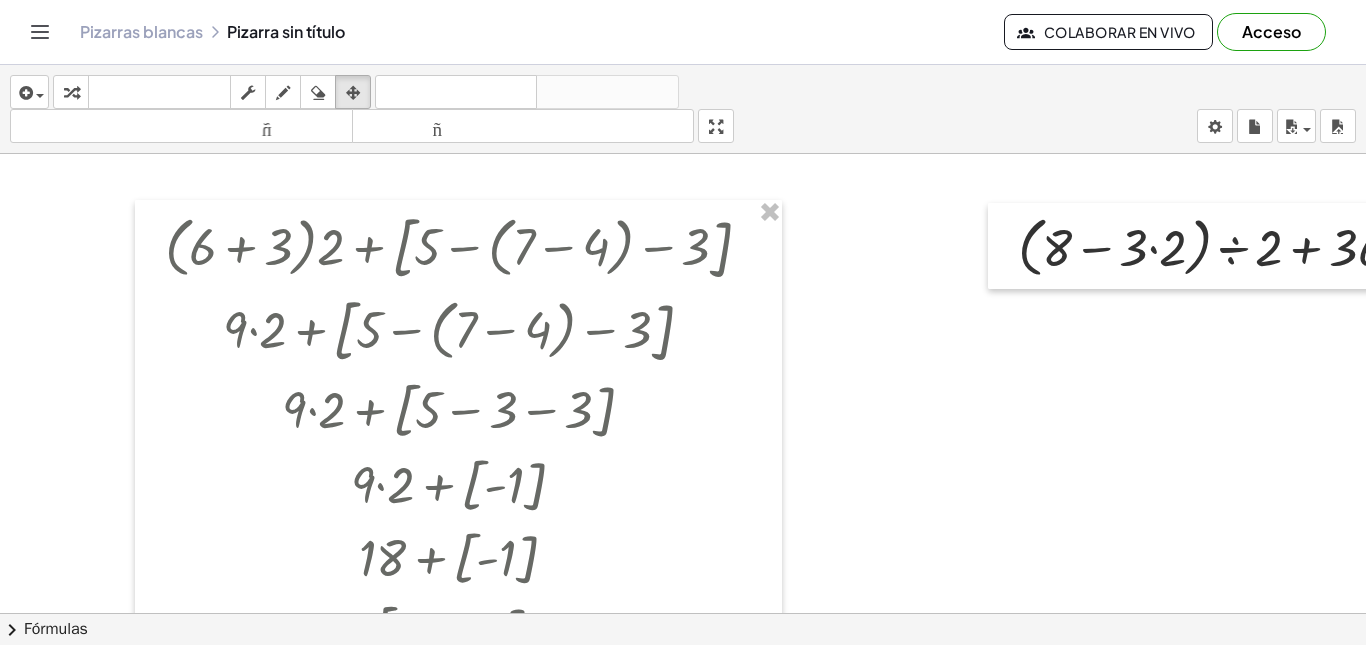 drag, startPoint x: 925, startPoint y: 484, endPoint x: 924, endPoint y: 434, distance: 50.01 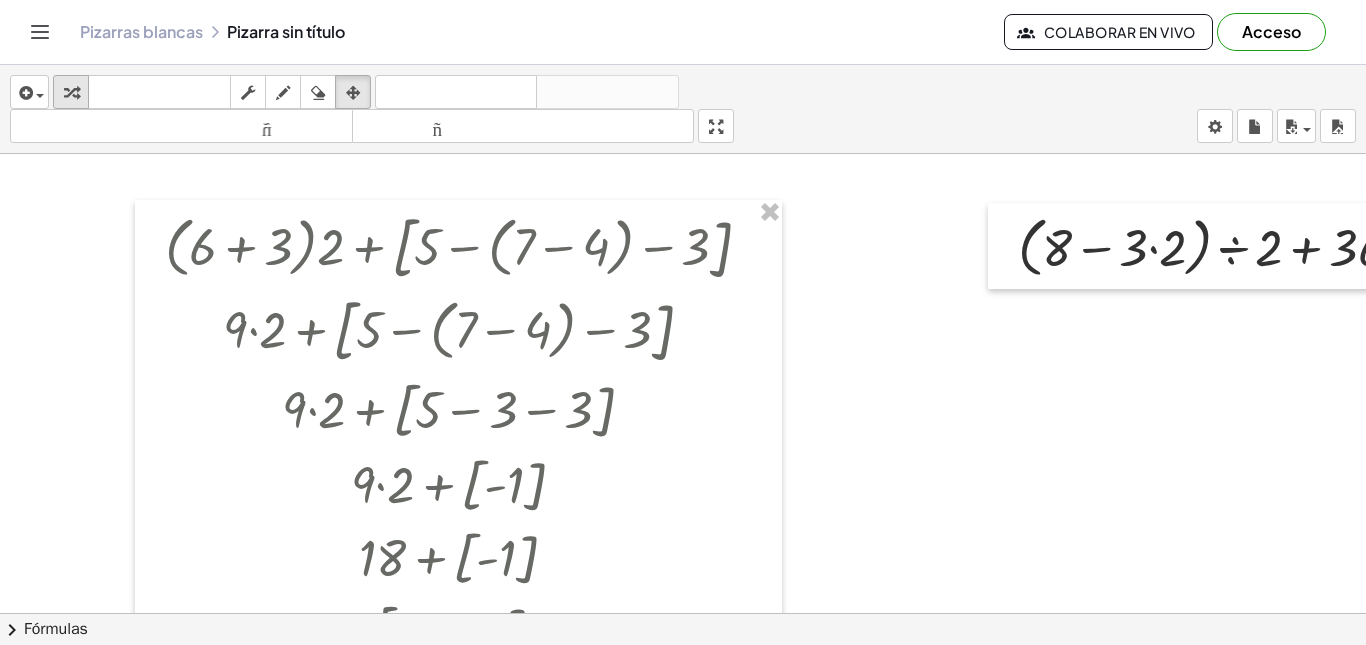 click at bounding box center [71, 93] 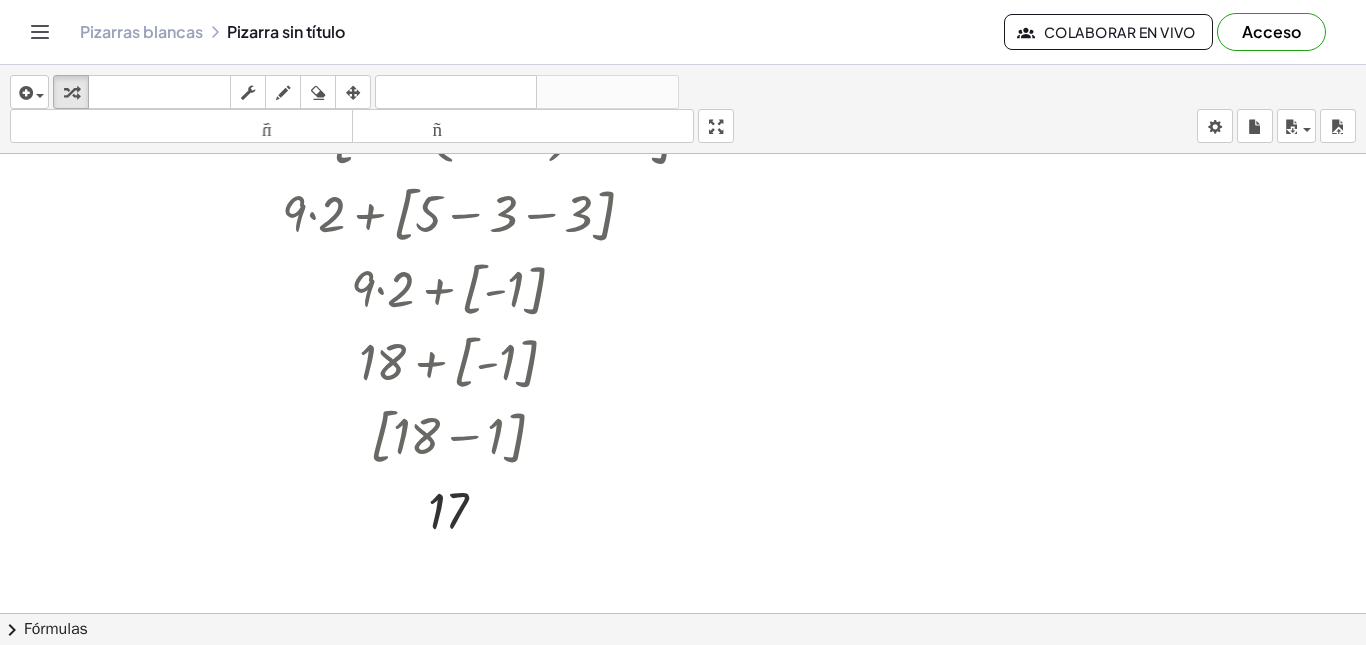 scroll, scrollTop: 200, scrollLeft: 0, axis: vertical 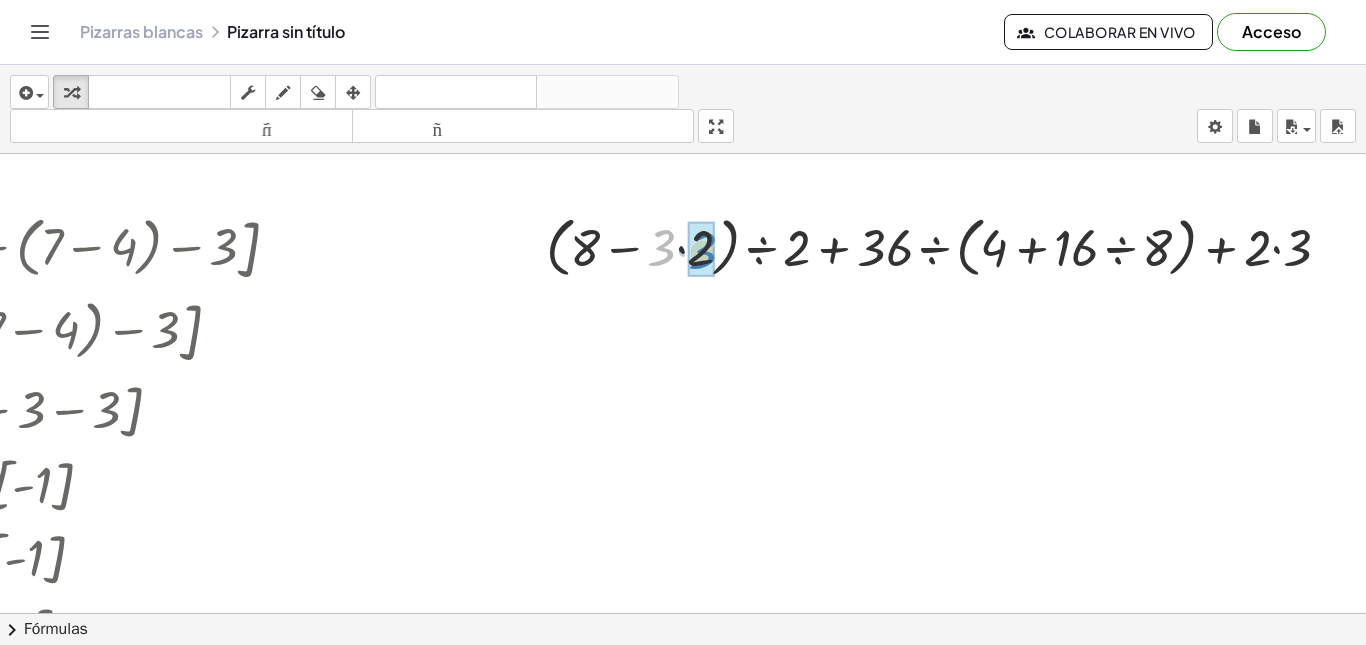 drag, startPoint x: 644, startPoint y: 255, endPoint x: 685, endPoint y: 258, distance: 41.109608 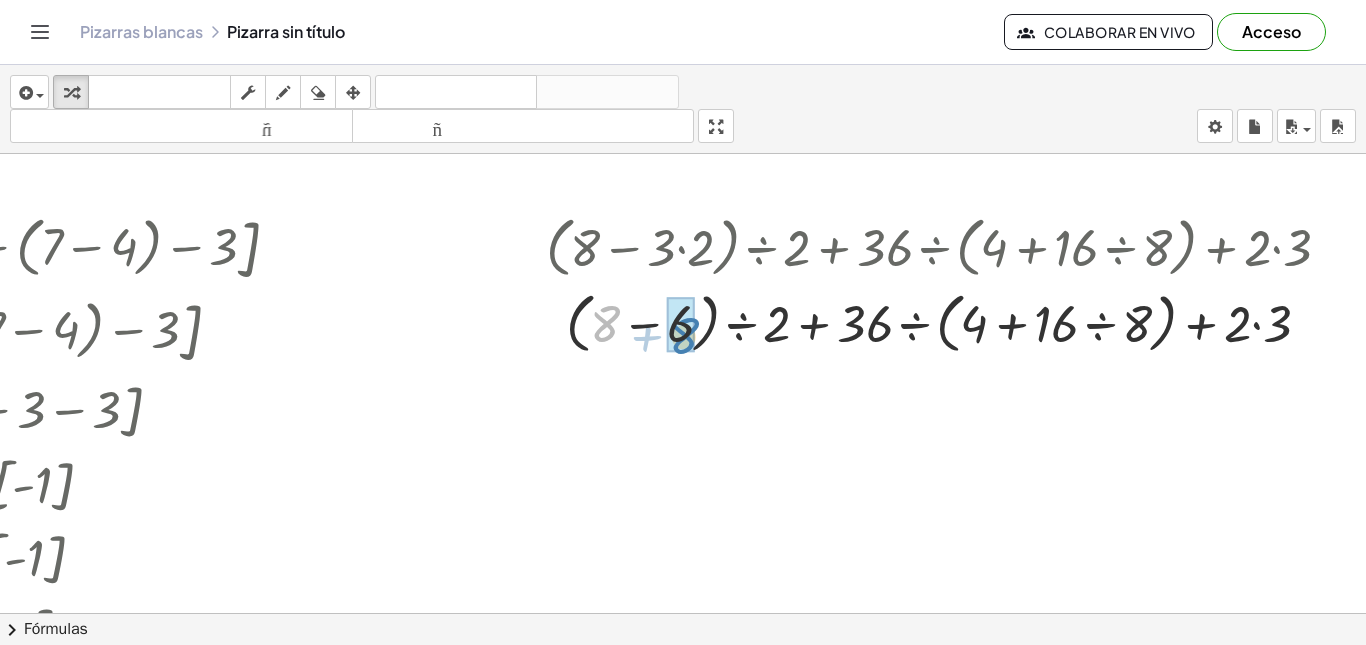drag, startPoint x: 591, startPoint y: 324, endPoint x: 670, endPoint y: 336, distance: 79.9062 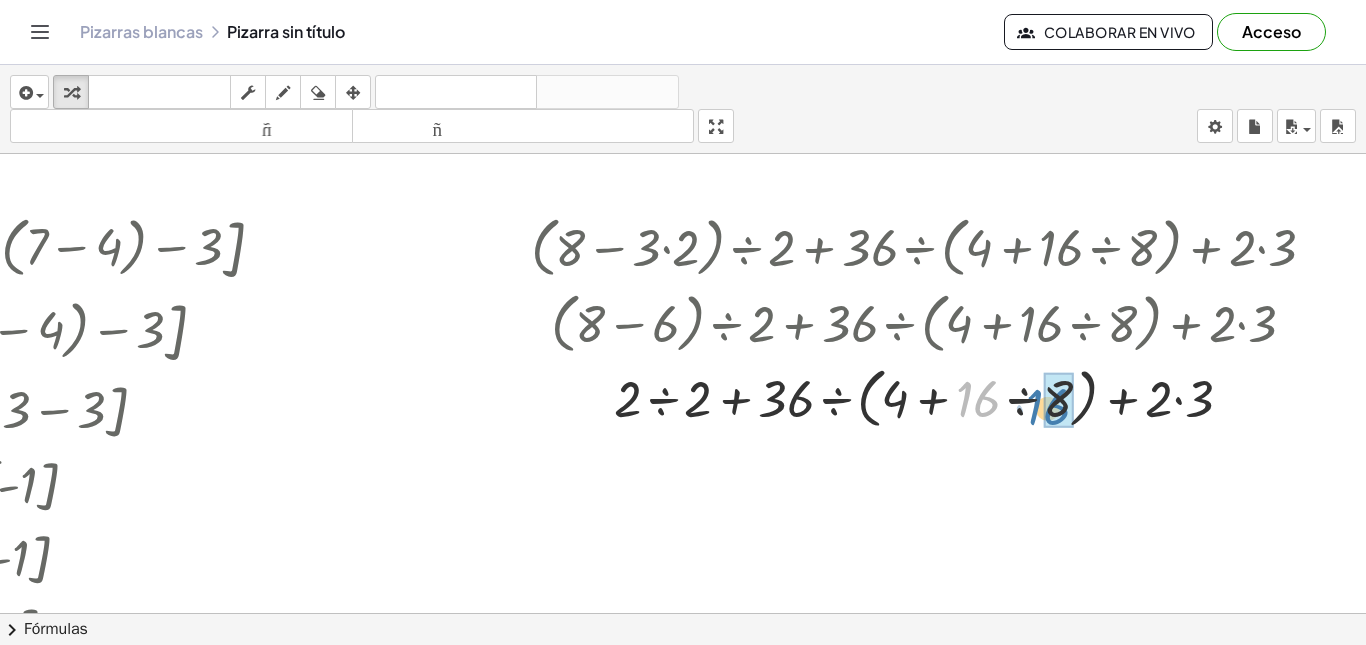 drag, startPoint x: 974, startPoint y: 397, endPoint x: 1044, endPoint y: 405, distance: 70.45566 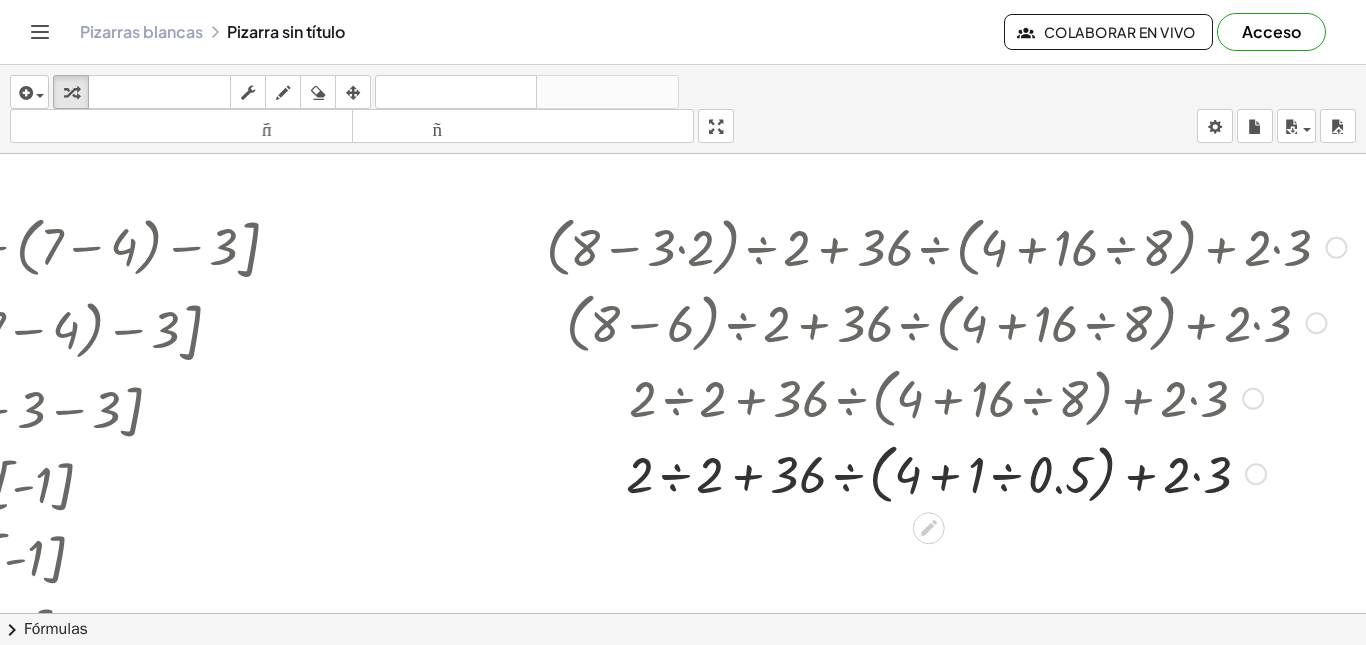 click at bounding box center (1256, 474) 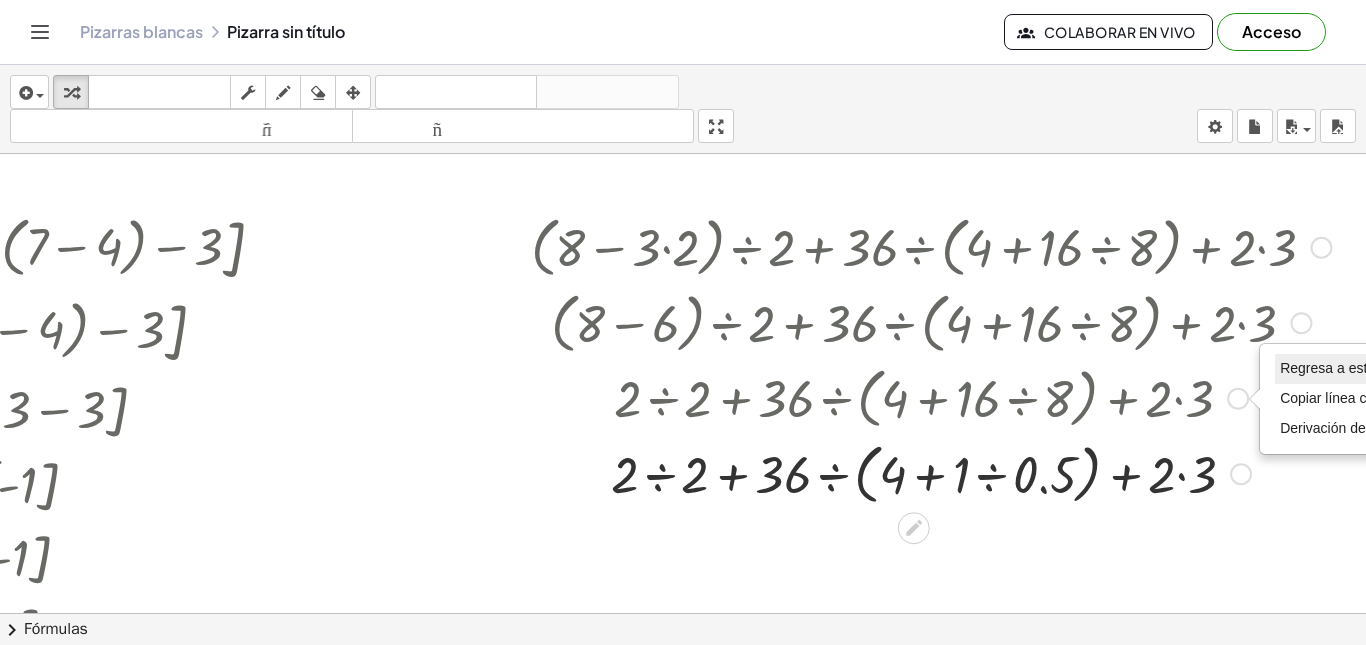 click on "Regresa a esta línea" at bounding box center [1344, 368] 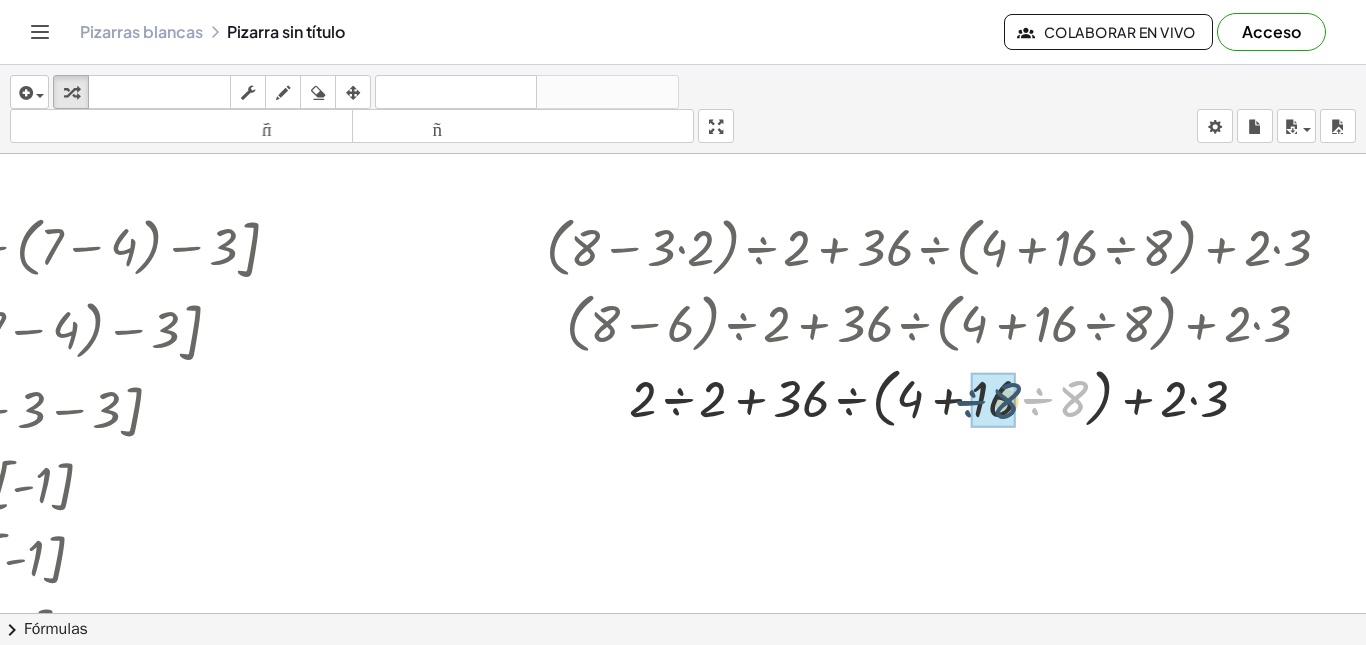 drag, startPoint x: 1053, startPoint y: 401, endPoint x: 985, endPoint y: 403, distance: 68.0294 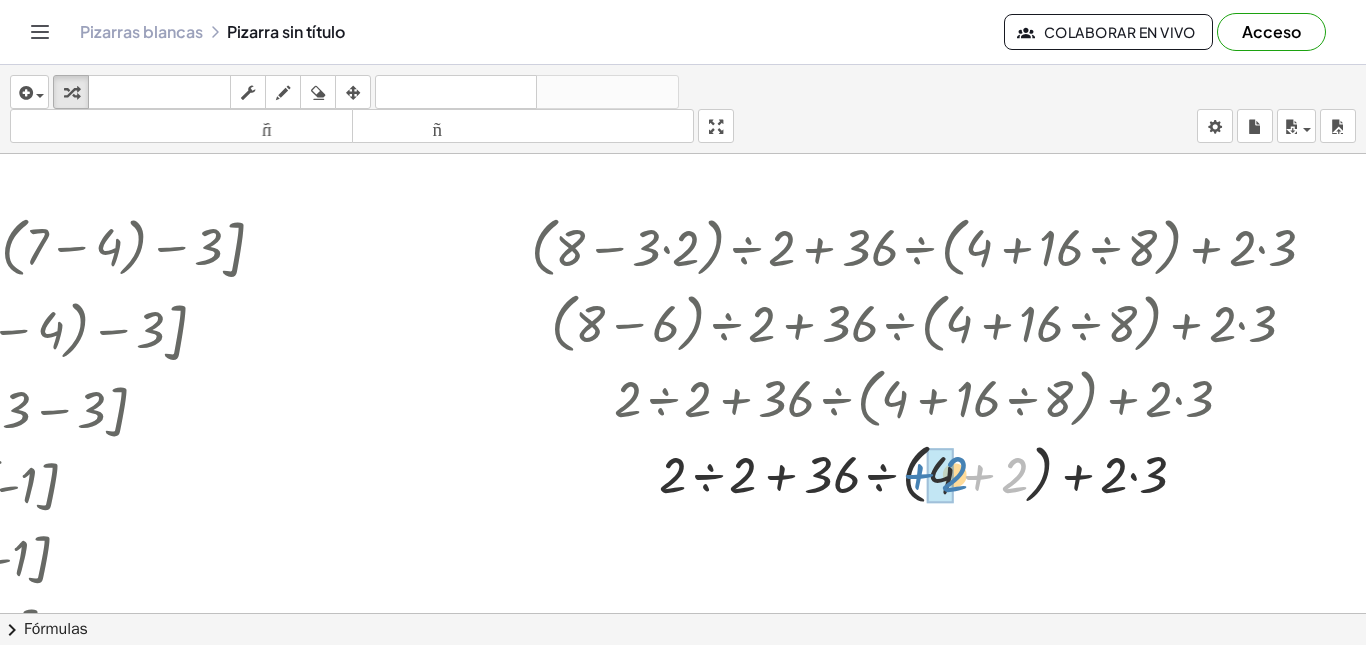 drag, startPoint x: 1006, startPoint y: 480, endPoint x: 946, endPoint y: 479, distance: 60.00833 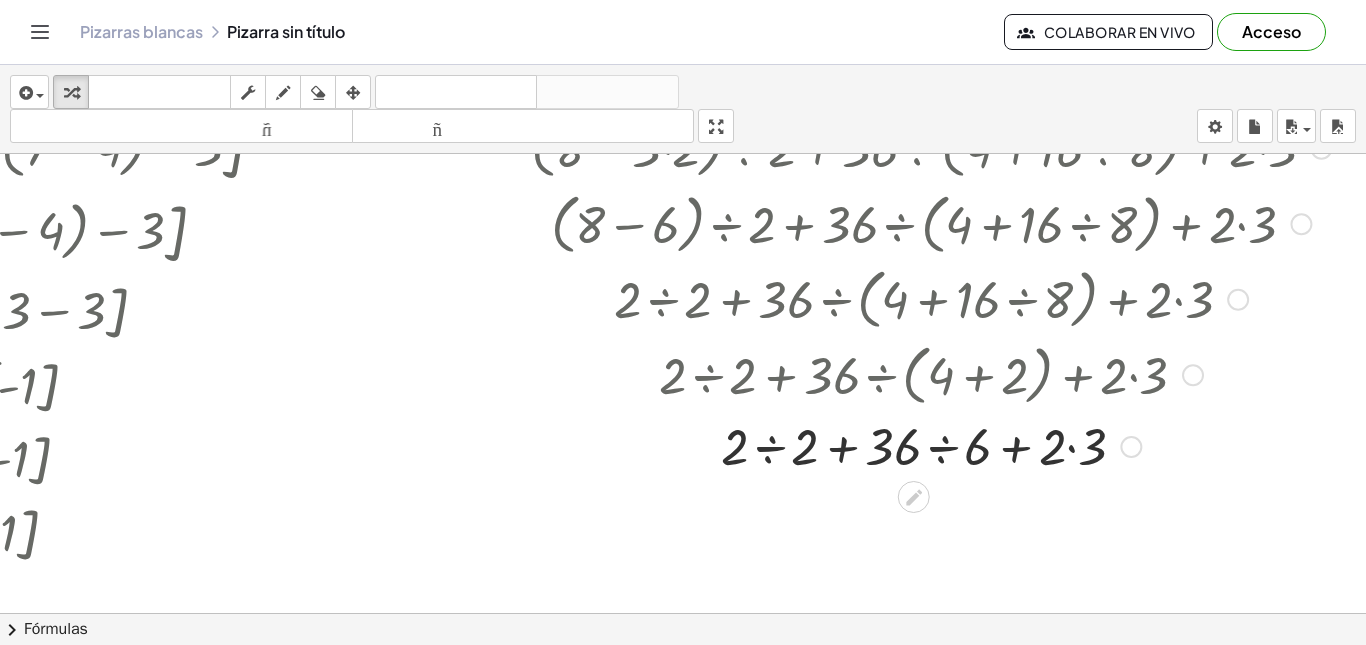 scroll, scrollTop: 100, scrollLeft: 487, axis: both 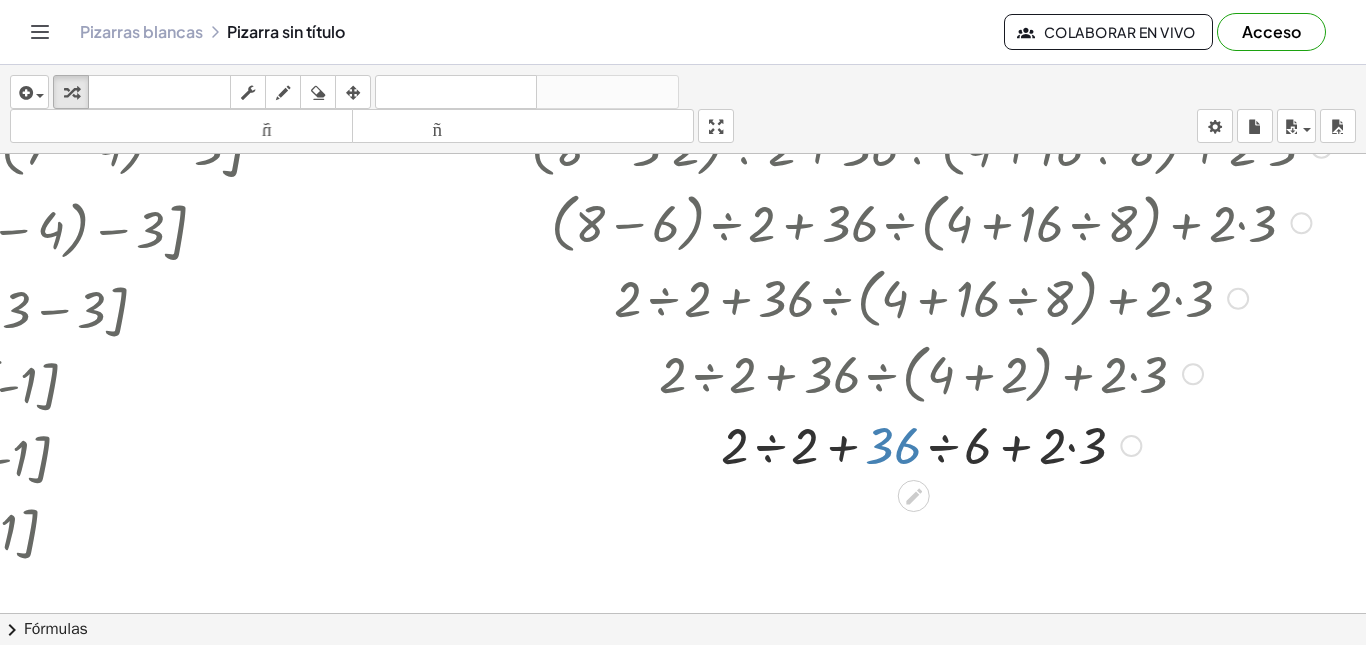click at bounding box center (931, 444) 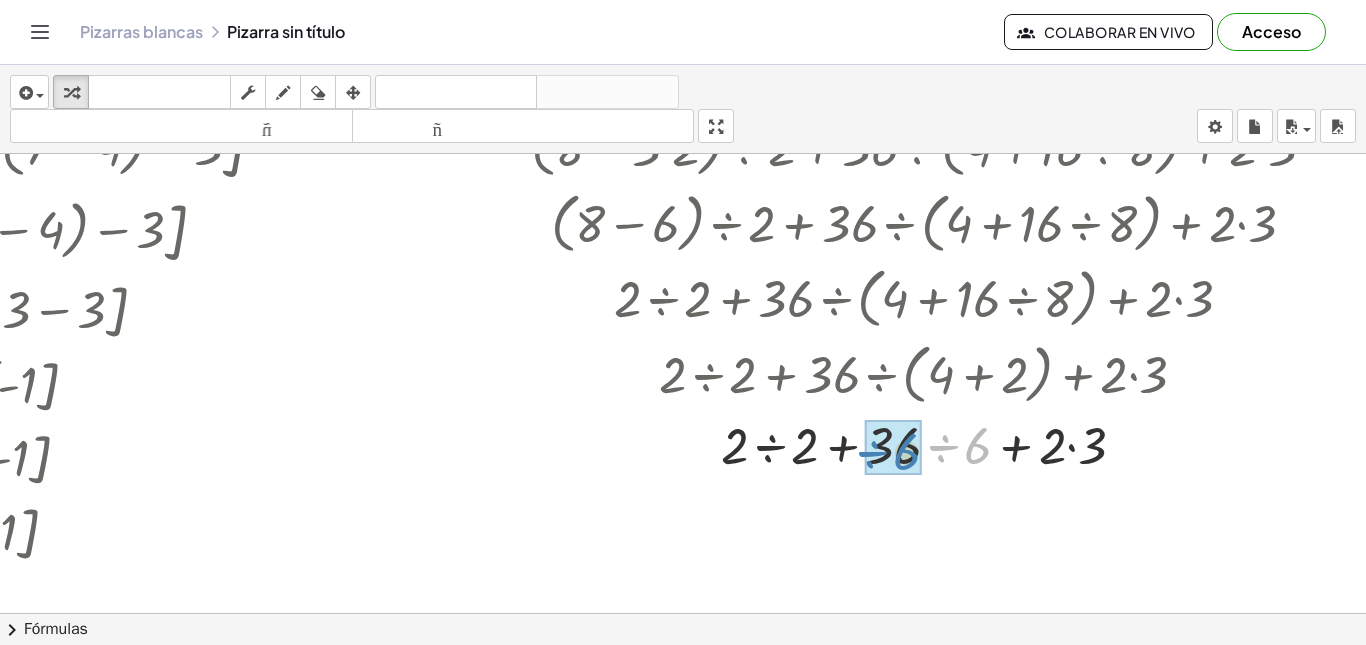 drag, startPoint x: 978, startPoint y: 443, endPoint x: 907, endPoint y: 449, distance: 71.25307 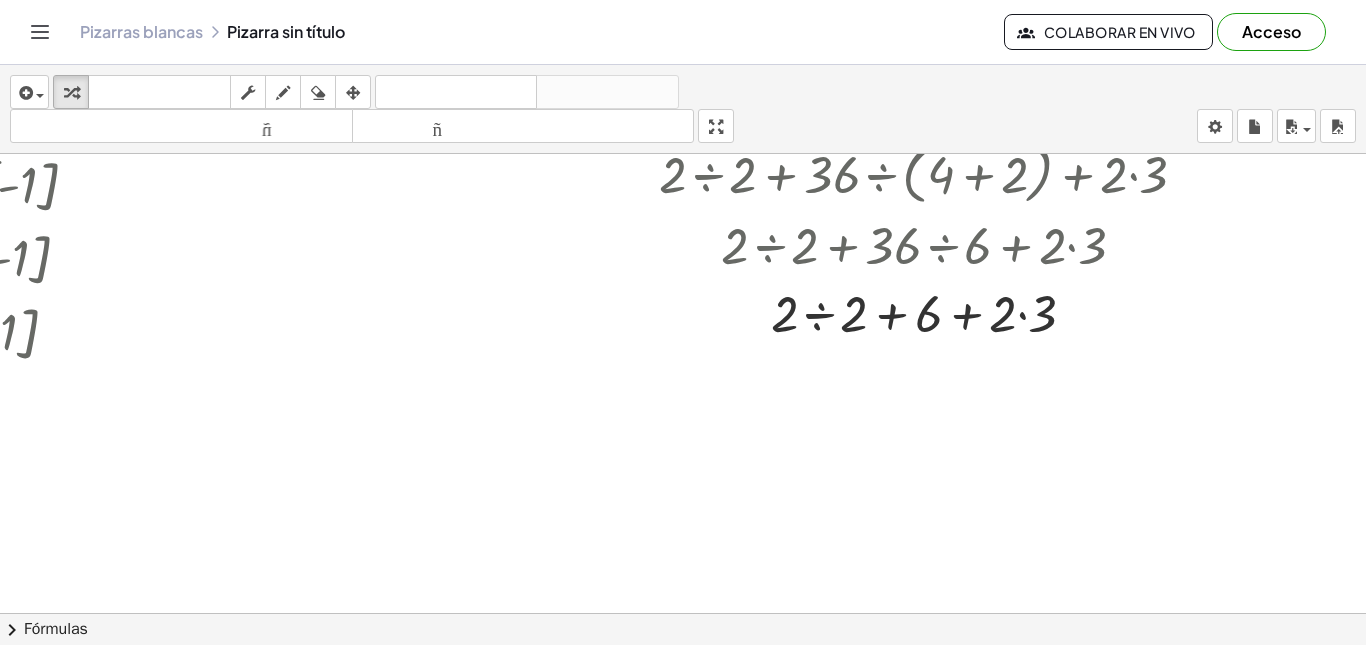 scroll, scrollTop: 200, scrollLeft: 487, axis: both 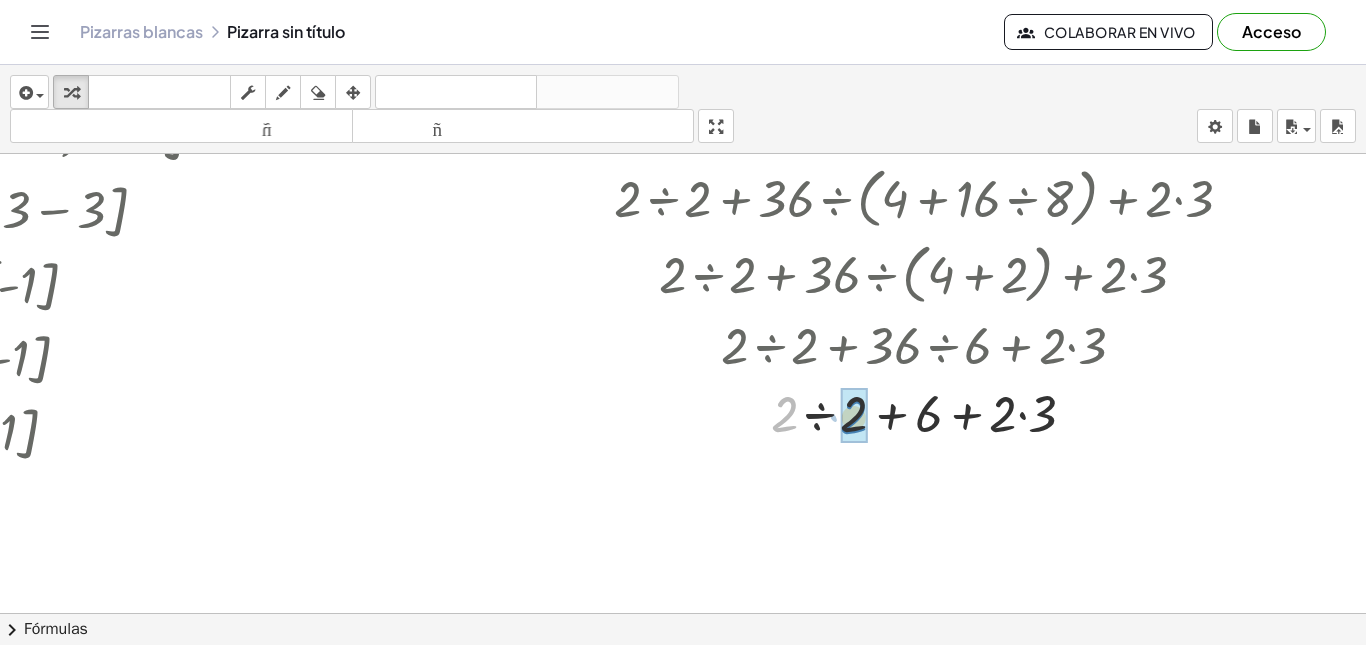 drag, startPoint x: 777, startPoint y: 422, endPoint x: 848, endPoint y: 424, distance: 71.02816 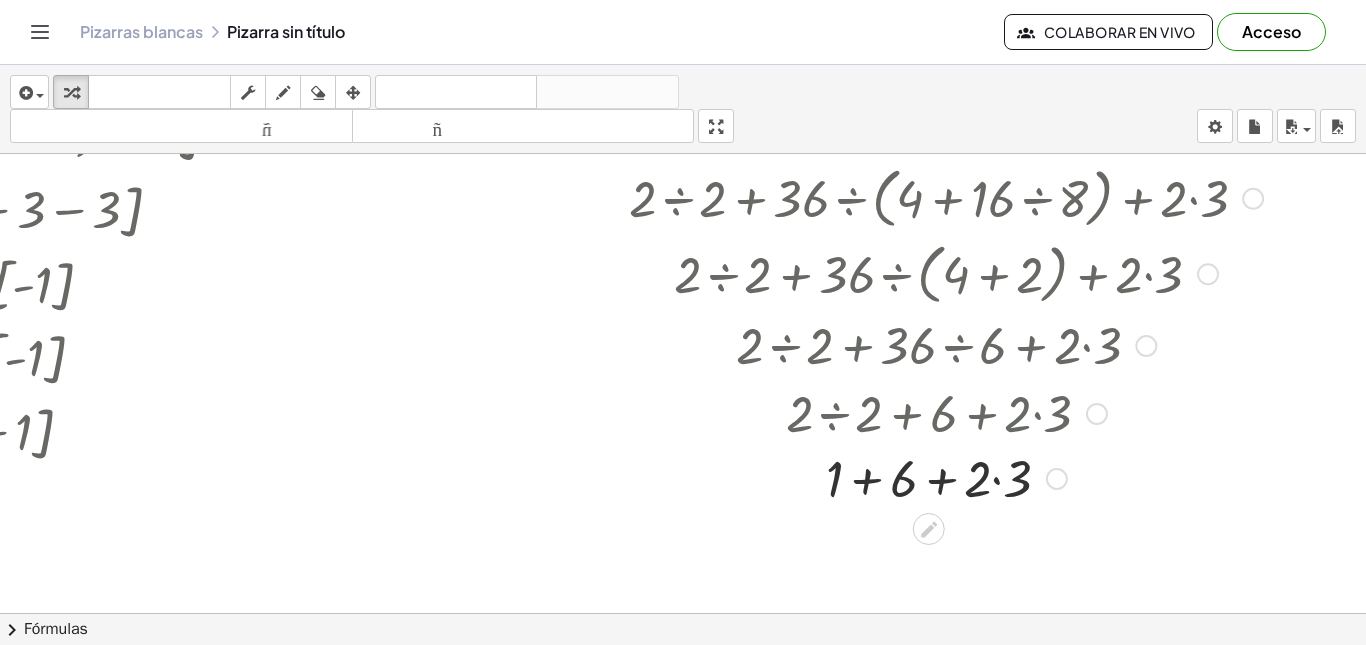 drag, startPoint x: 1031, startPoint y: 412, endPoint x: 1011, endPoint y: 493, distance: 83.43261 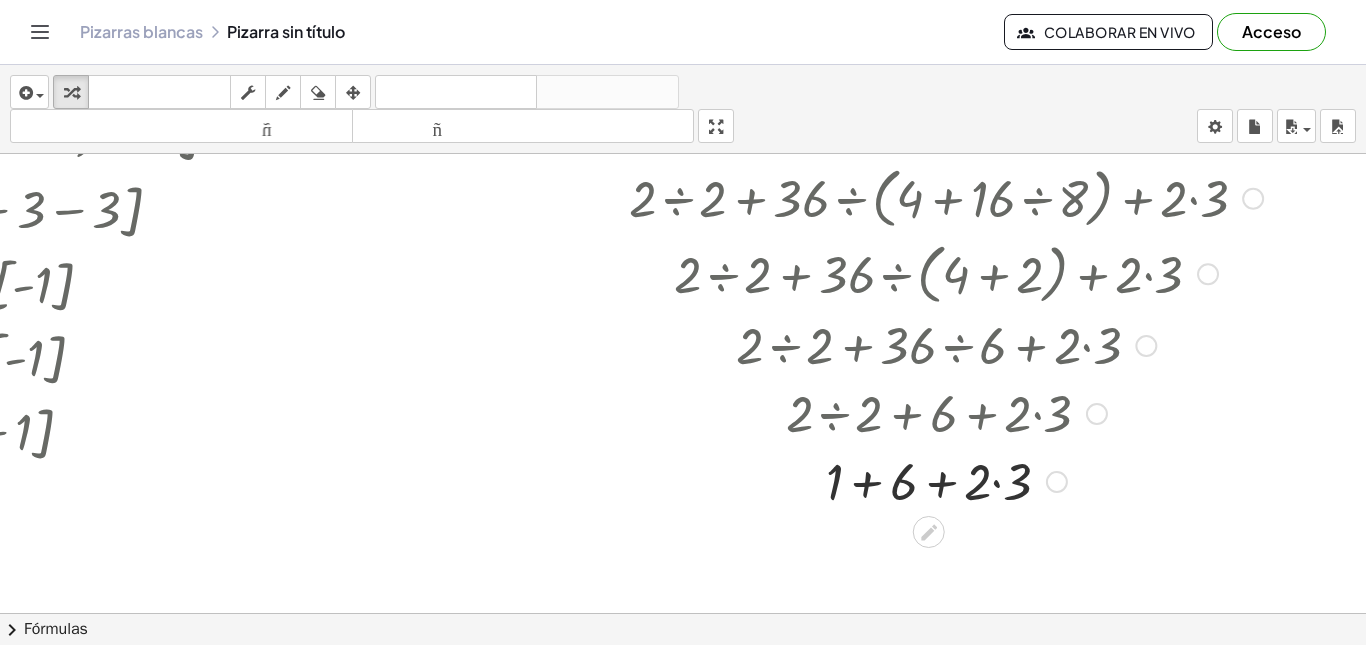 scroll, scrollTop: 300, scrollLeft: 487, axis: both 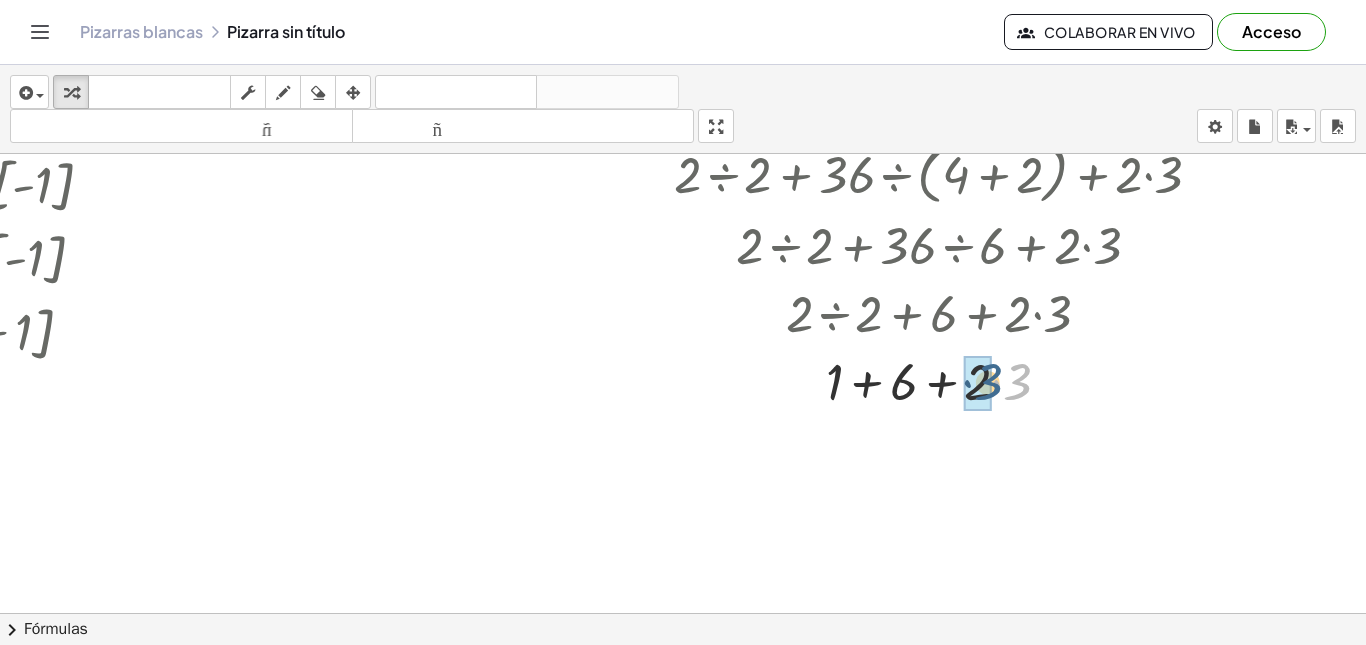 drag, startPoint x: 1000, startPoint y: 384, endPoint x: 970, endPoint y: 393, distance: 31.320919 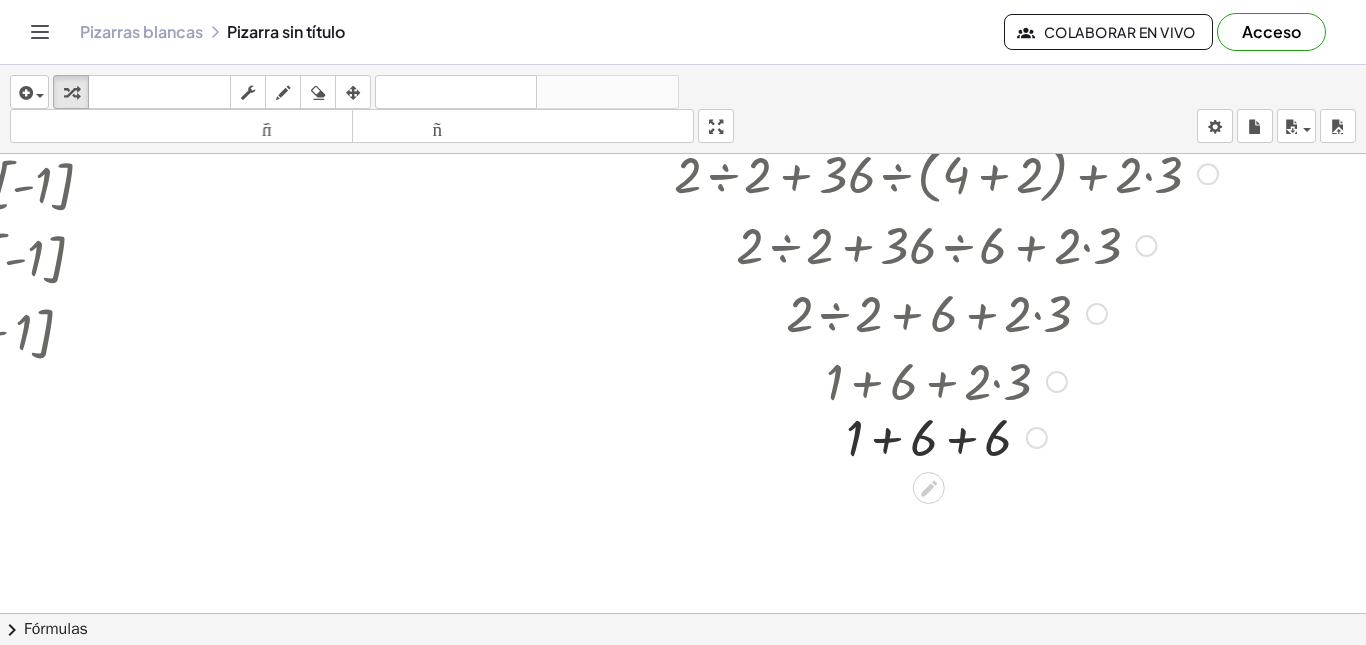 drag, startPoint x: 1020, startPoint y: 383, endPoint x: 1009, endPoint y: 439, distance: 57.070133 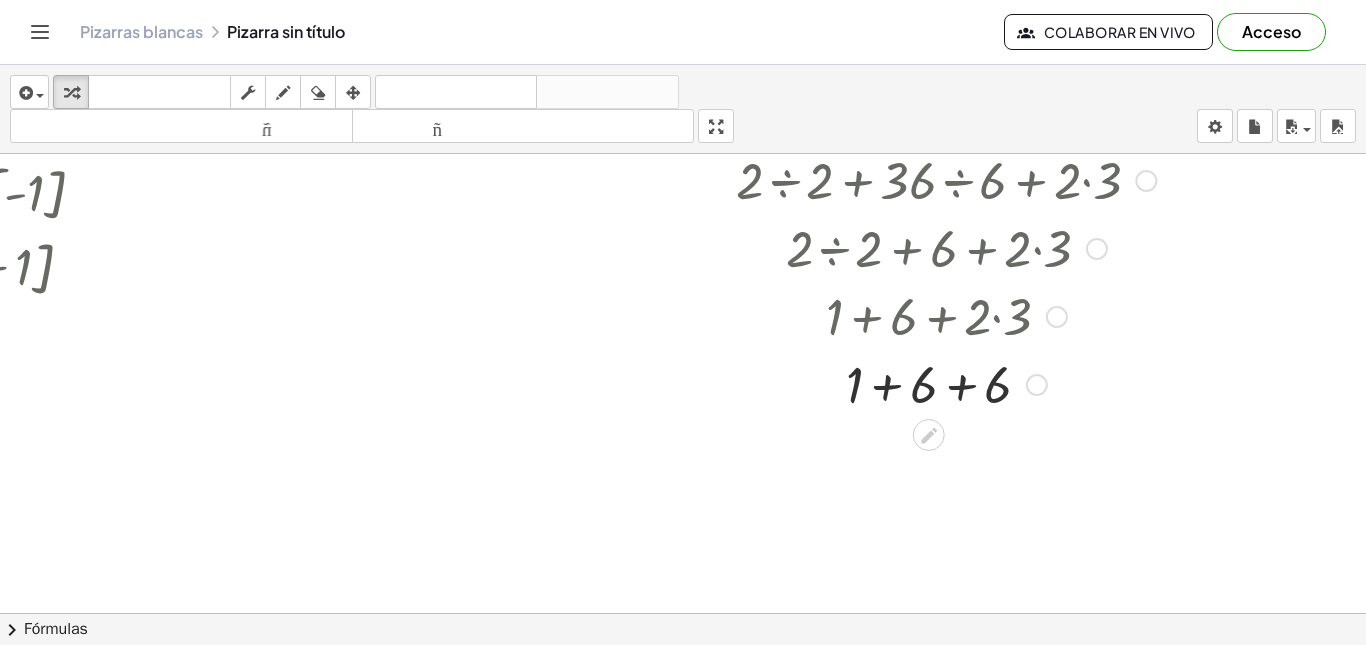 scroll, scrollTop: 400, scrollLeft: 487, axis: both 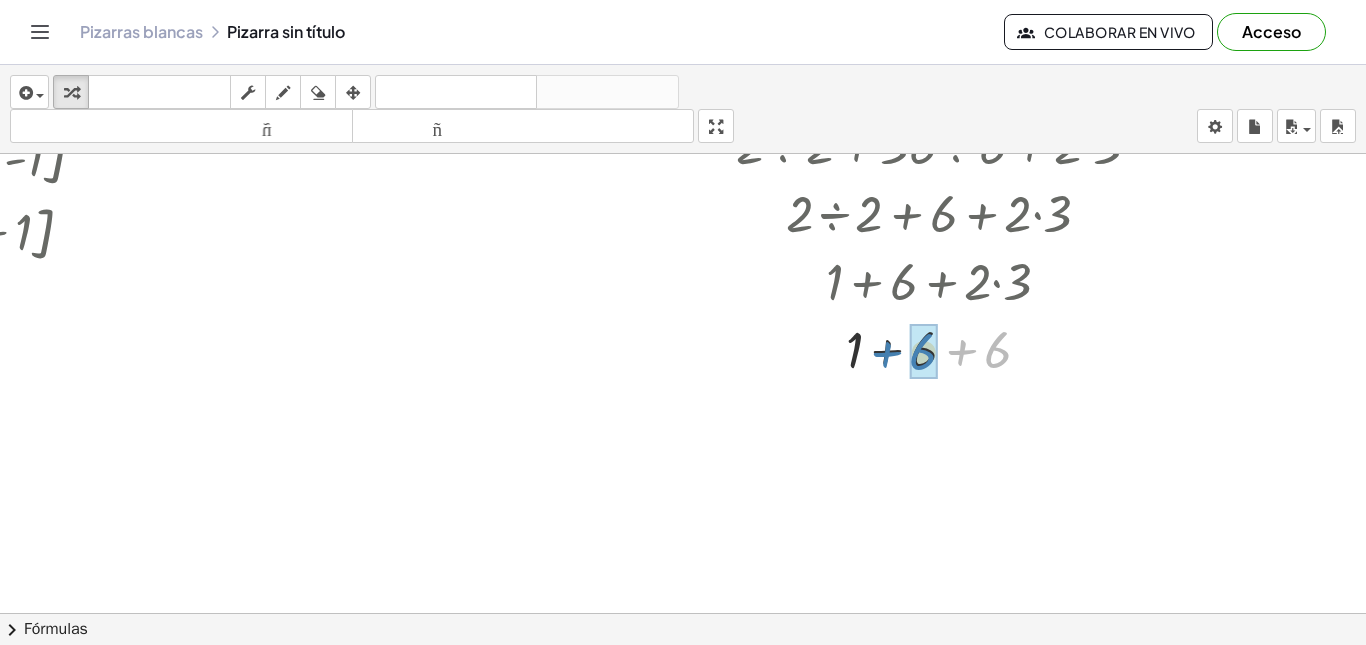 drag, startPoint x: 979, startPoint y: 346, endPoint x: 904, endPoint y: 348, distance: 75.026665 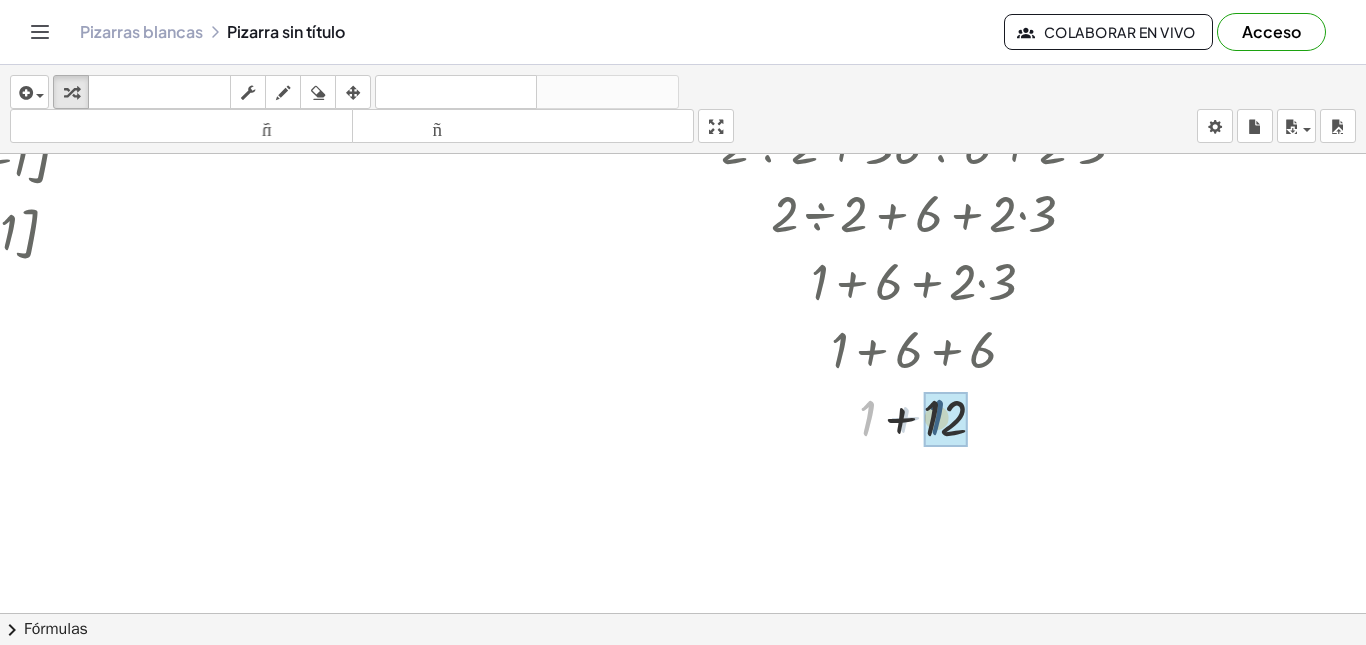 drag, startPoint x: 868, startPoint y: 421, endPoint x: 942, endPoint y: 420, distance: 74.00676 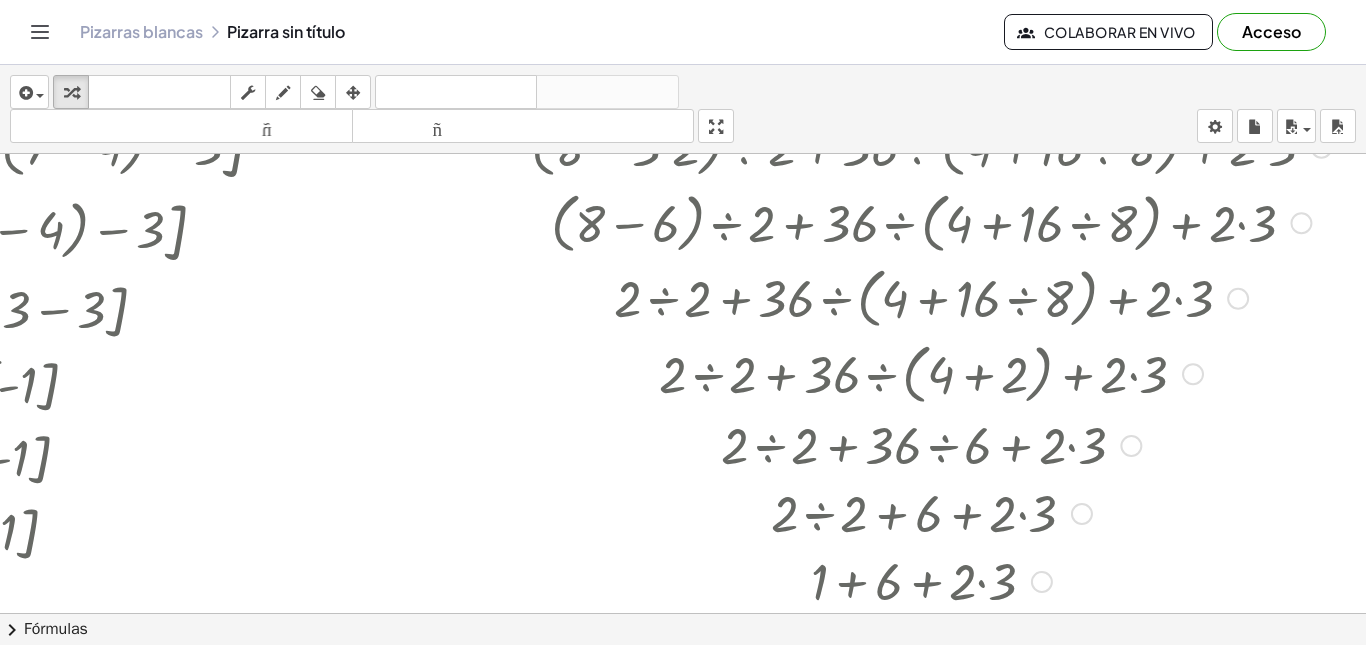 scroll, scrollTop: 0, scrollLeft: 487, axis: horizontal 